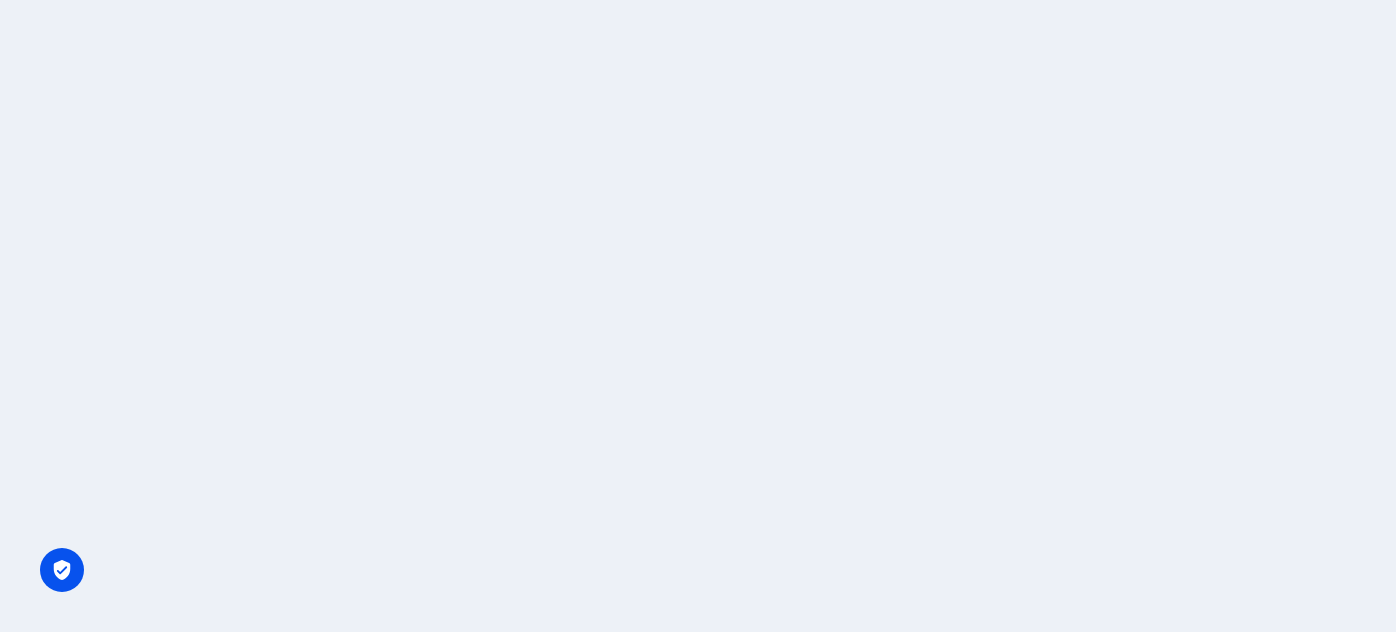 scroll, scrollTop: 0, scrollLeft: 0, axis: both 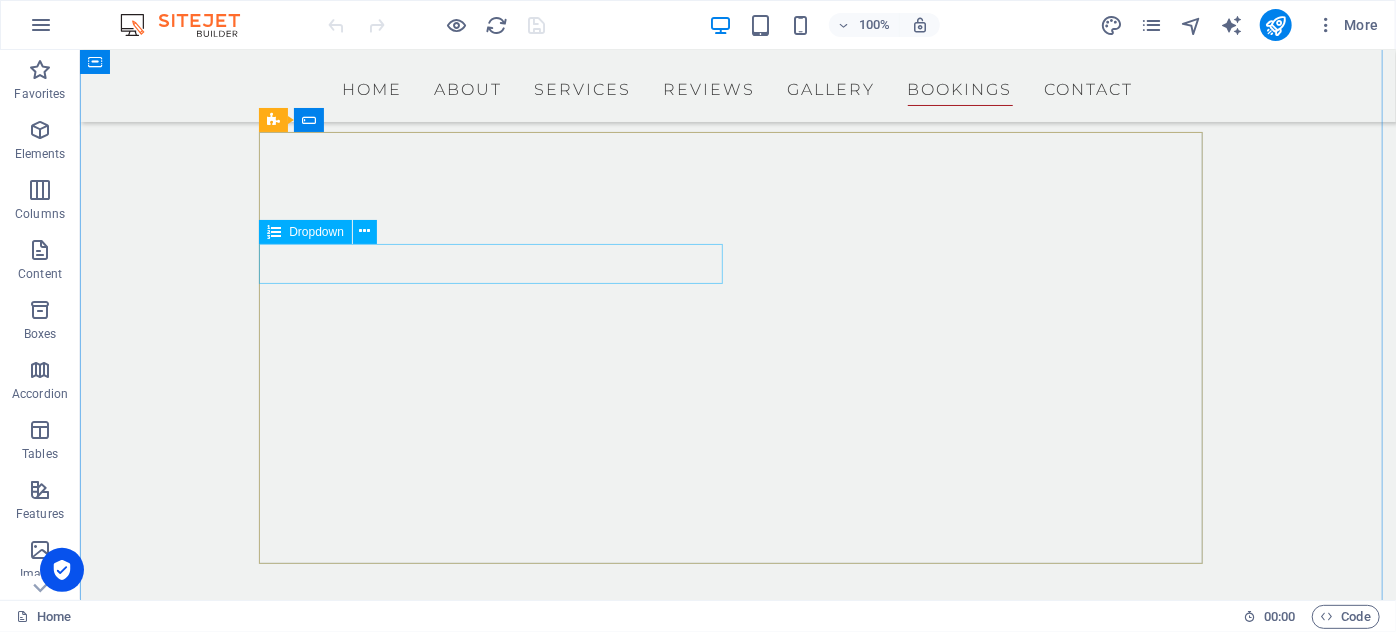 click on "Event
Just Eat Pizza
Pizza Dough ([DATE])
Jazz Night ([DATE])
Neigbourhood Date Night ([DATE])" 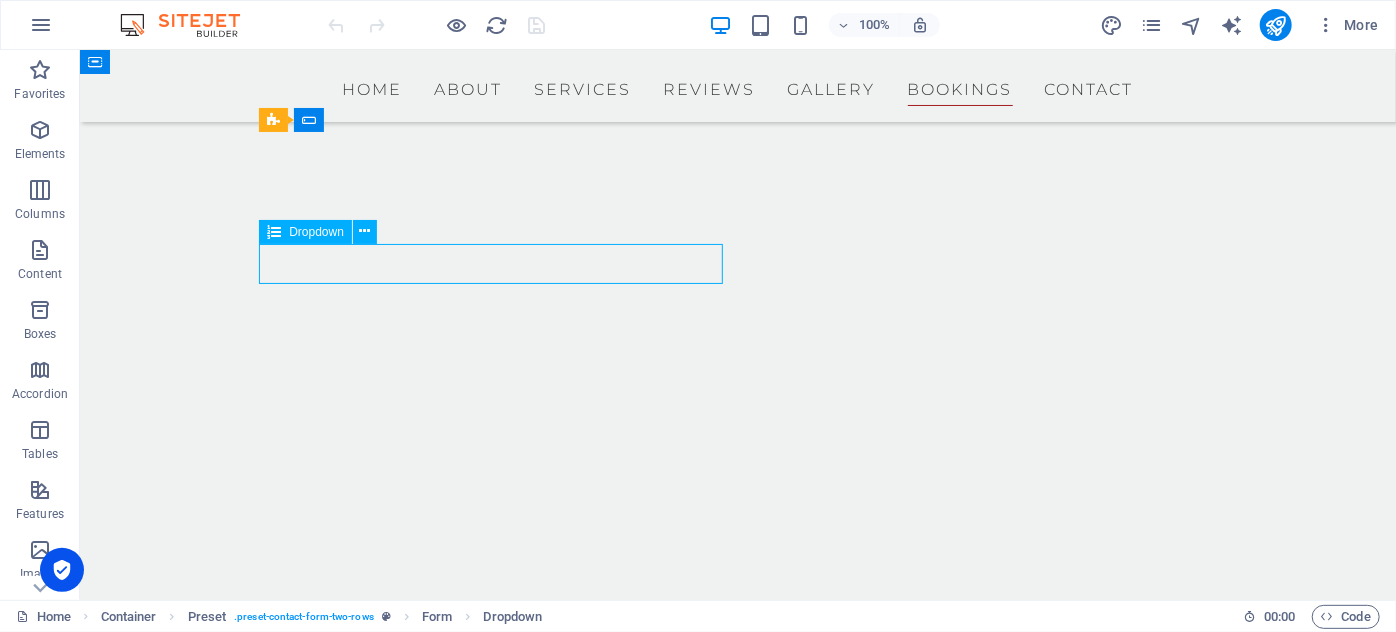 click on "Event
Just Eat Pizza
Pizza Dough ([DATE])
Jazz Night ([DATE])
Neigbourhood Date Night ([DATE])" 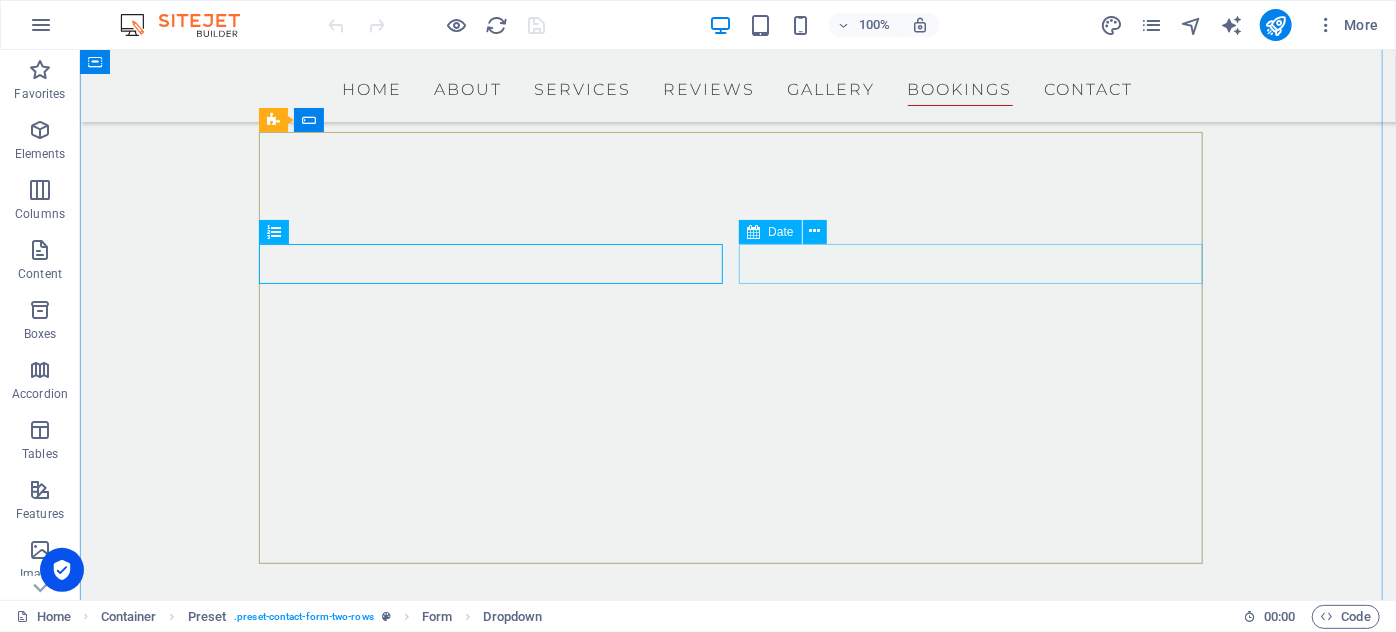 click 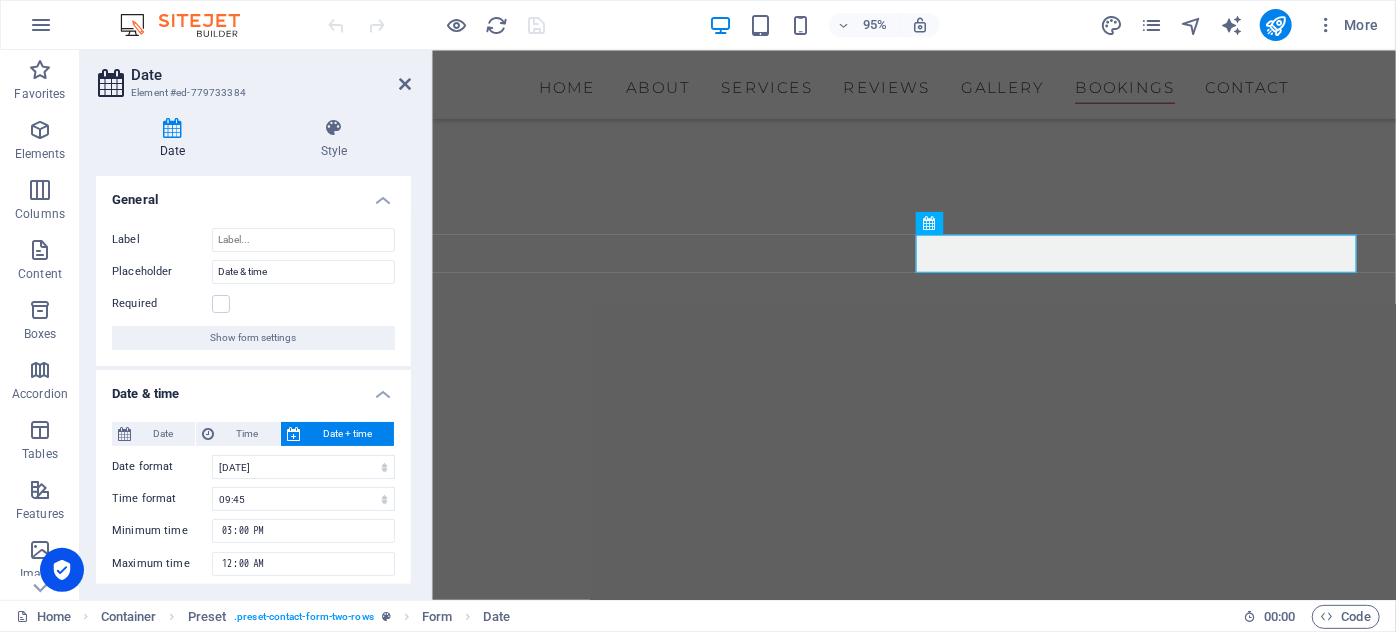 click on "Date" at bounding box center [271, 75] 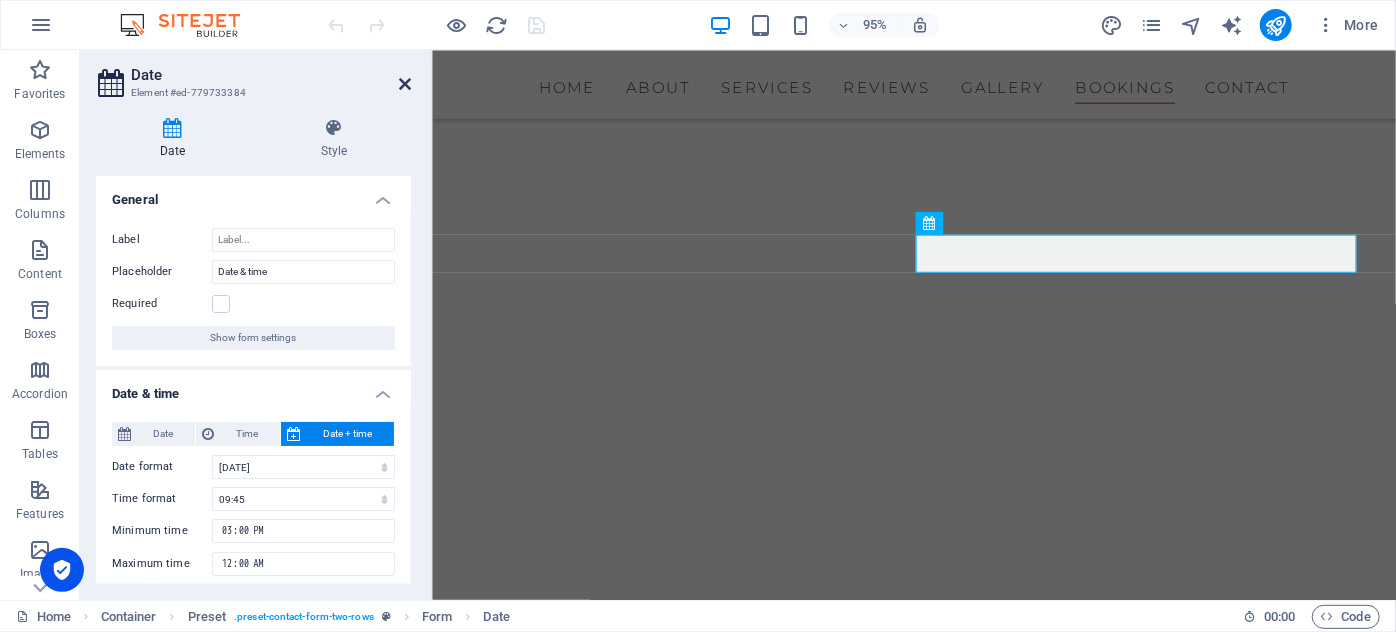 drag, startPoint x: 406, startPoint y: 85, endPoint x: 326, endPoint y: 36, distance: 93.813644 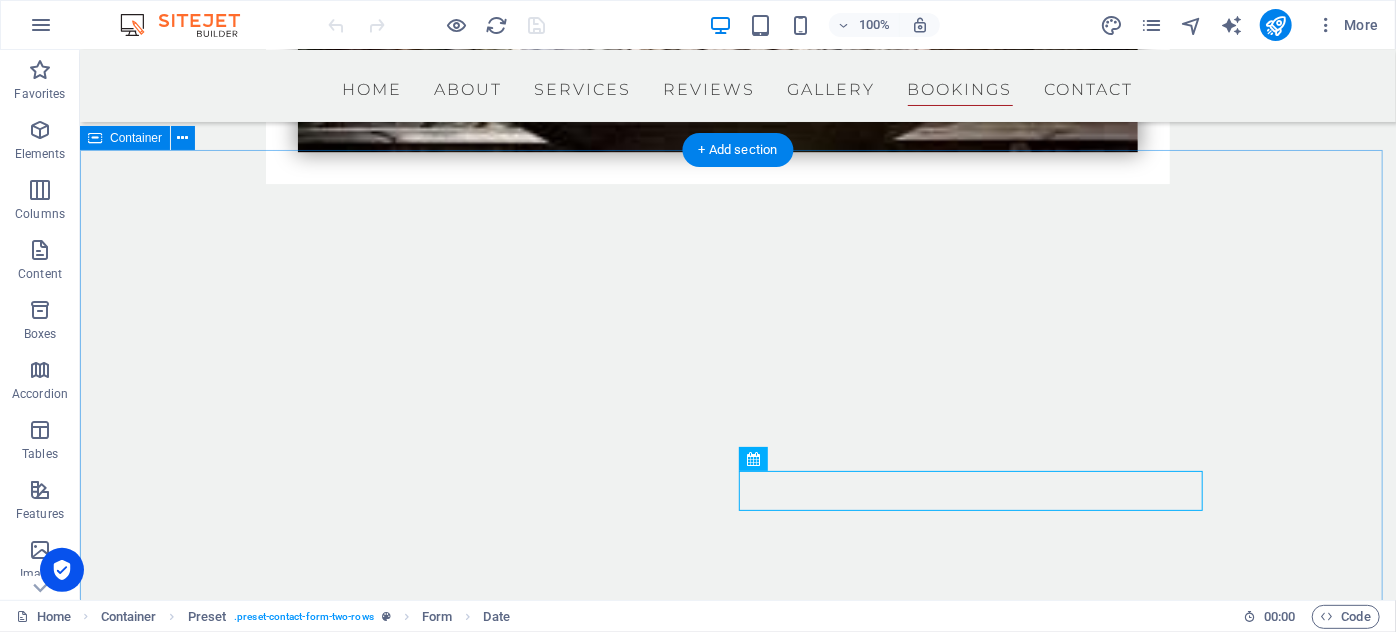 scroll, scrollTop: 6879, scrollLeft: 0, axis: vertical 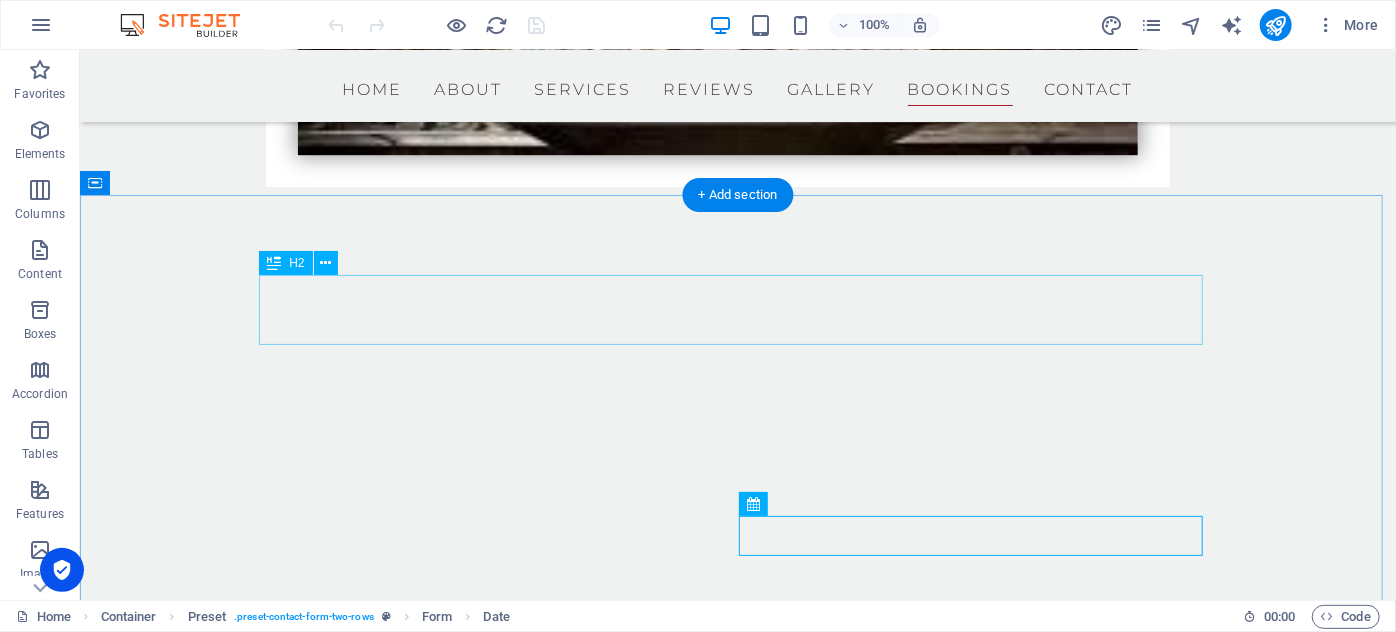click on "Get a table" at bounding box center (737, 4482) 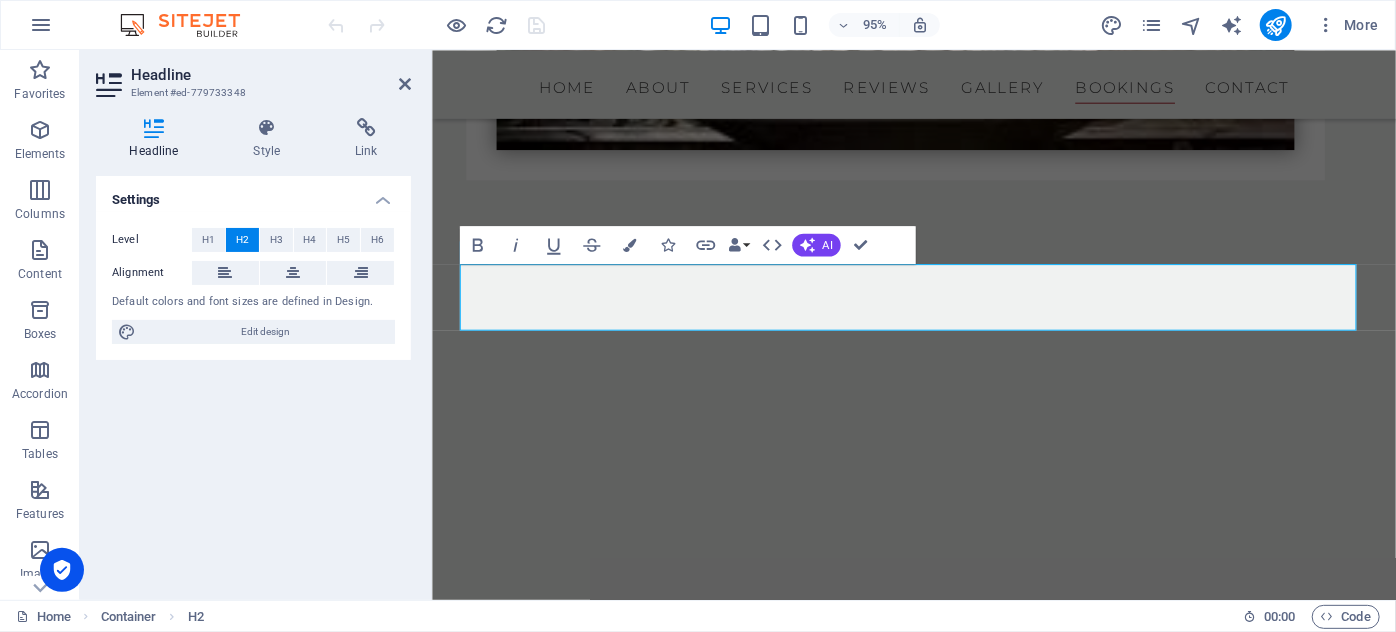 type 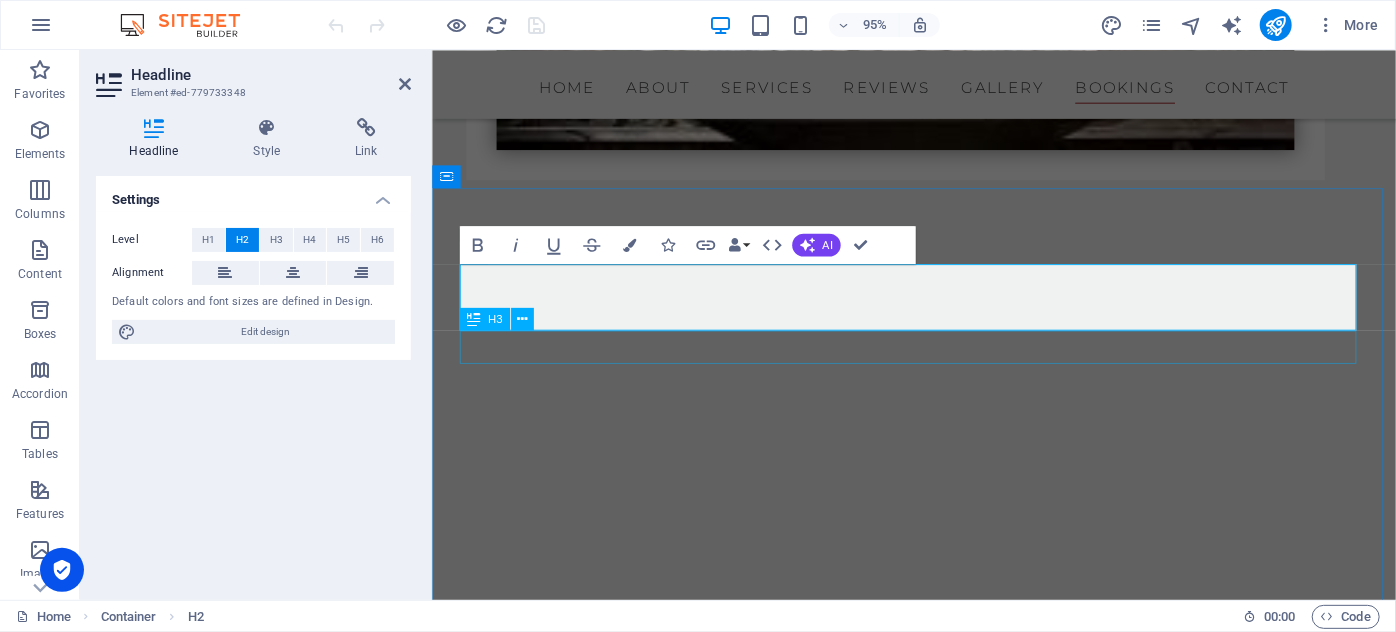 click on "or sign up to one of our events" at bounding box center [939, 4548] 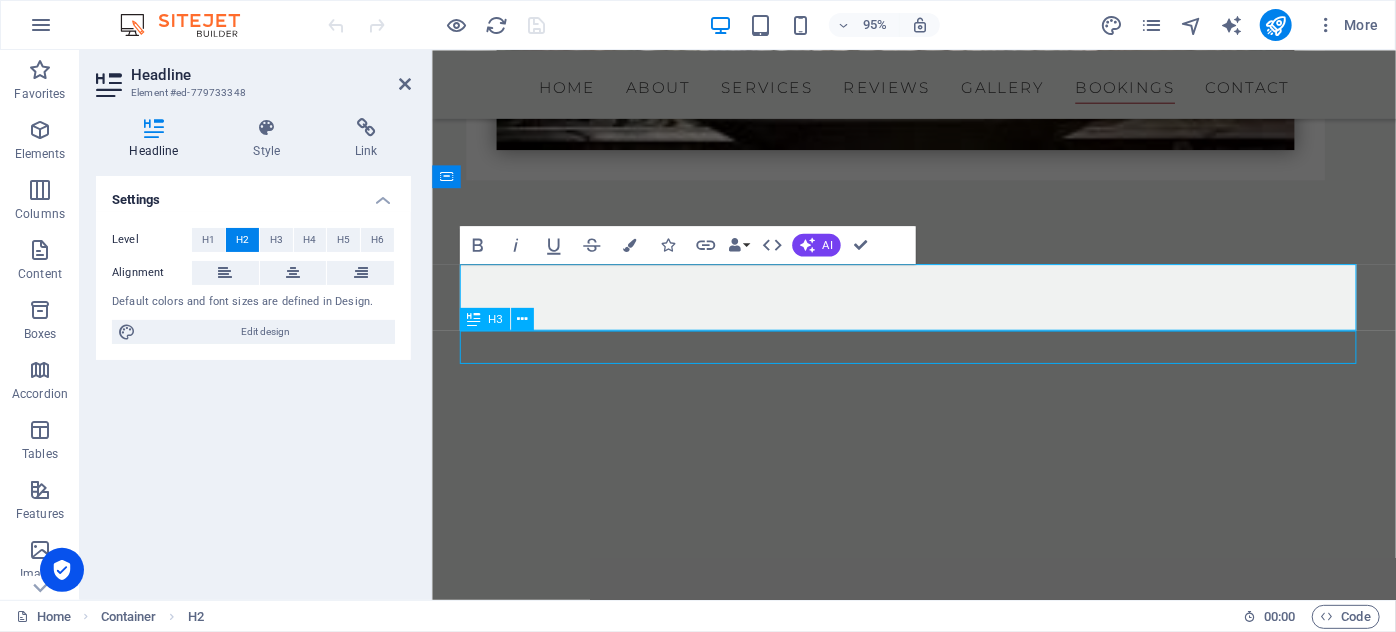 click on "or sign up to one of our events" at bounding box center [939, 4548] 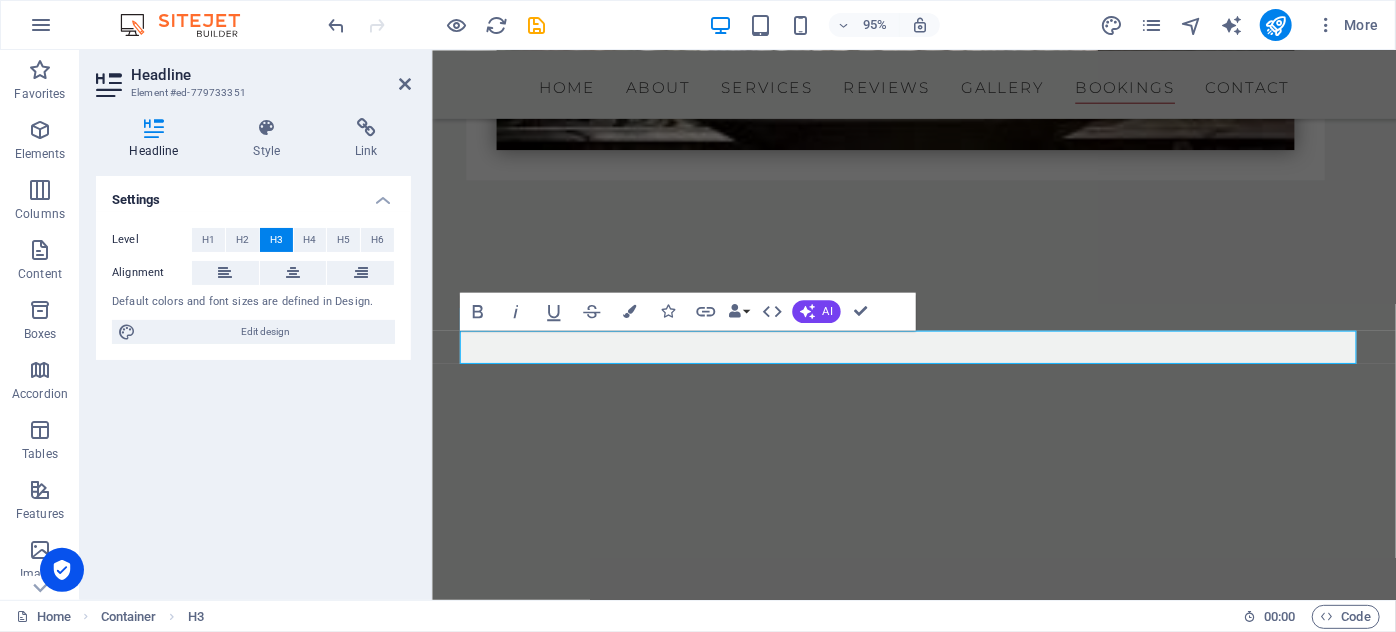 type 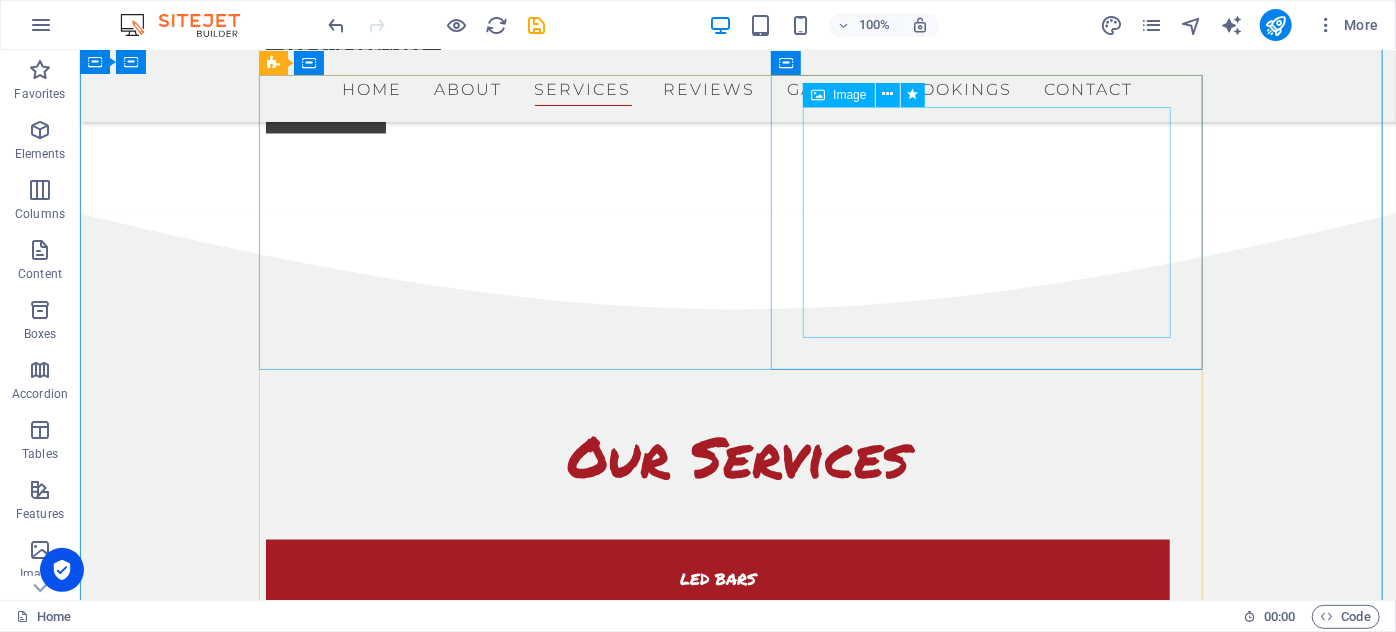 scroll, scrollTop: 1879, scrollLeft: 0, axis: vertical 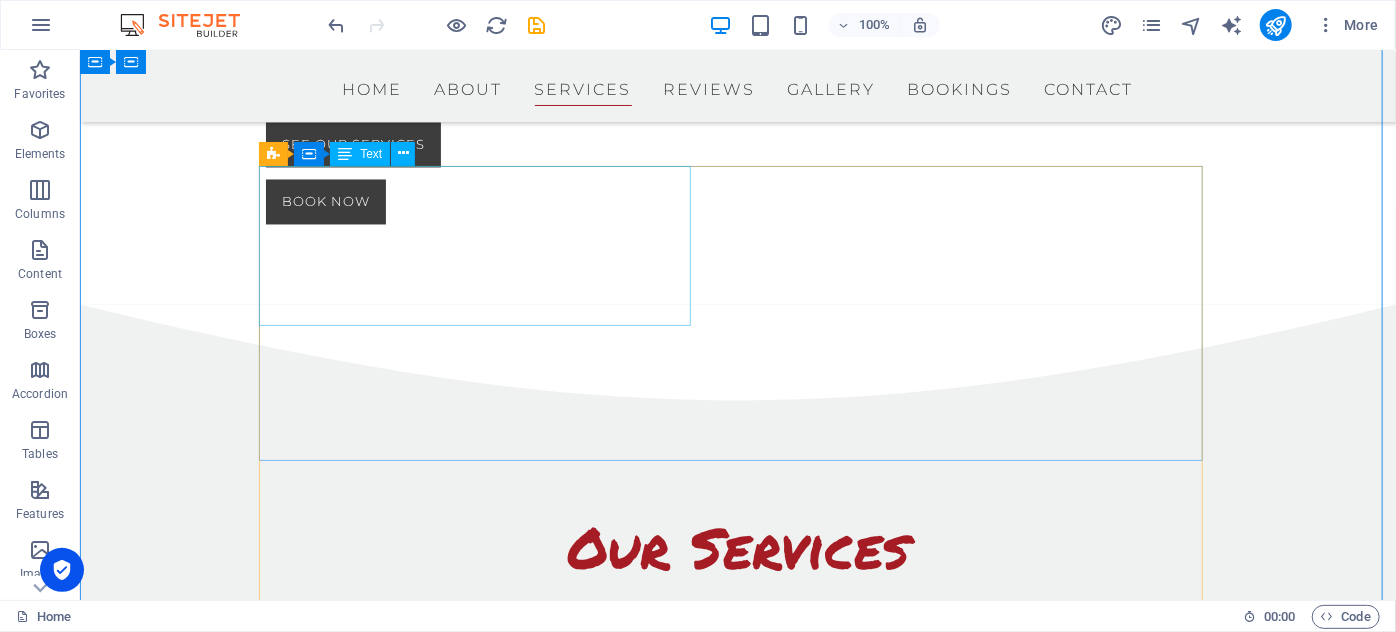 click on "LED BARS At Cherry Blast, we’re all about style and experience — and our LED bars are the ultimate showstoppers, turning heads at every event" at bounding box center (717, 710) 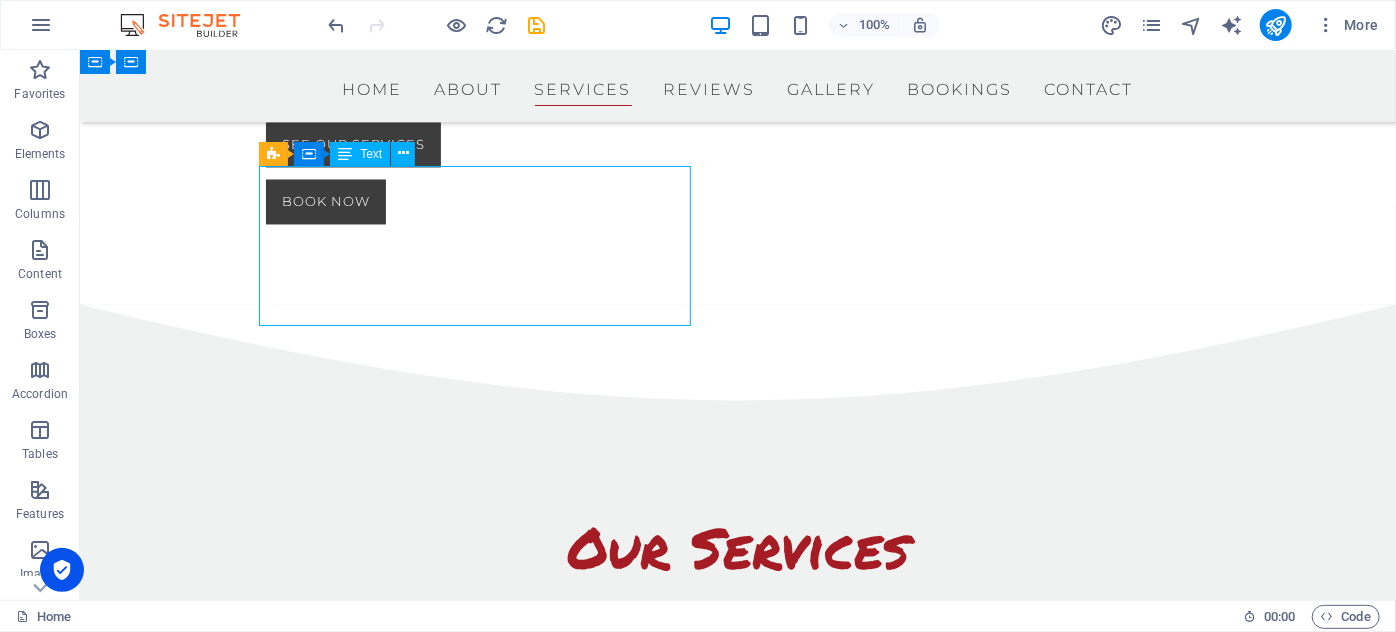 click on "LED BARS At Cherry Blast, we’re all about style and experience — and our LED bars are the ultimate showstoppers, turning heads at every event" at bounding box center (717, 710) 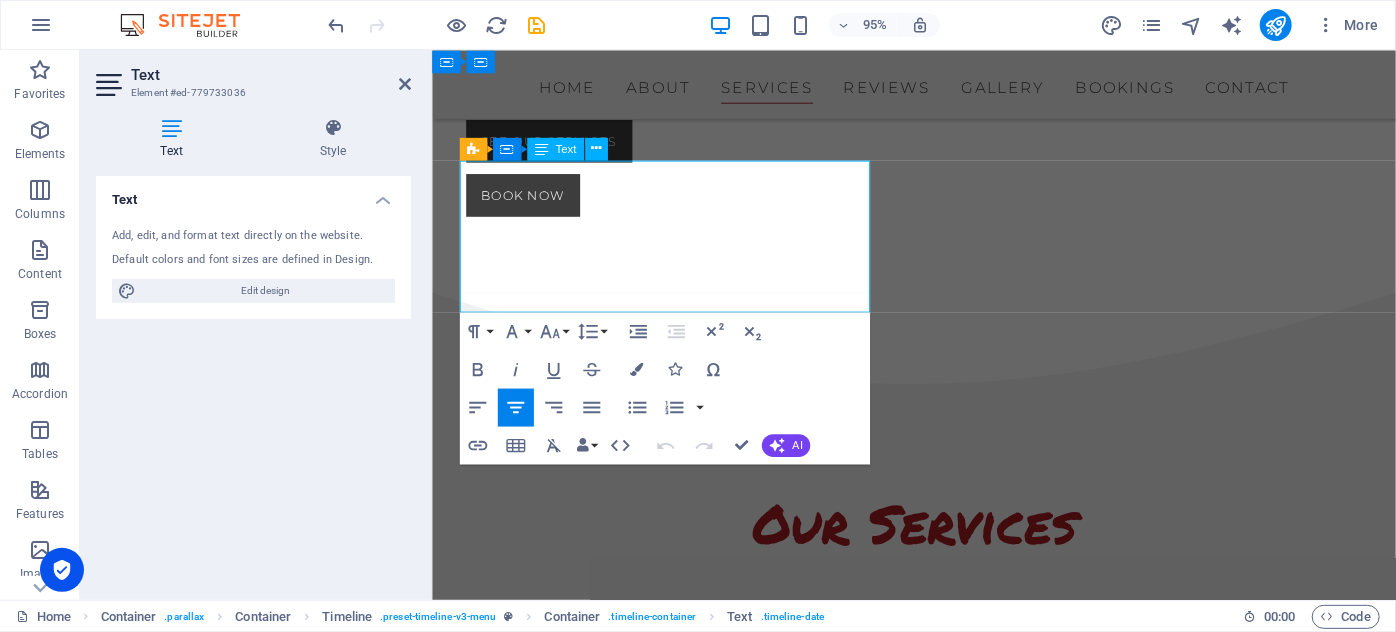 type 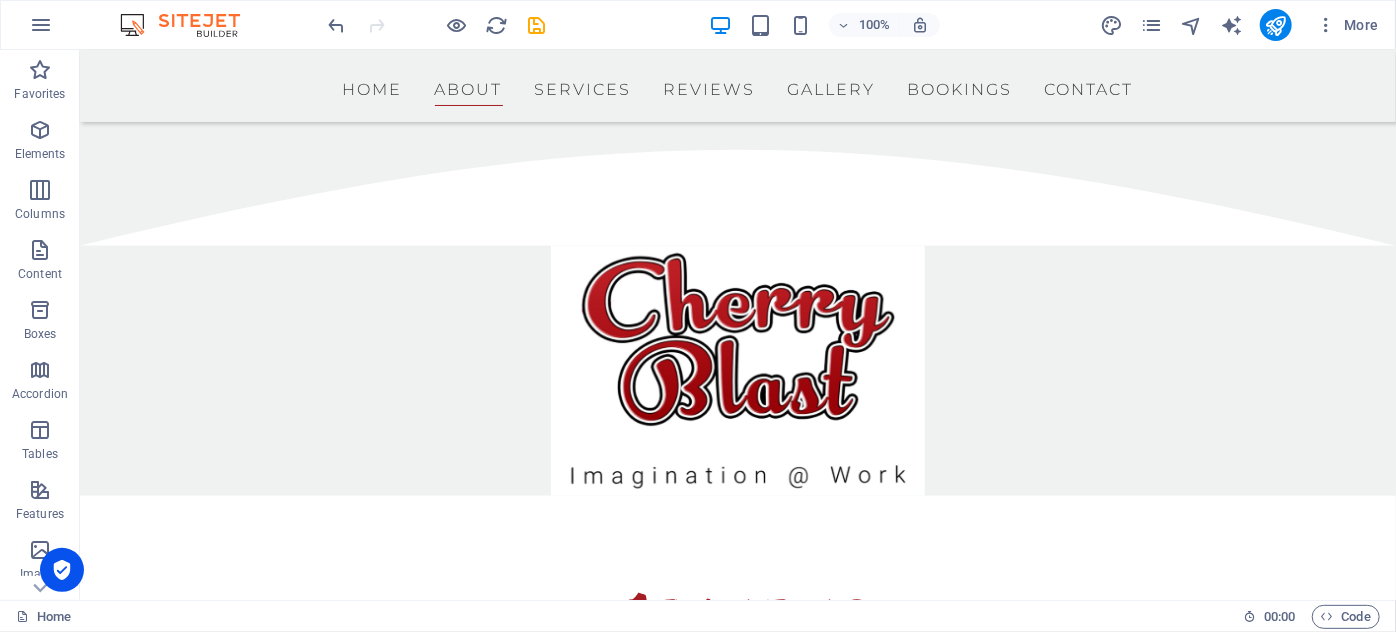 scroll, scrollTop: 970, scrollLeft: 0, axis: vertical 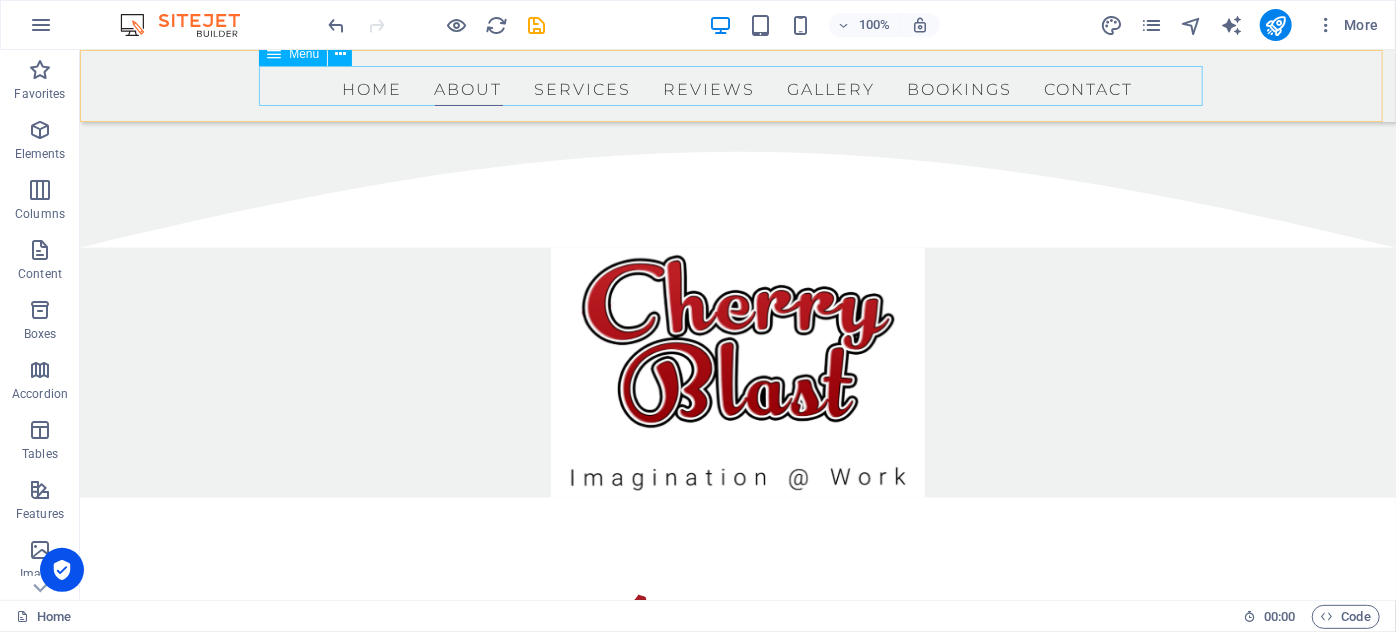 click on "Home About Services Reviews Gallery Bookings Contact" at bounding box center (737, 85) 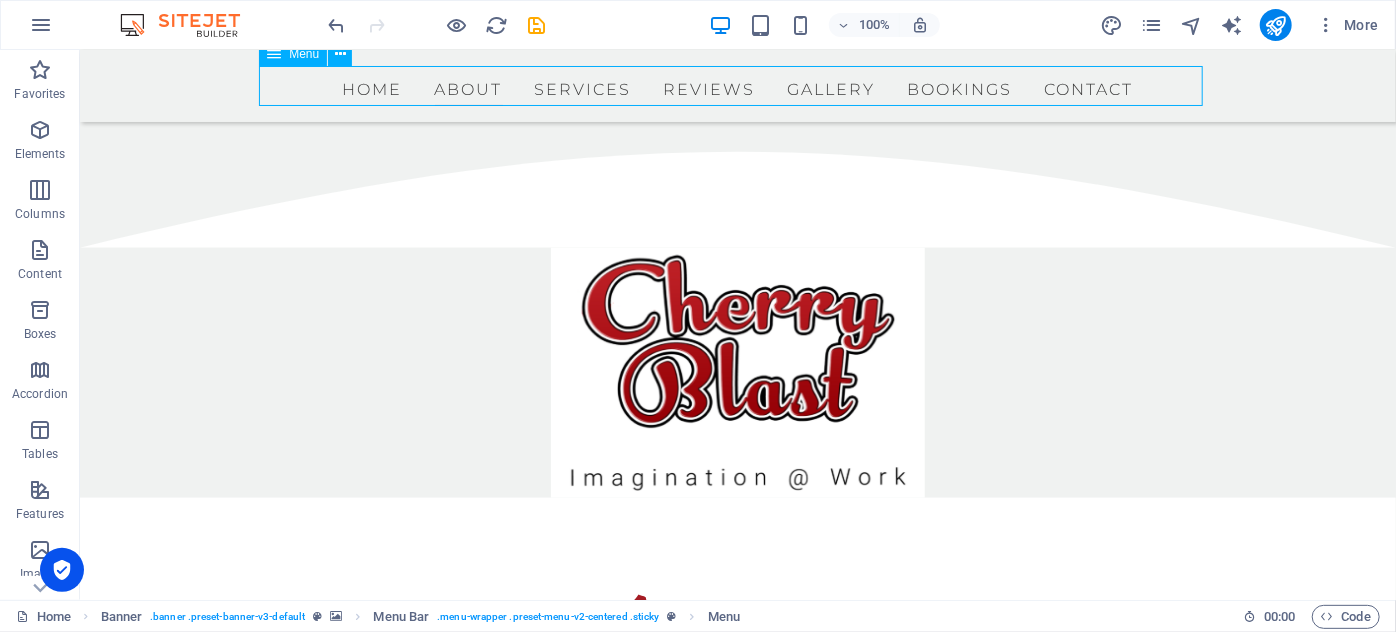 click on "Home About Services Reviews Gallery Bookings Contact" at bounding box center (737, 85) 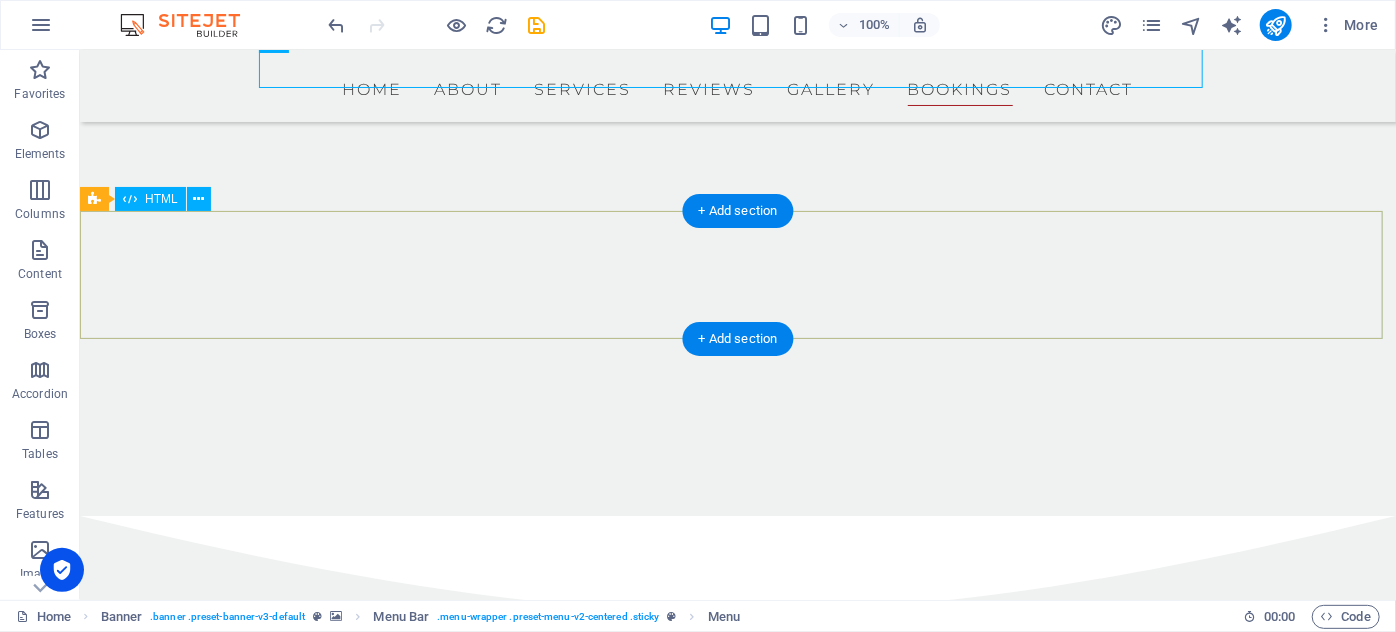 scroll, scrollTop: 7642, scrollLeft: 0, axis: vertical 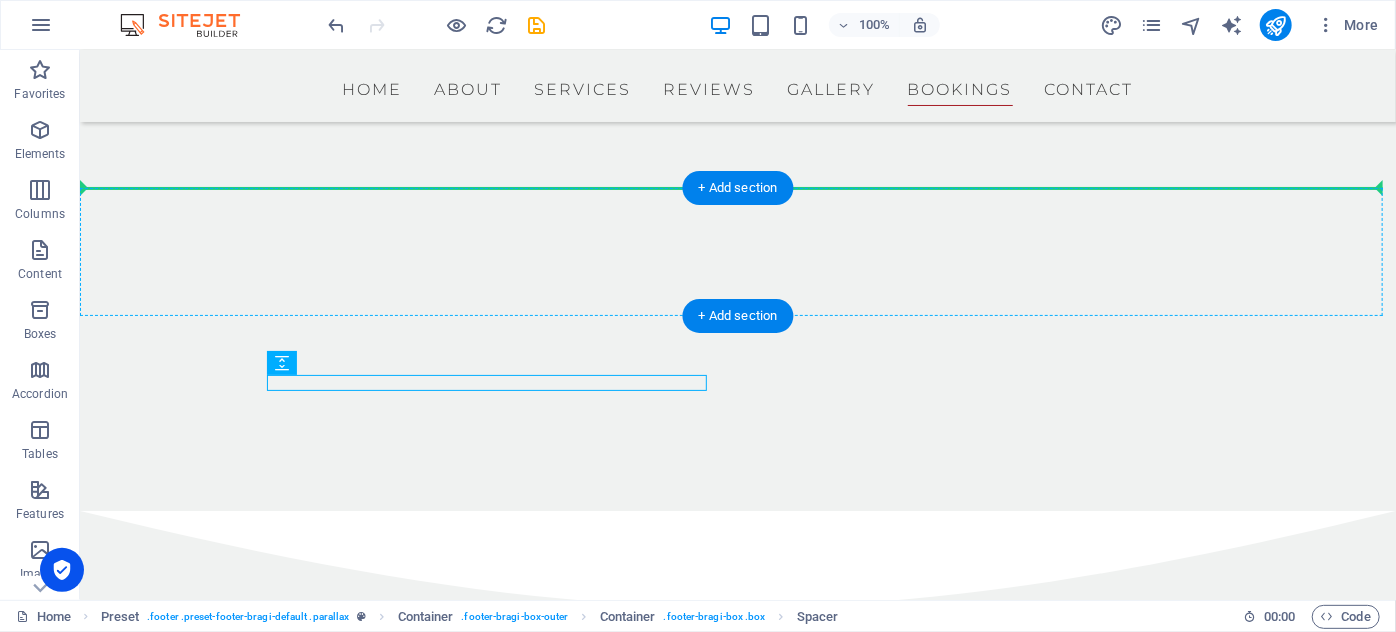 drag, startPoint x: 628, startPoint y: 387, endPoint x: 601, endPoint y: 251, distance: 138.65425 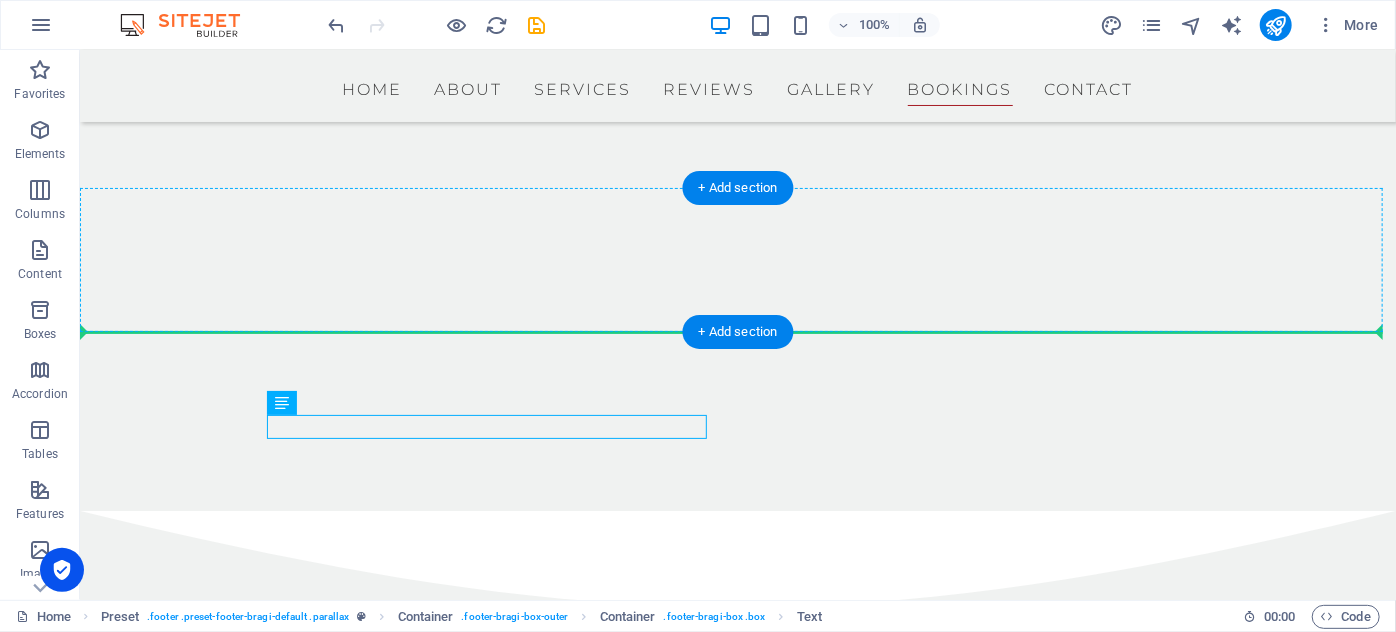 drag, startPoint x: 592, startPoint y: 427, endPoint x: 567, endPoint y: 268, distance: 160.95341 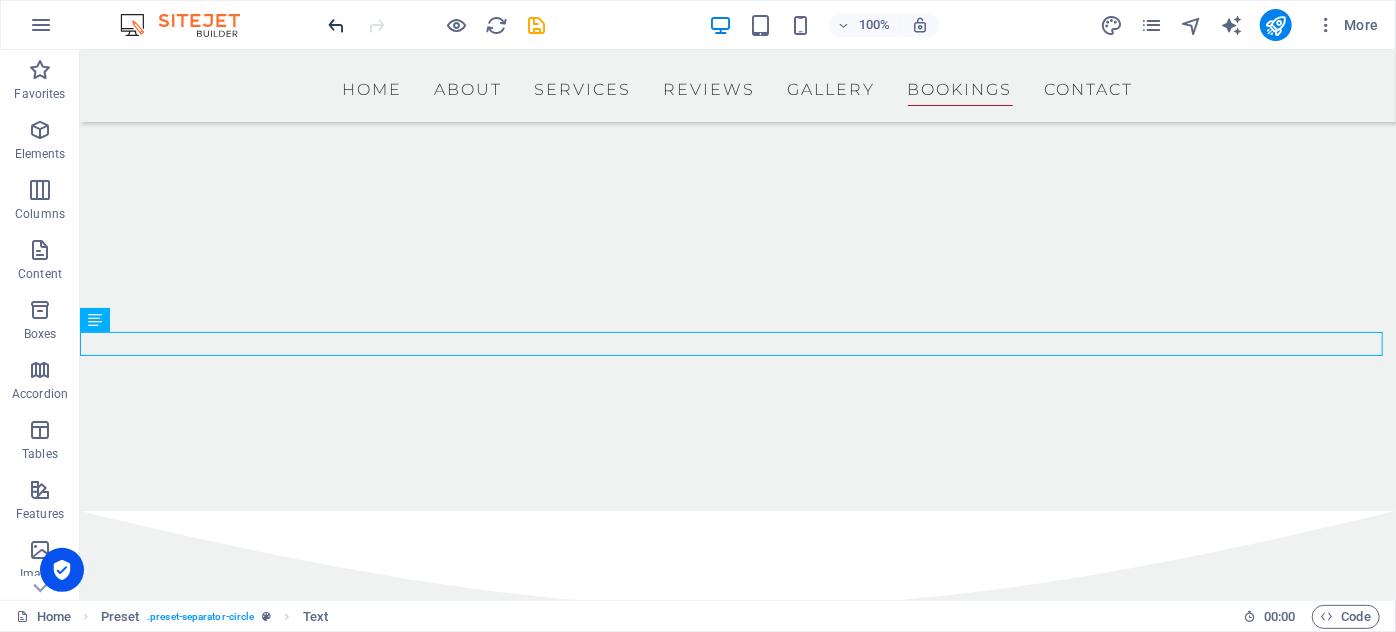 click at bounding box center (337, 25) 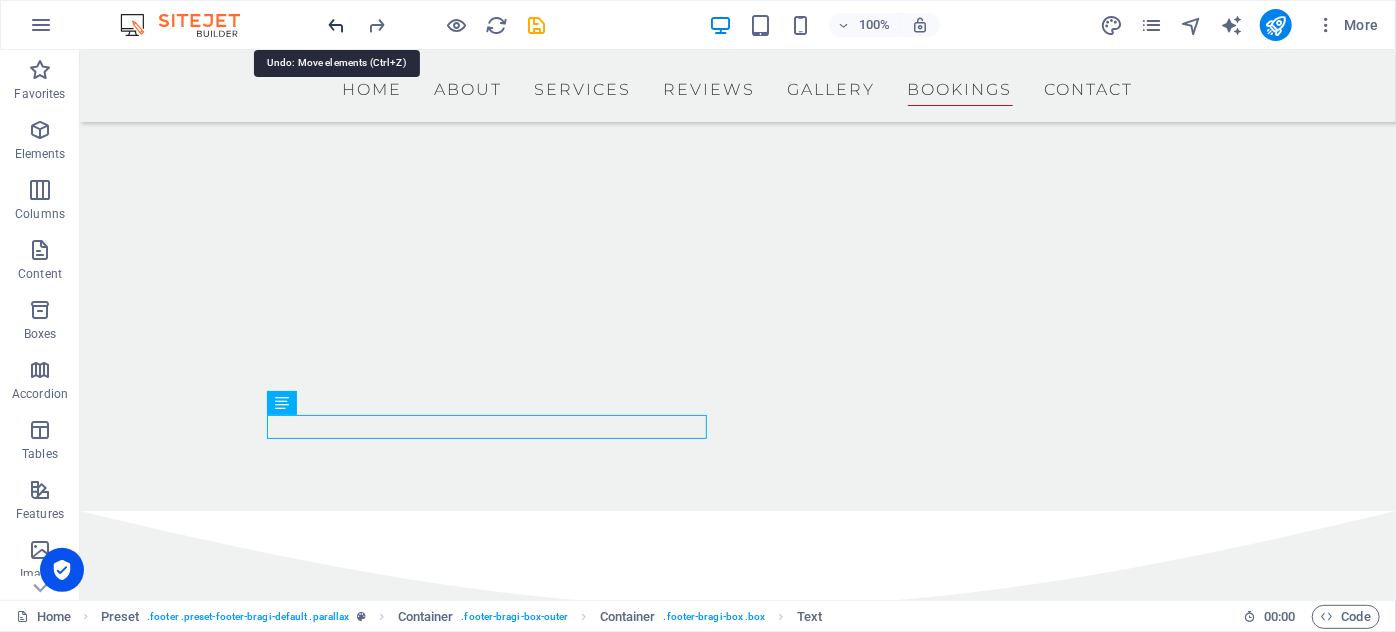 click at bounding box center [337, 25] 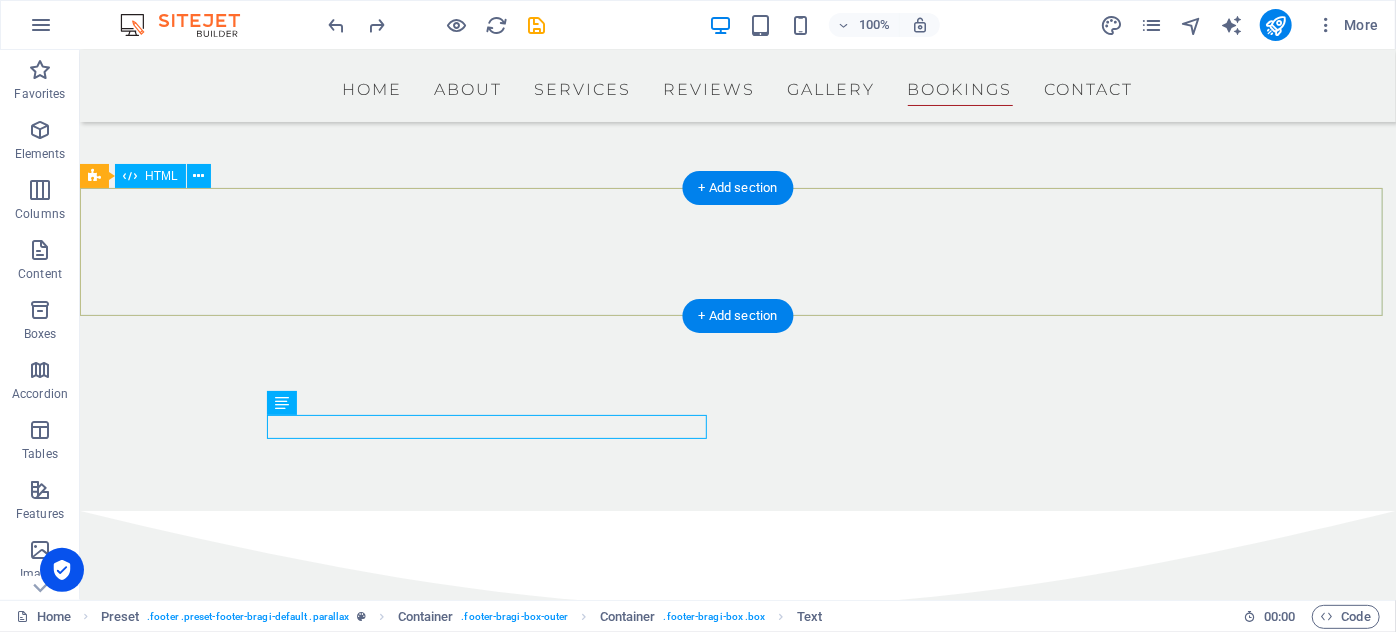 click at bounding box center (737, 4431) 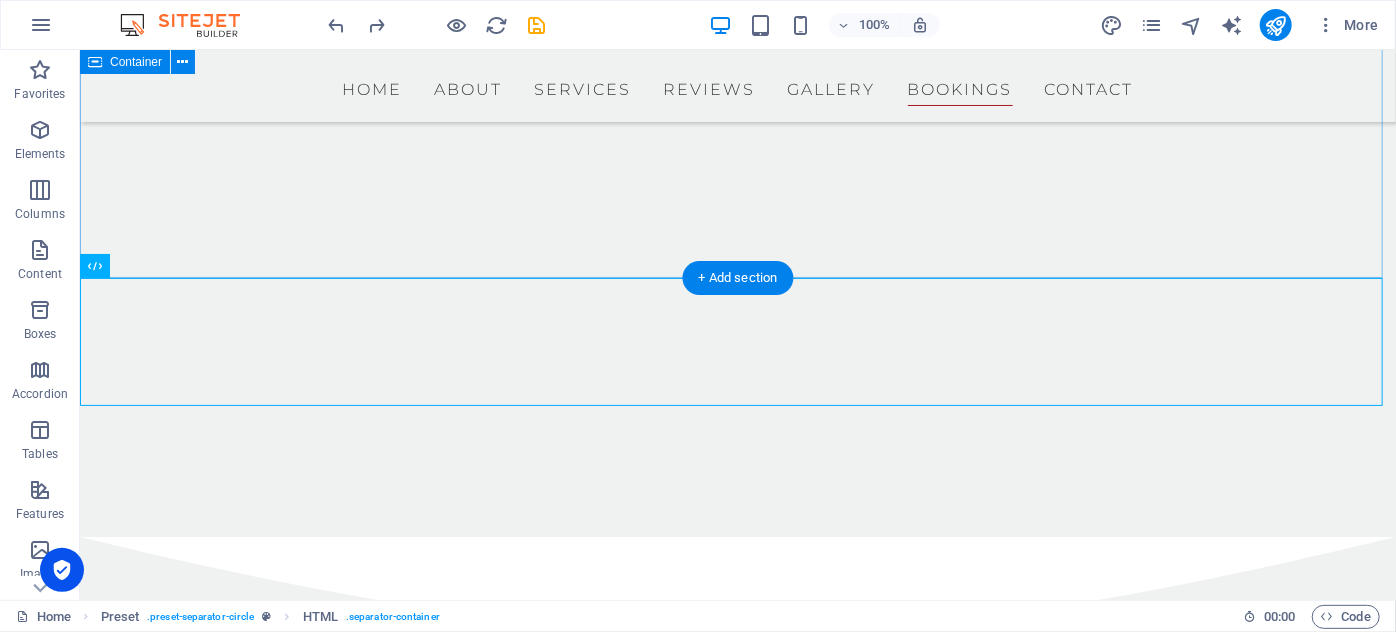 scroll, scrollTop: 7642, scrollLeft: 0, axis: vertical 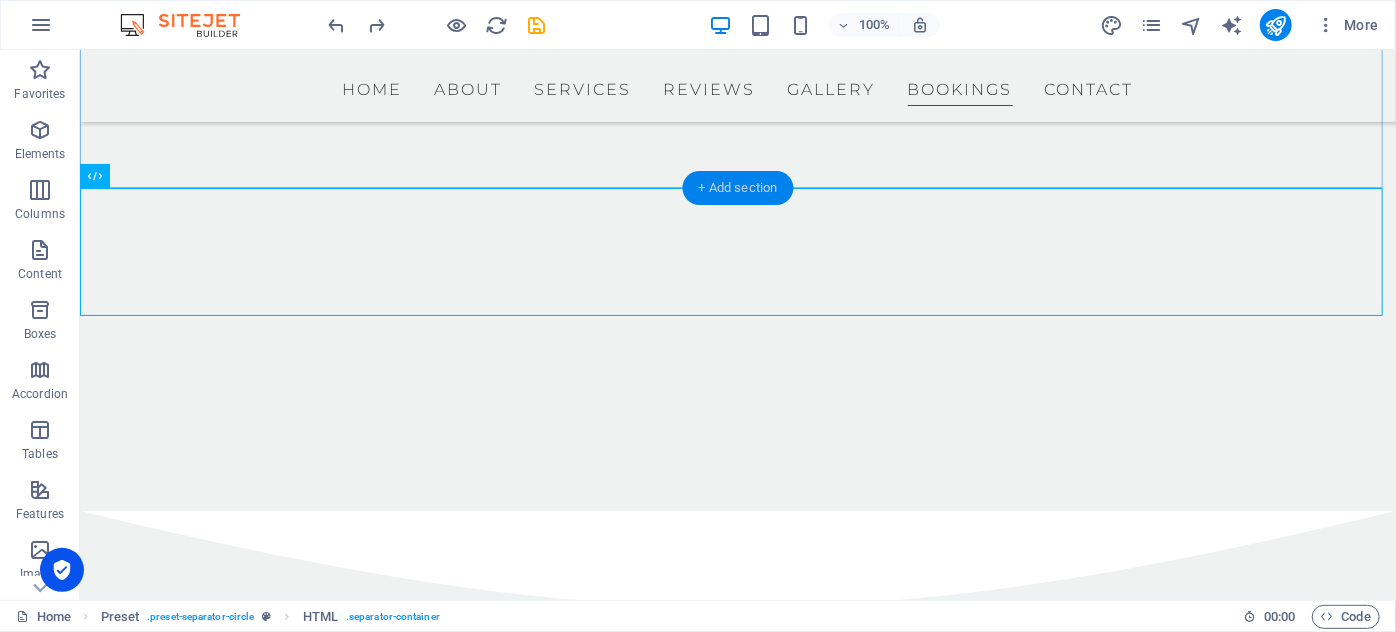 drag, startPoint x: 711, startPoint y: 193, endPoint x: 302, endPoint y: 153, distance: 410.95132 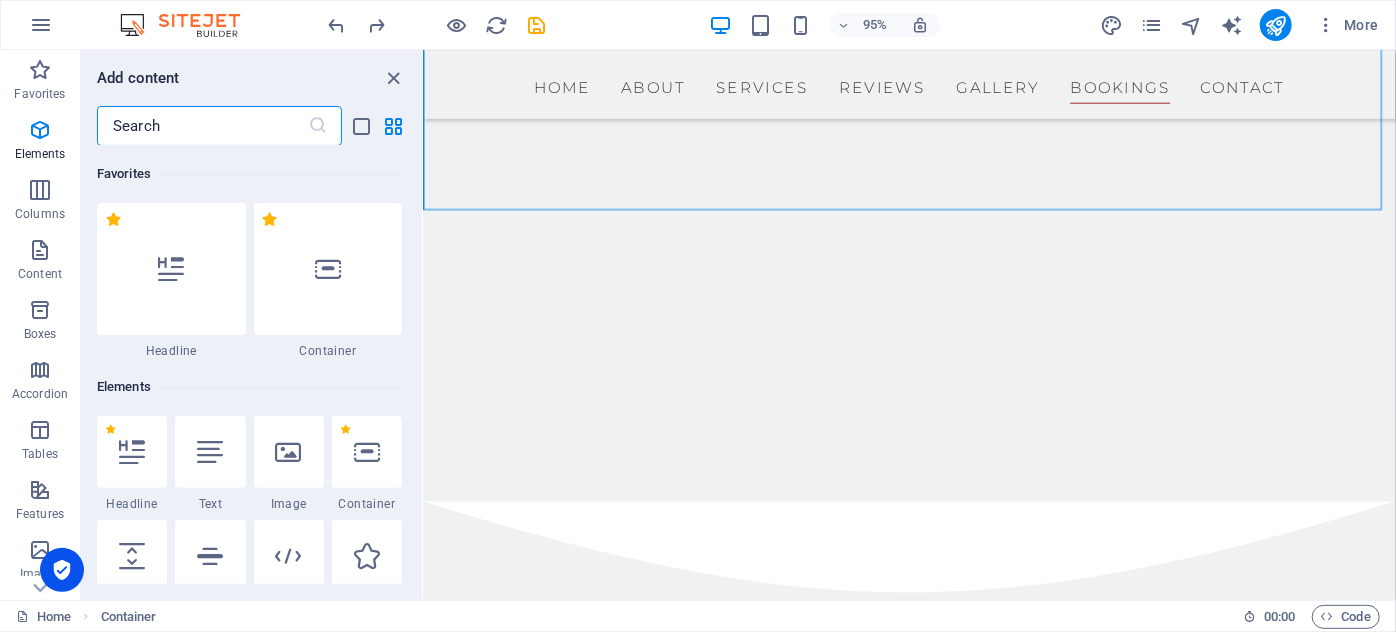 scroll, scrollTop: 7613, scrollLeft: 0, axis: vertical 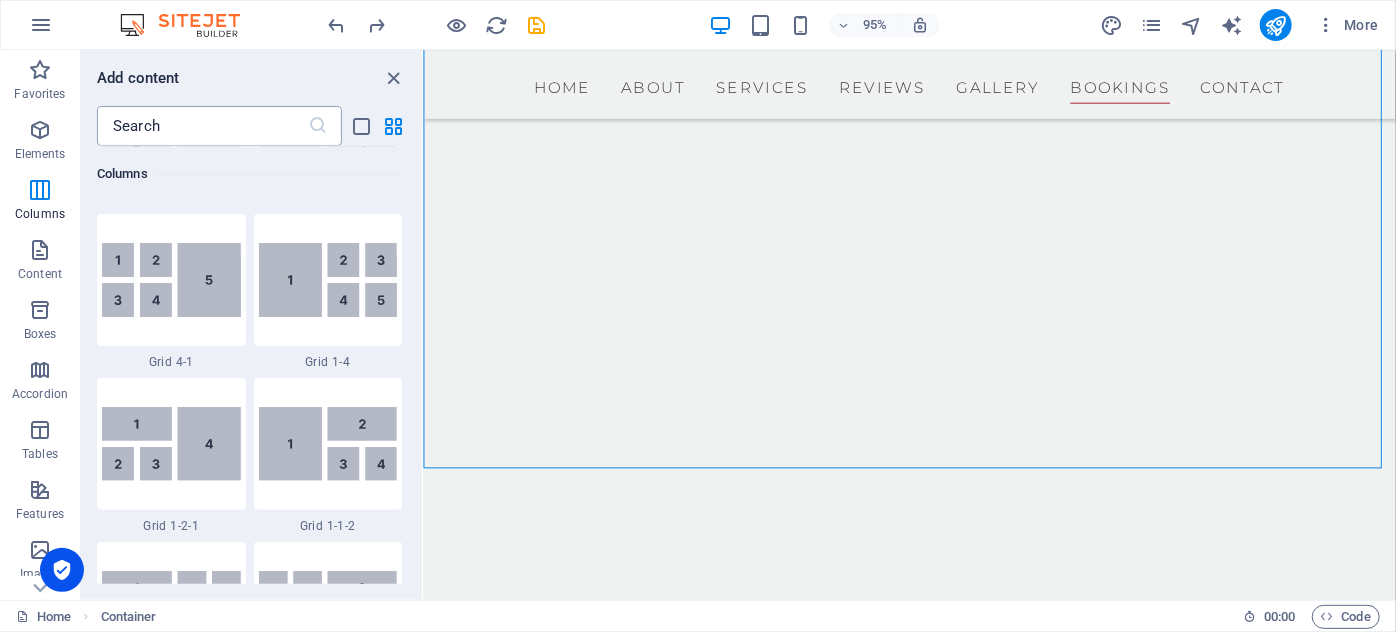 click at bounding box center [202, 126] 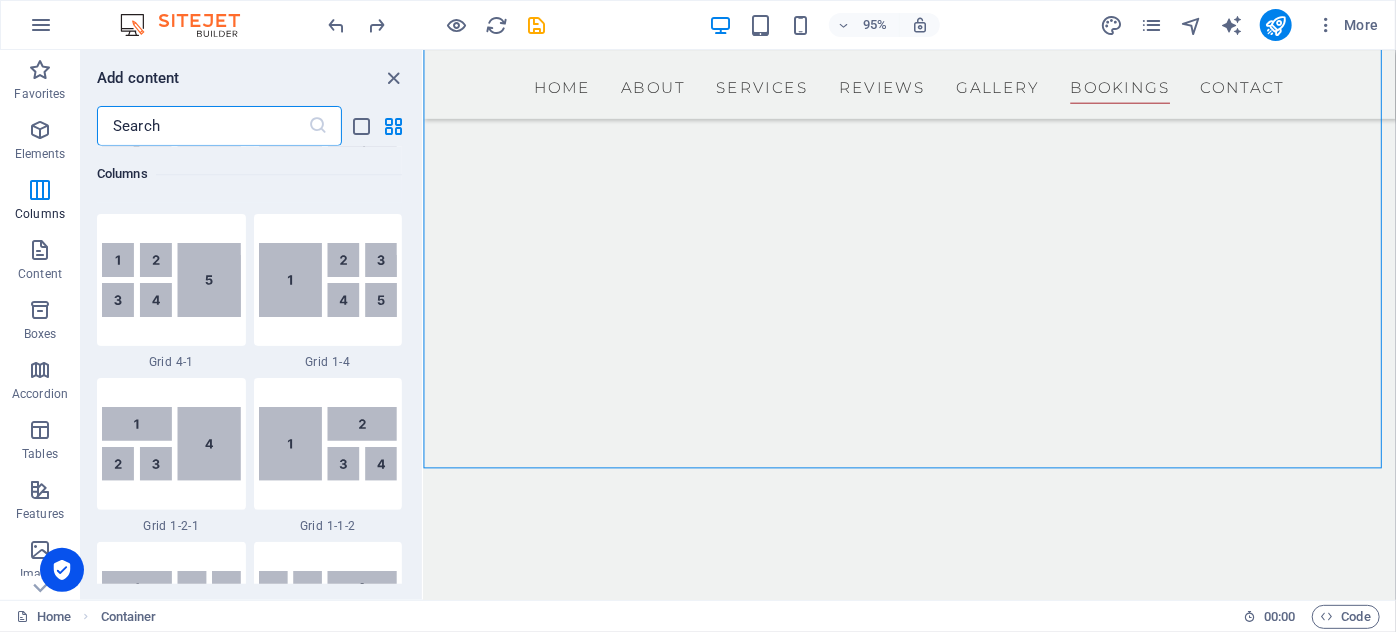 scroll, scrollTop: 3237, scrollLeft: 0, axis: vertical 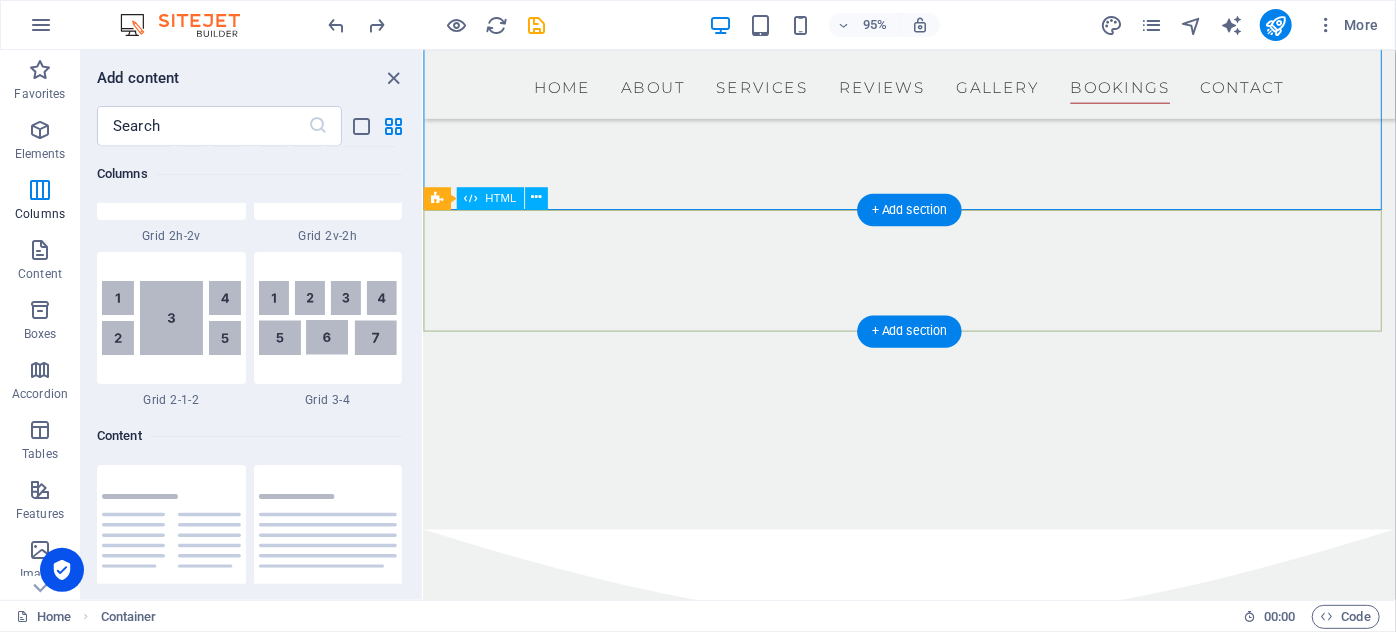 click at bounding box center [934, 4474] 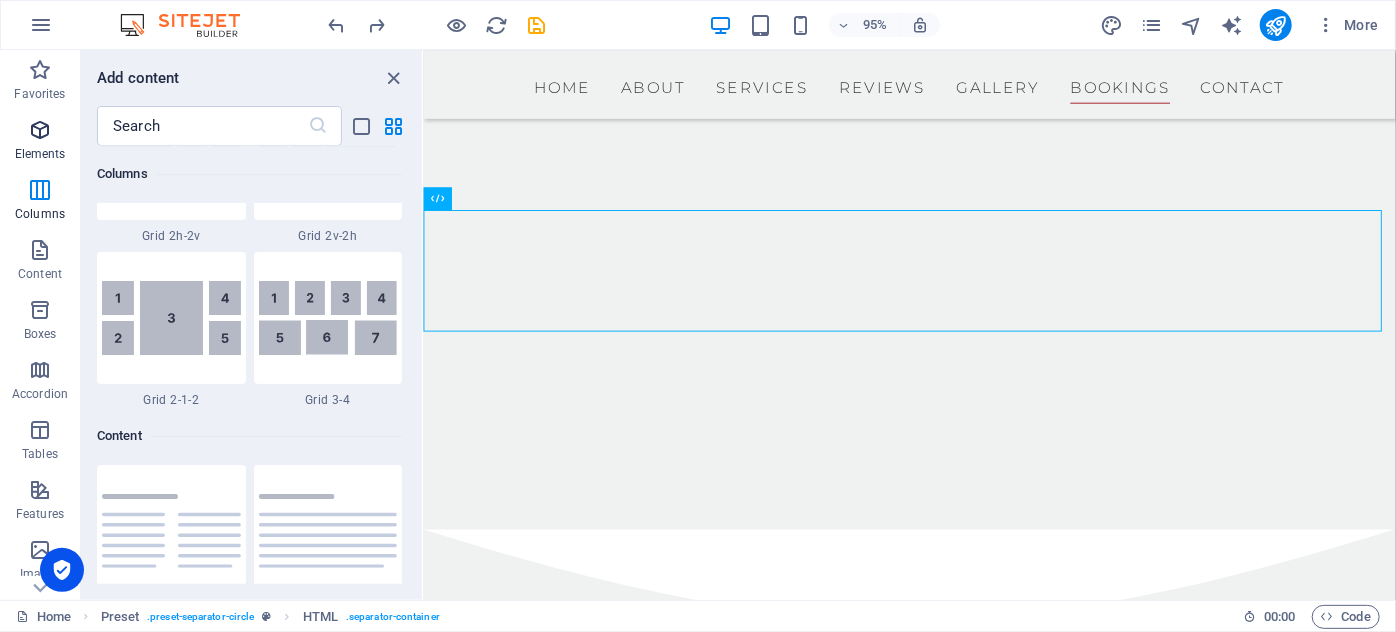 click at bounding box center [40, 130] 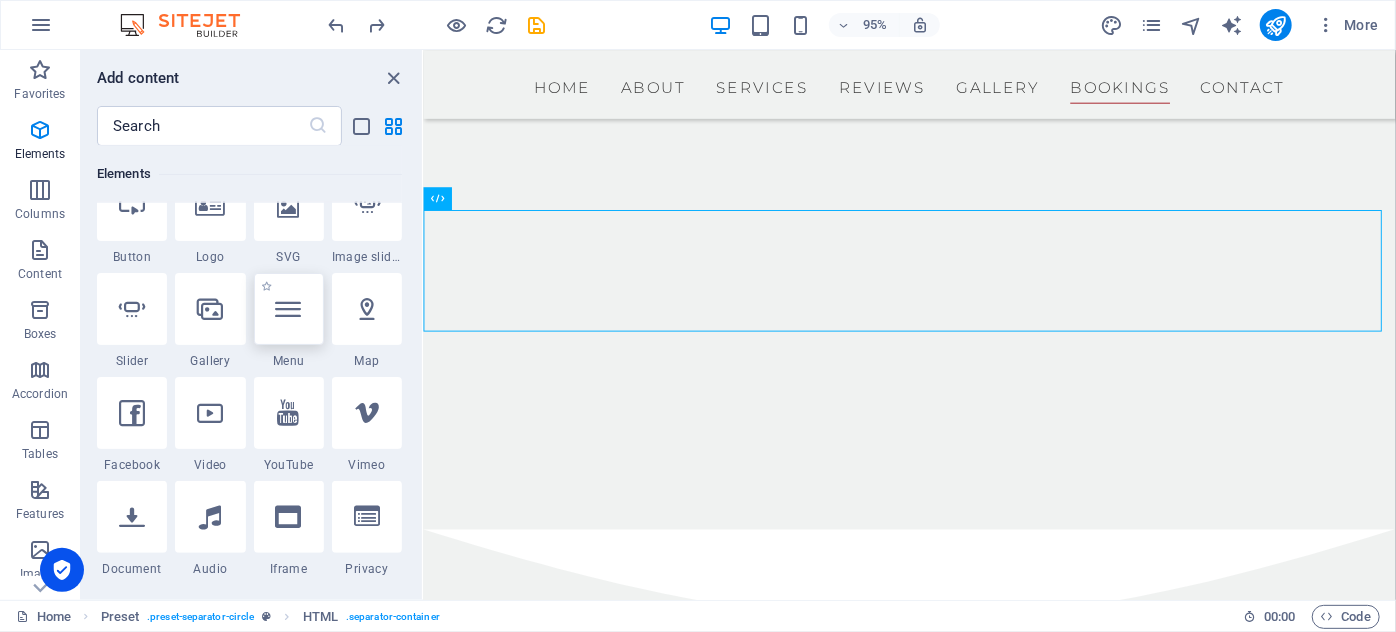scroll, scrollTop: 485, scrollLeft: 0, axis: vertical 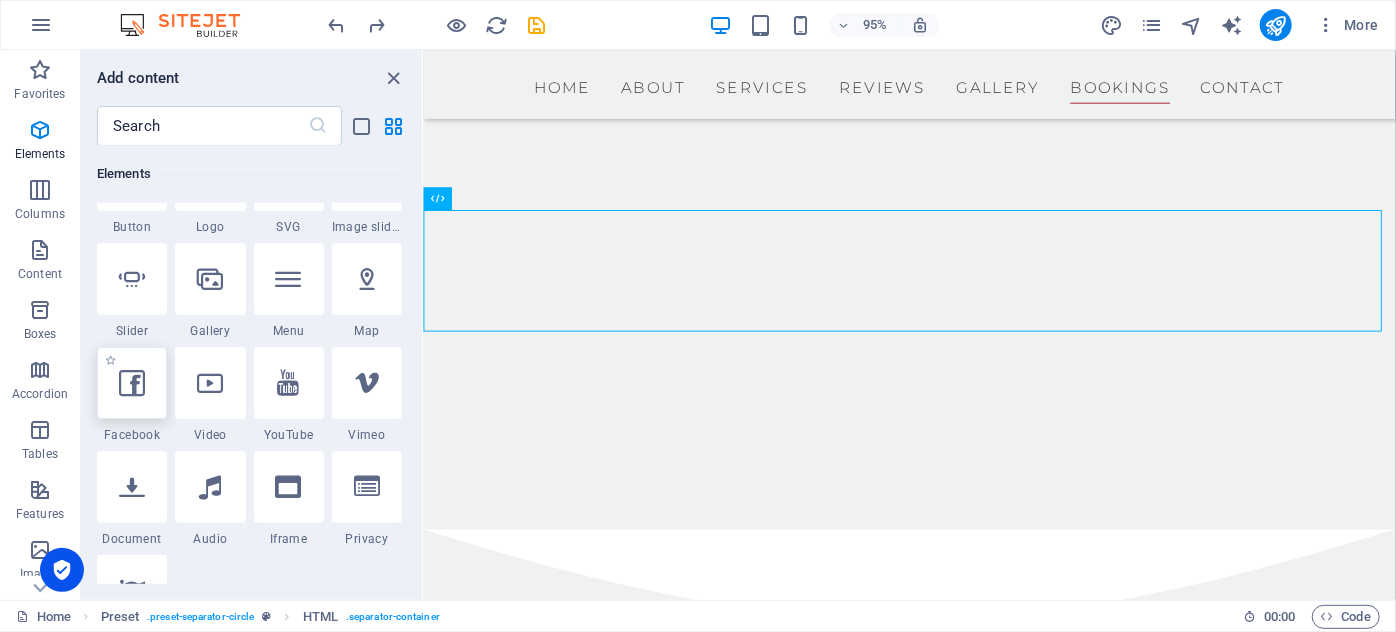 click at bounding box center [132, 383] 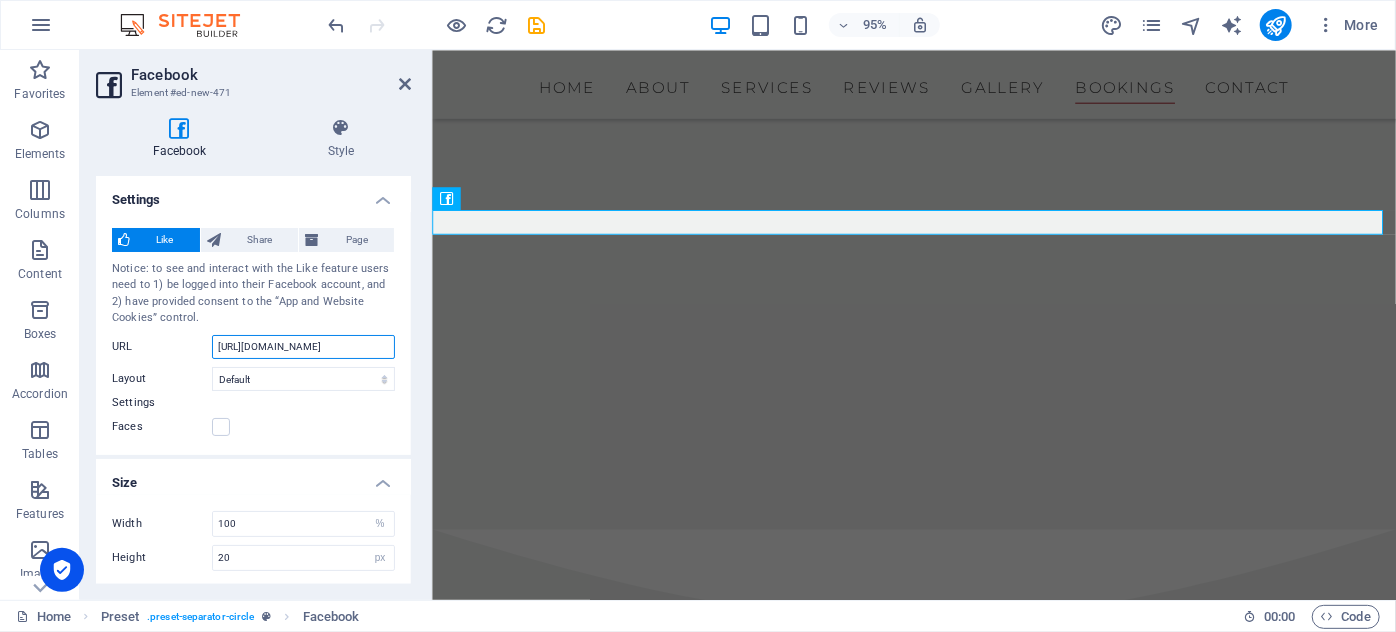 click on "[URL][DOMAIN_NAME]" at bounding box center (303, 347) 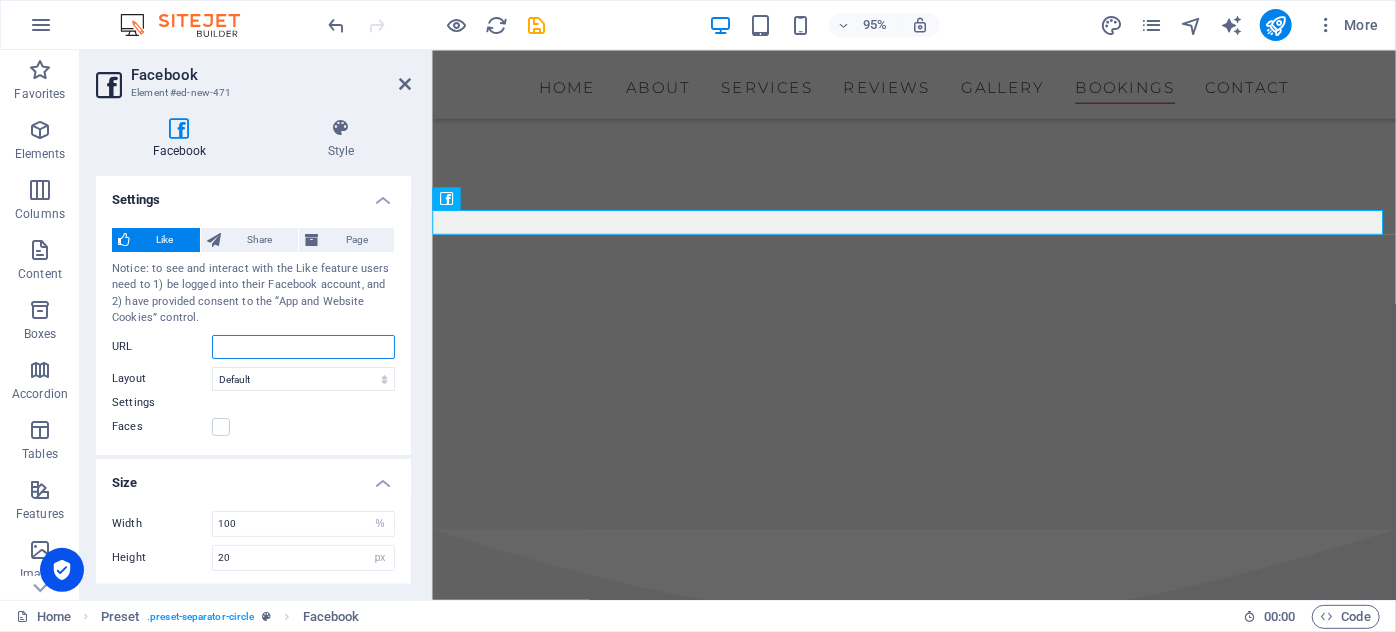 paste on "[URL][DOMAIN_NAME]" 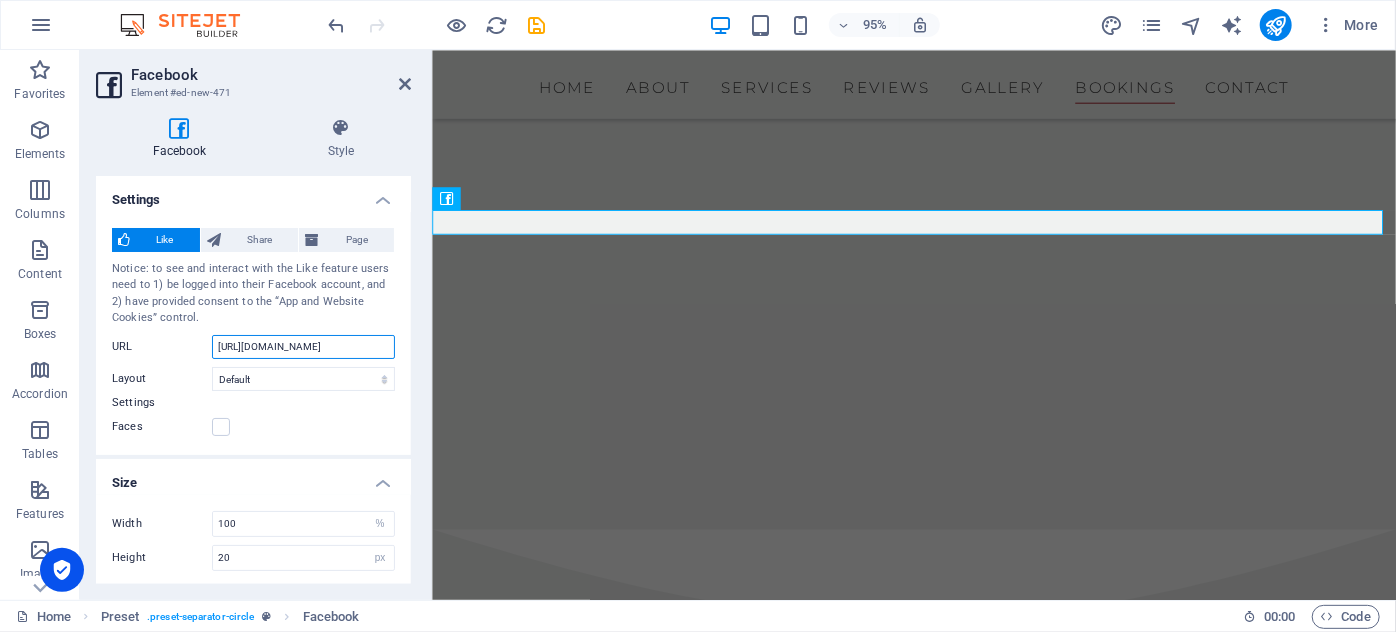 scroll, scrollTop: 0, scrollLeft: 24, axis: horizontal 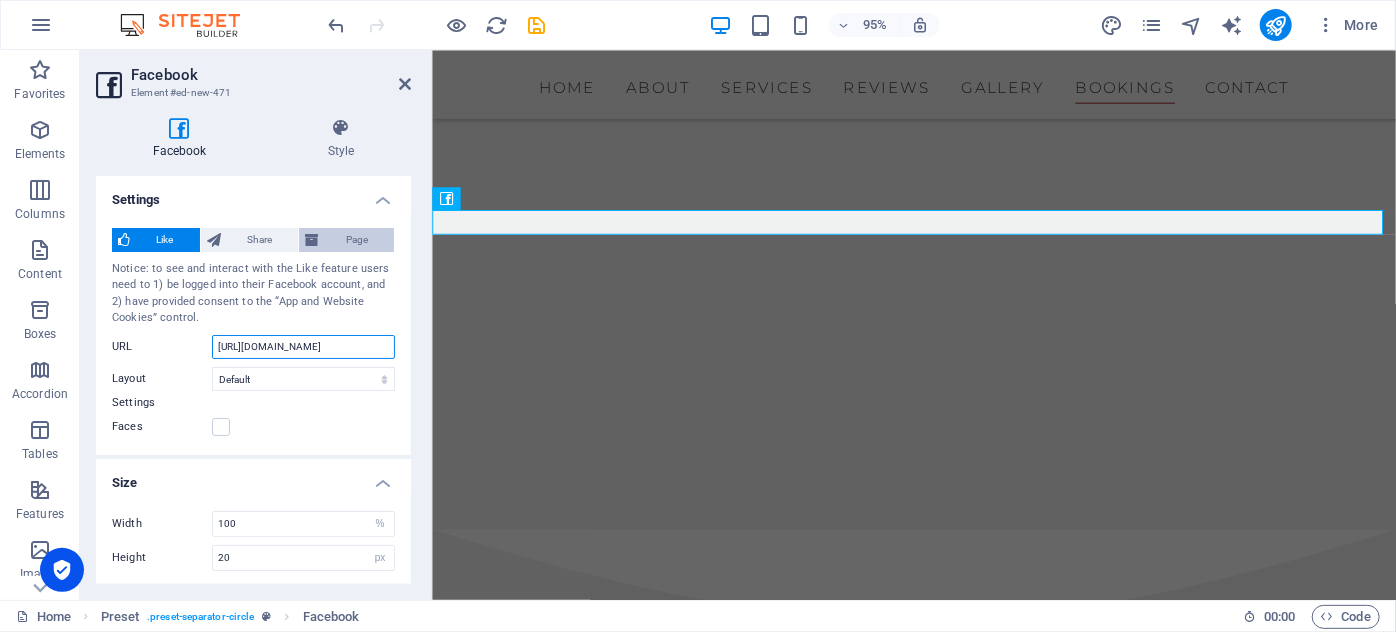 type on "[URL][DOMAIN_NAME]" 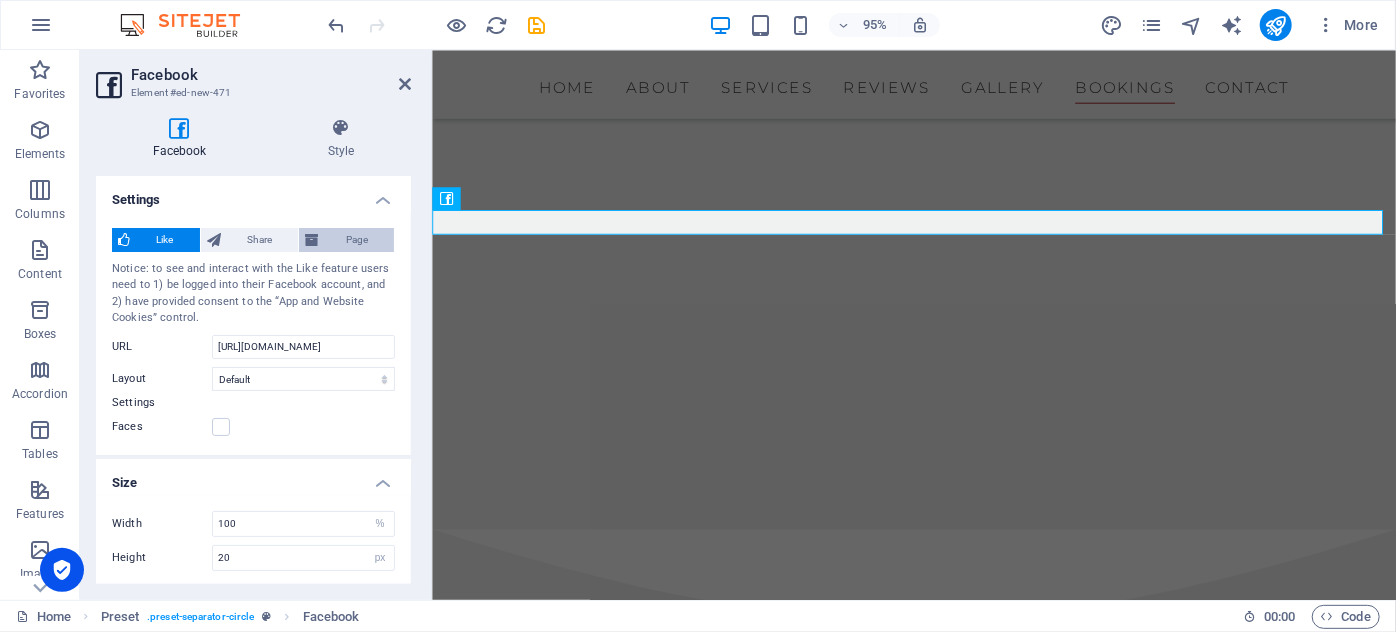click on "Page" at bounding box center [356, 240] 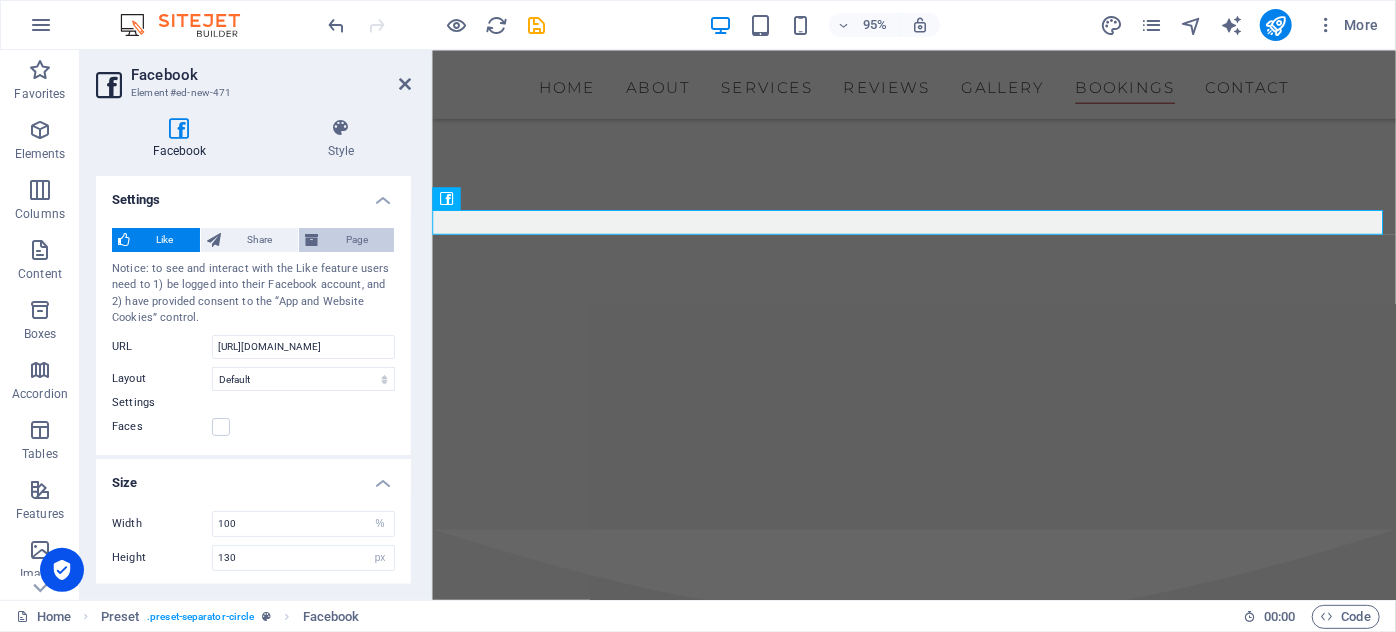 scroll, scrollTop: 0, scrollLeft: 0, axis: both 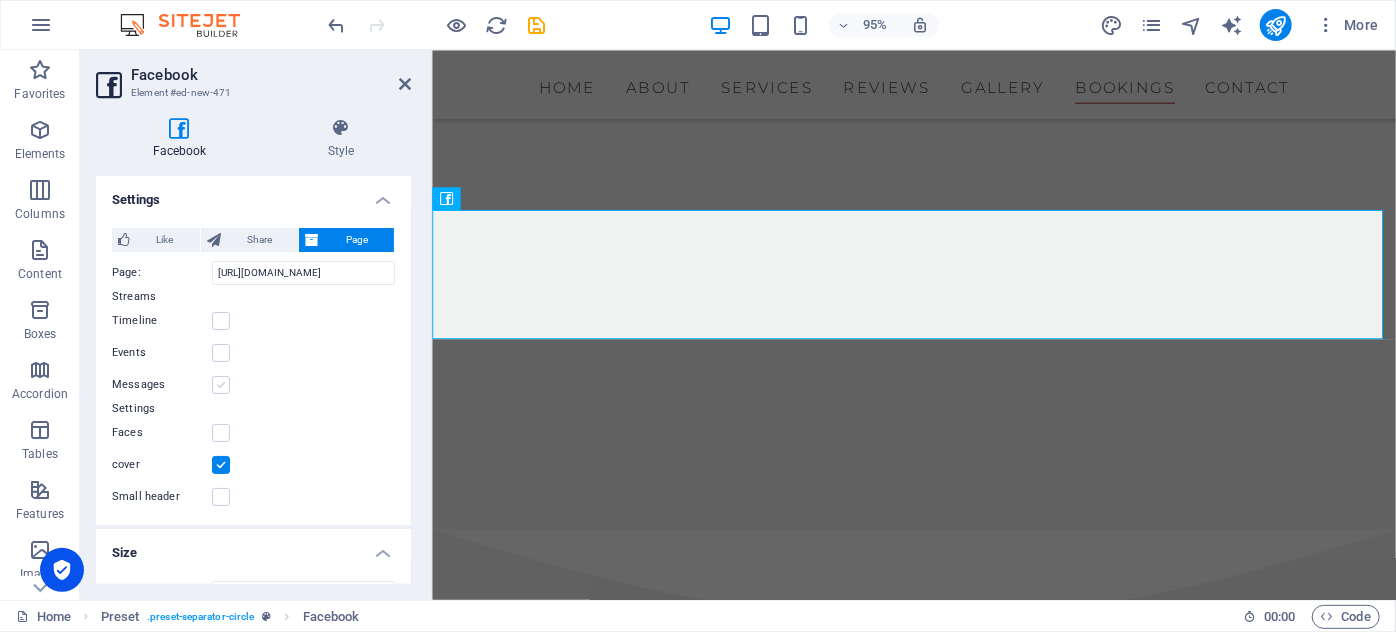 click at bounding box center (221, 385) 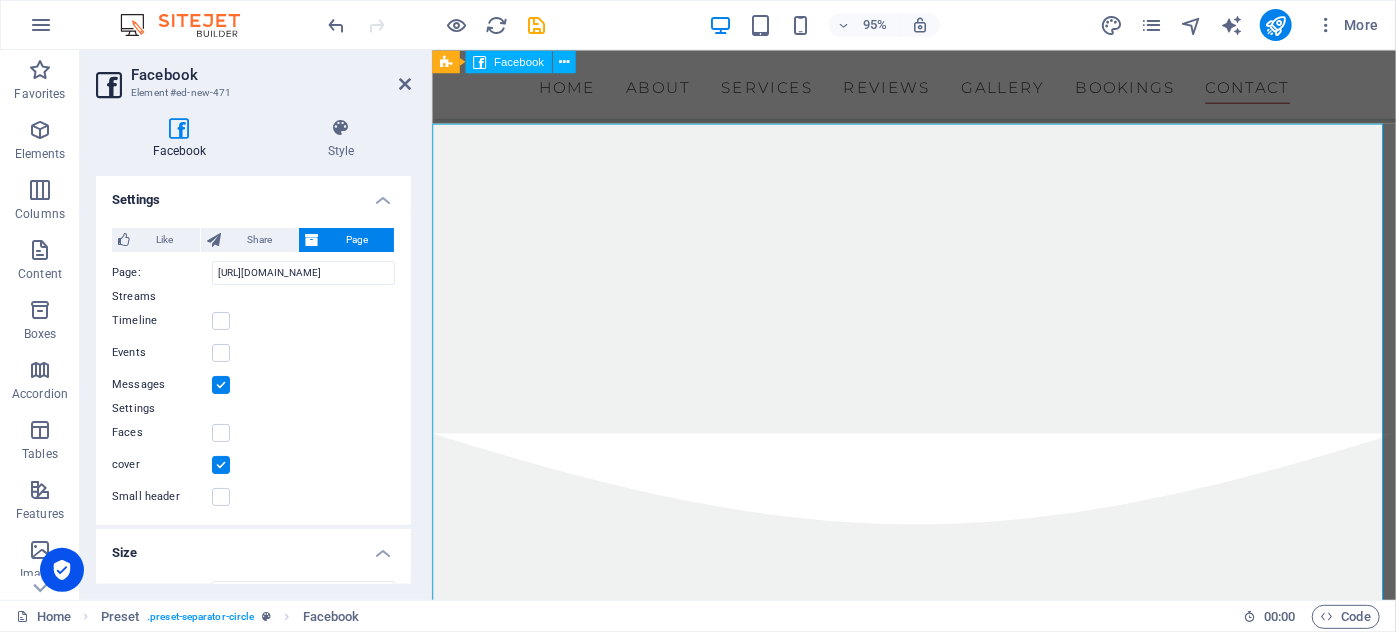 scroll, scrollTop: 7704, scrollLeft: 0, axis: vertical 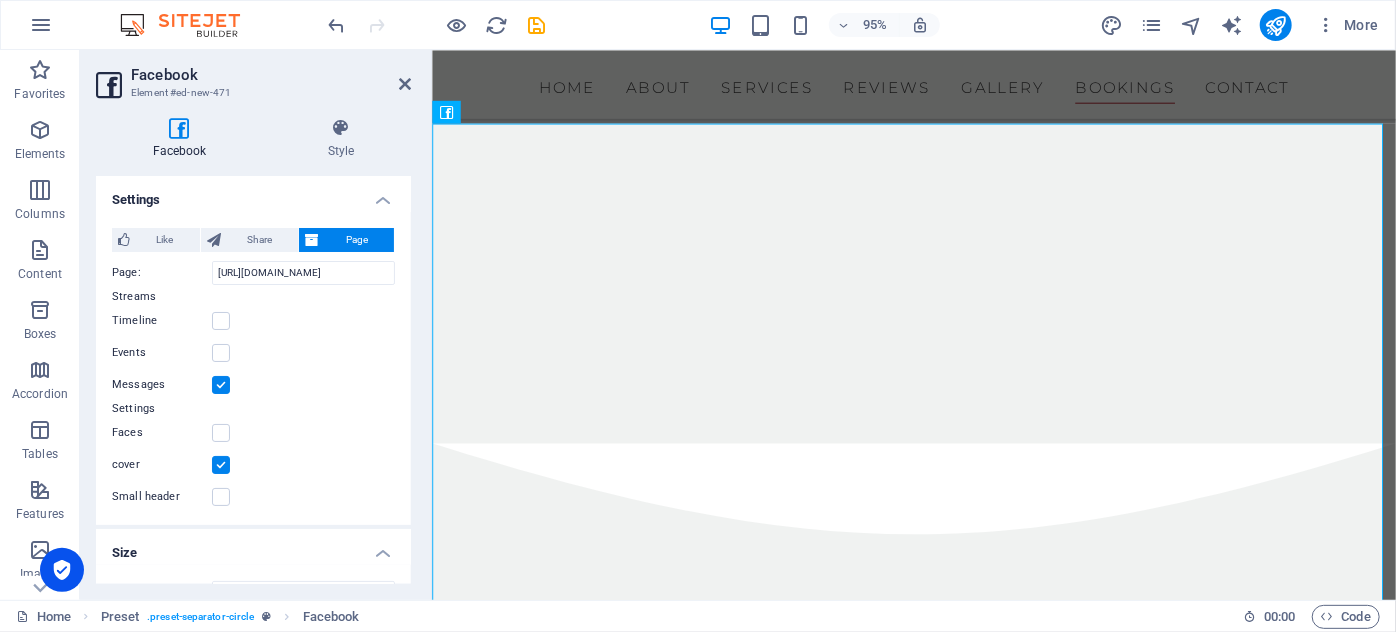 click at bounding box center (221, 385) 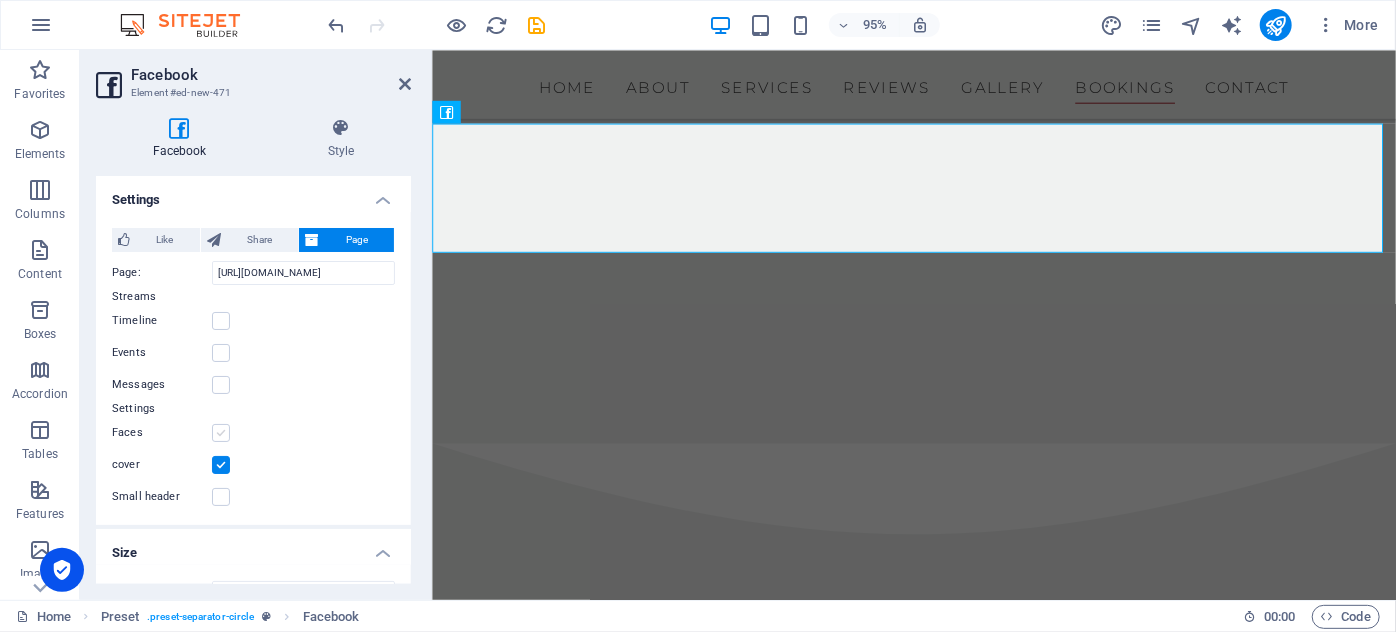 click at bounding box center [221, 433] 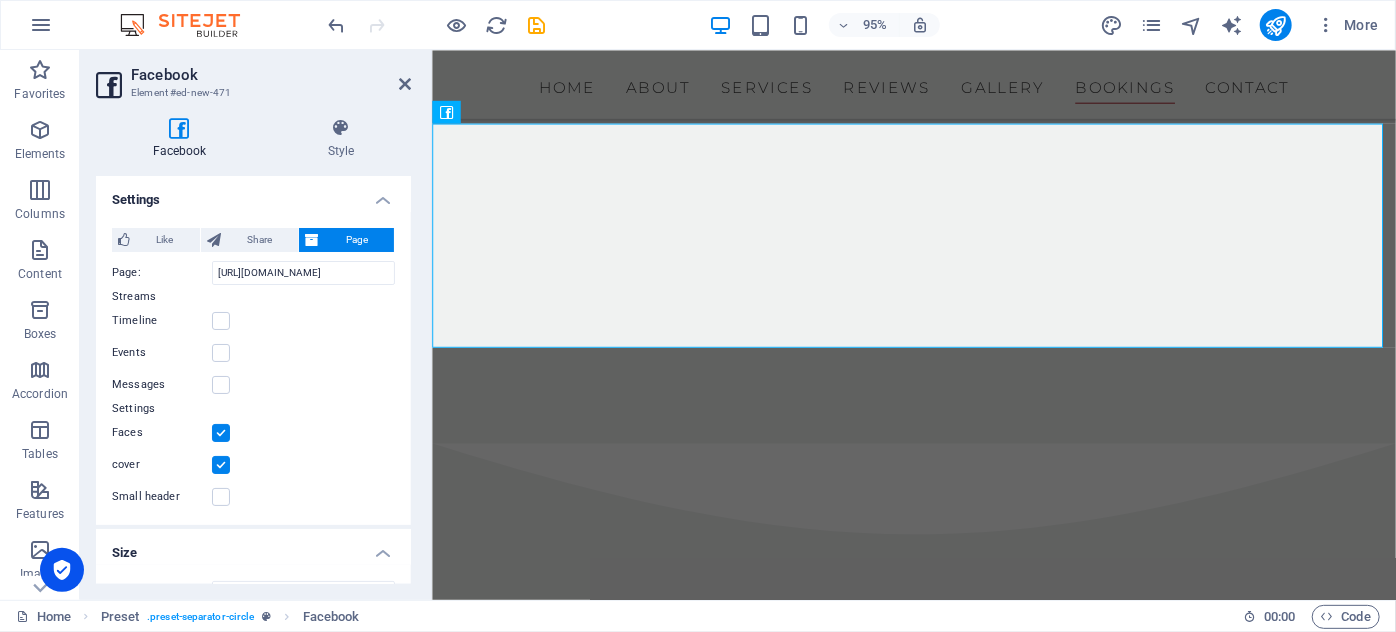 click at bounding box center (221, 433) 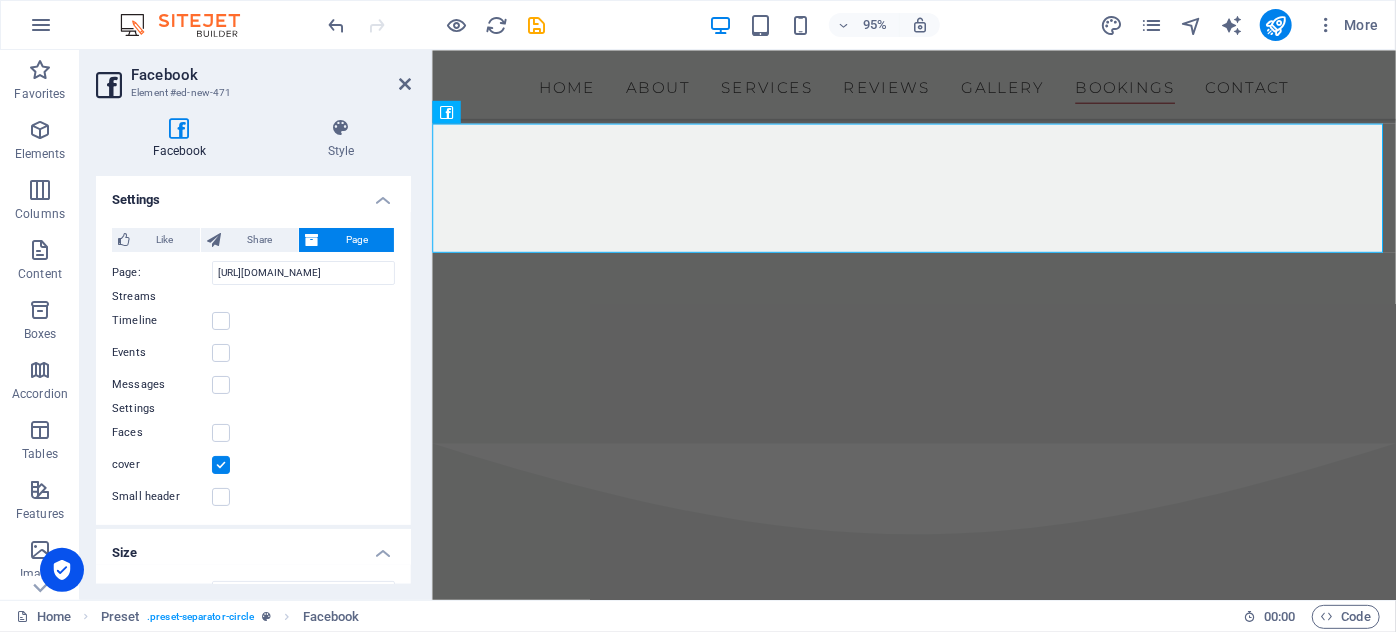 click at bounding box center (221, 465) 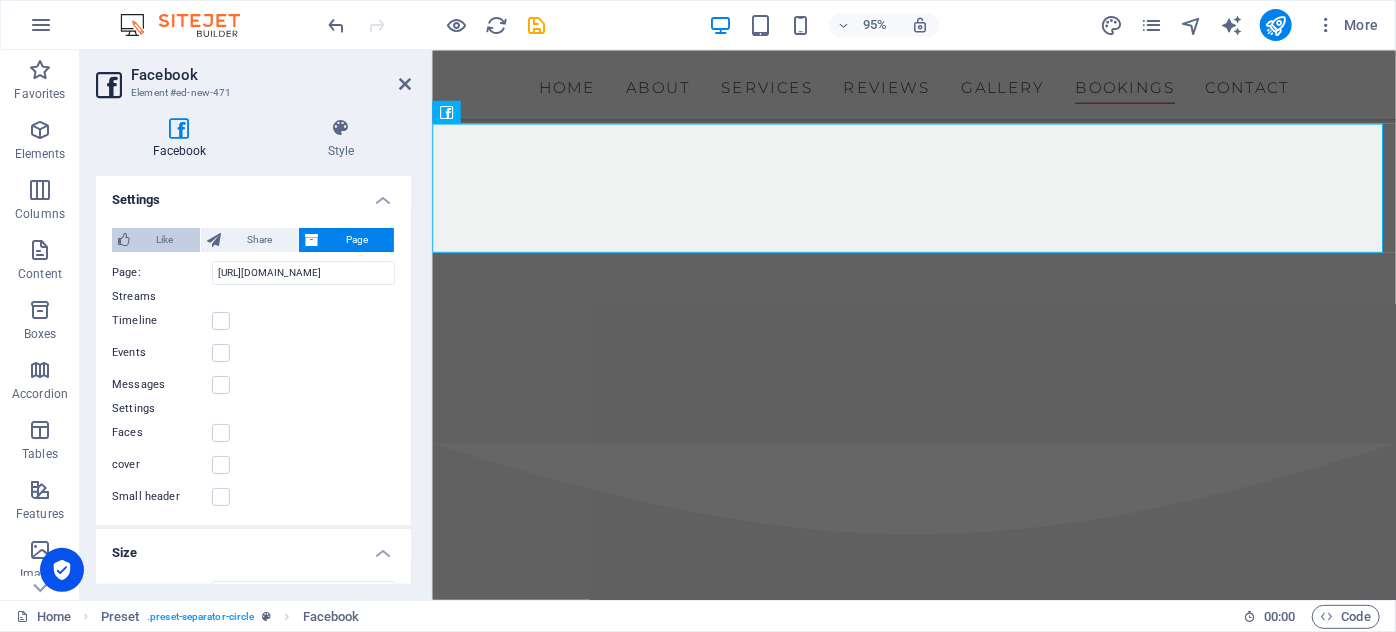 click on "Like" at bounding box center (165, 240) 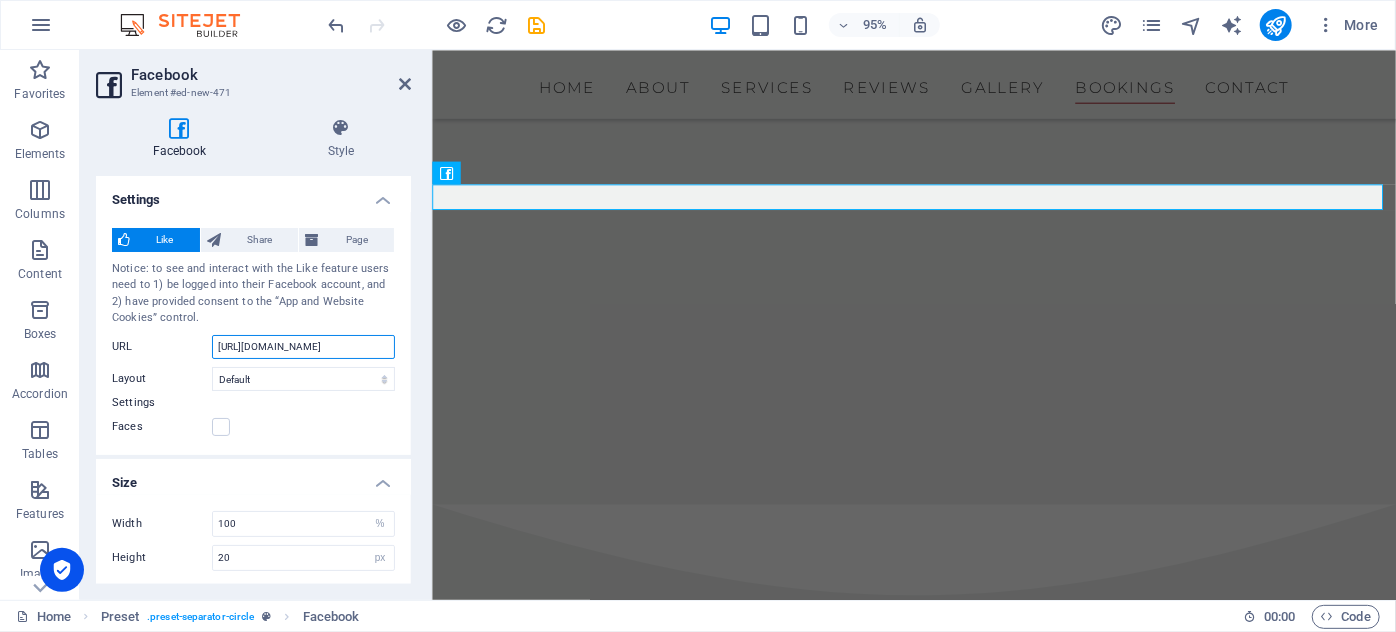 click on "[URL][DOMAIN_NAME]" at bounding box center [303, 347] 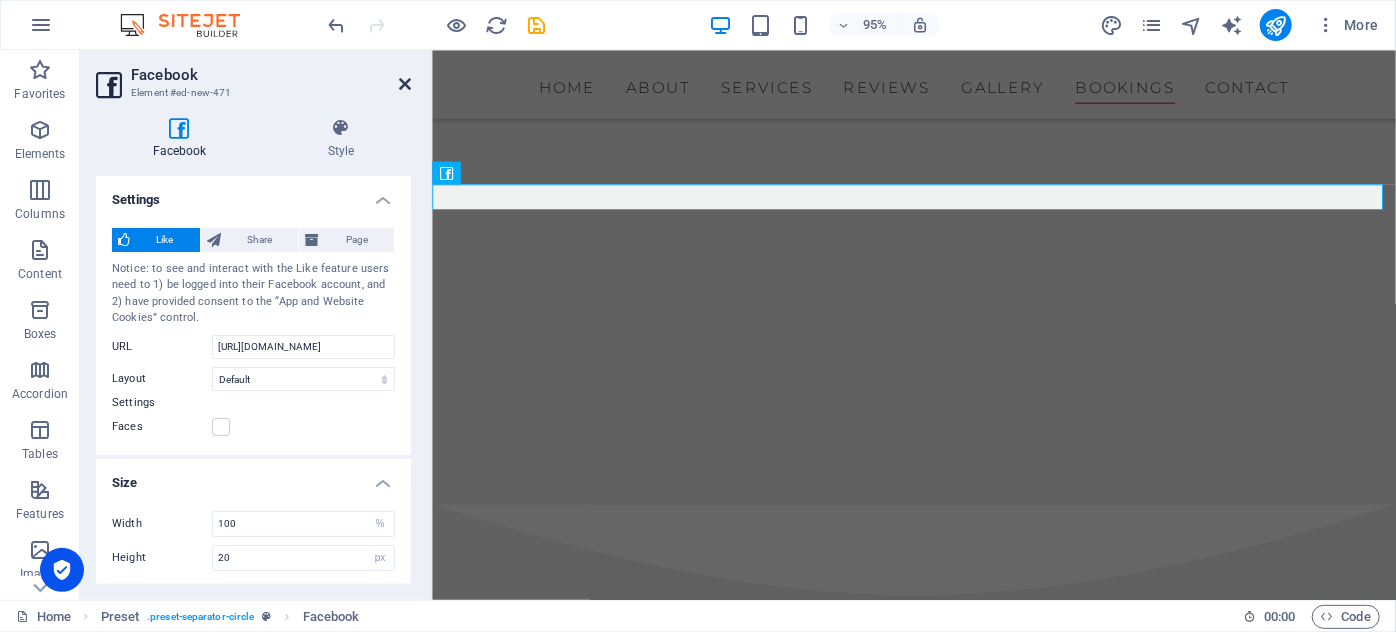 click at bounding box center (405, 84) 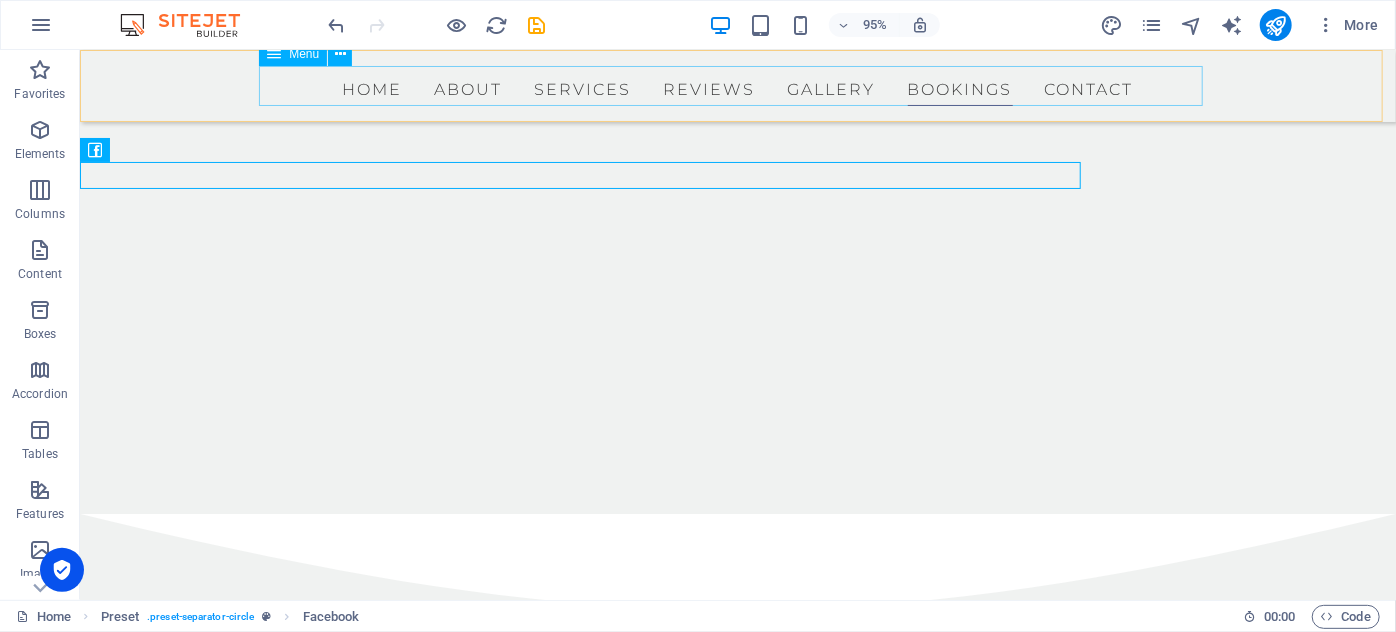 scroll, scrollTop: 7668, scrollLeft: 0, axis: vertical 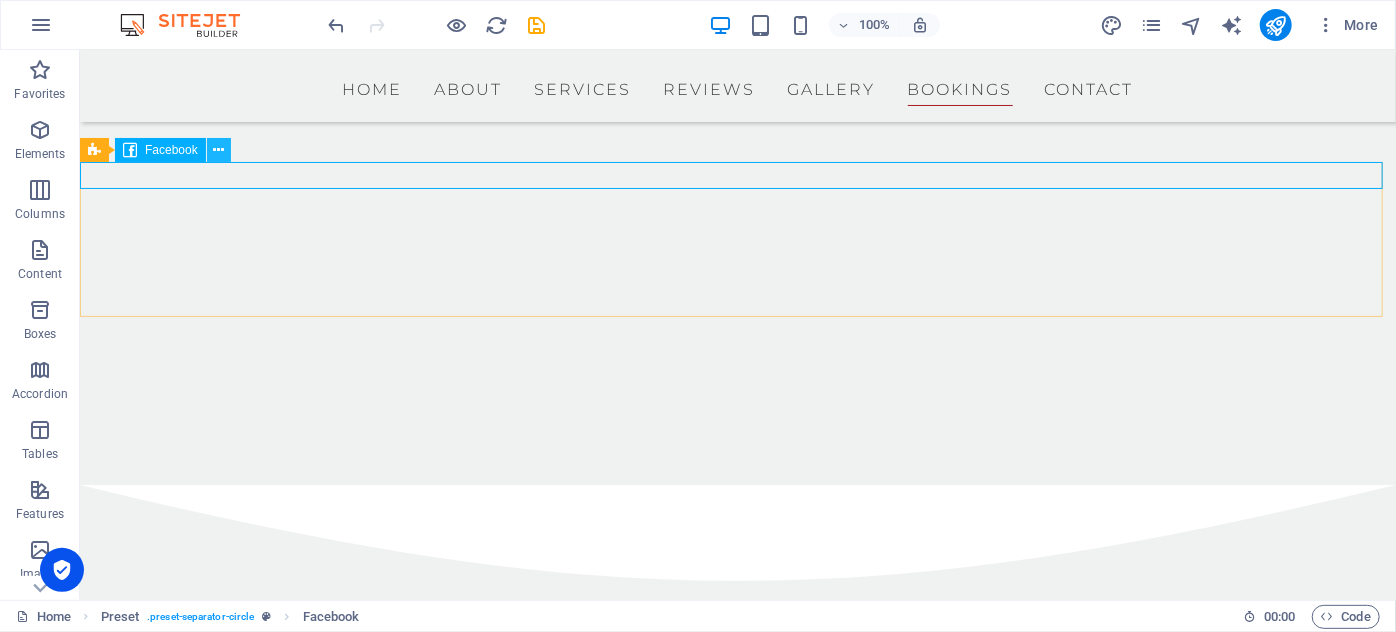 click at bounding box center (218, 150) 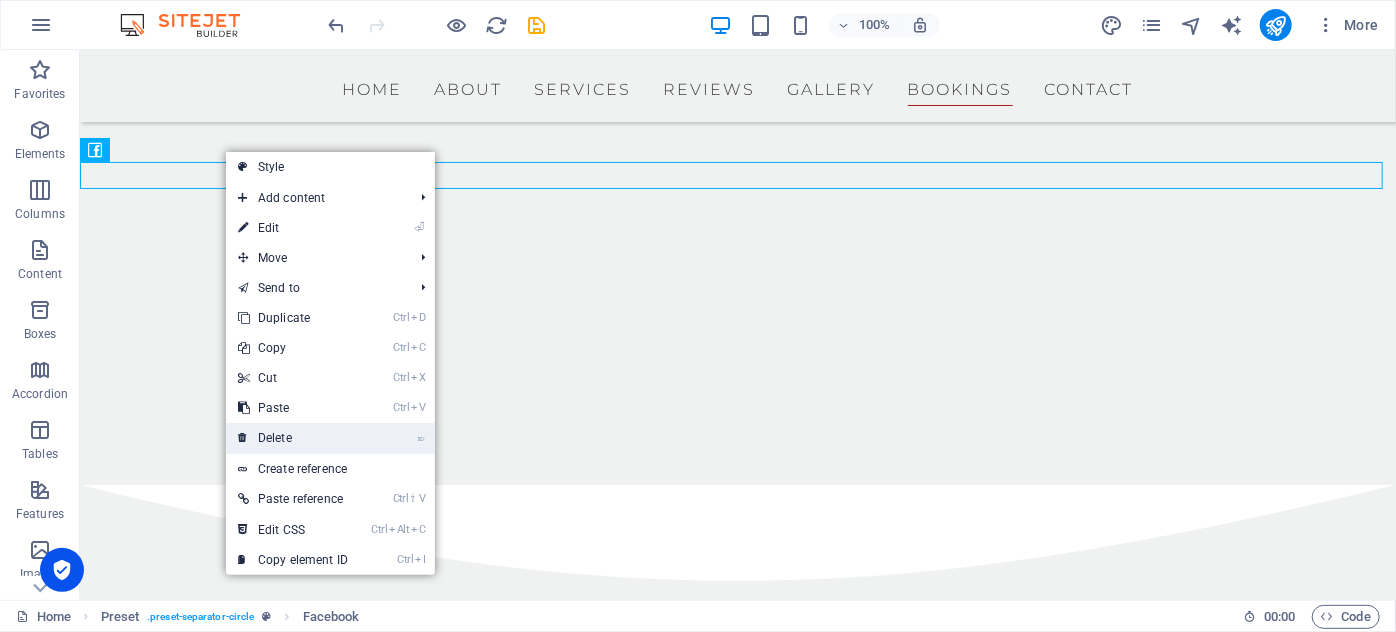 click on "⌦  Delete" at bounding box center (293, 438) 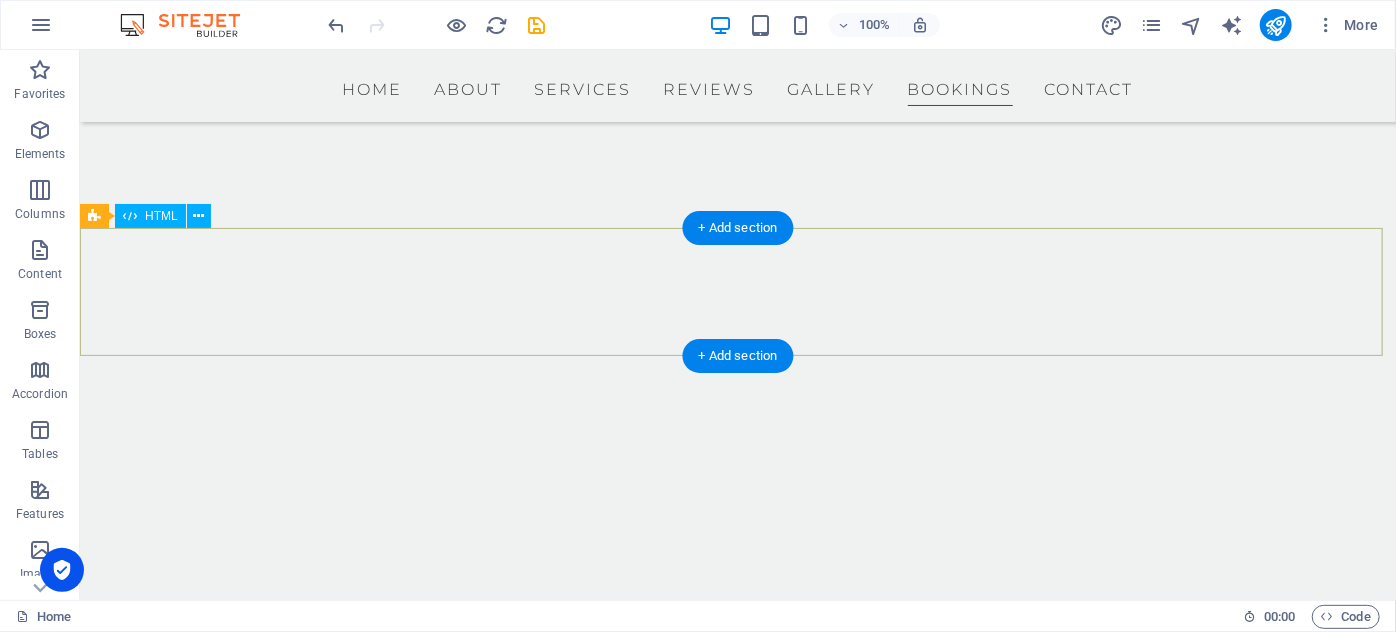 scroll, scrollTop: 7642, scrollLeft: 0, axis: vertical 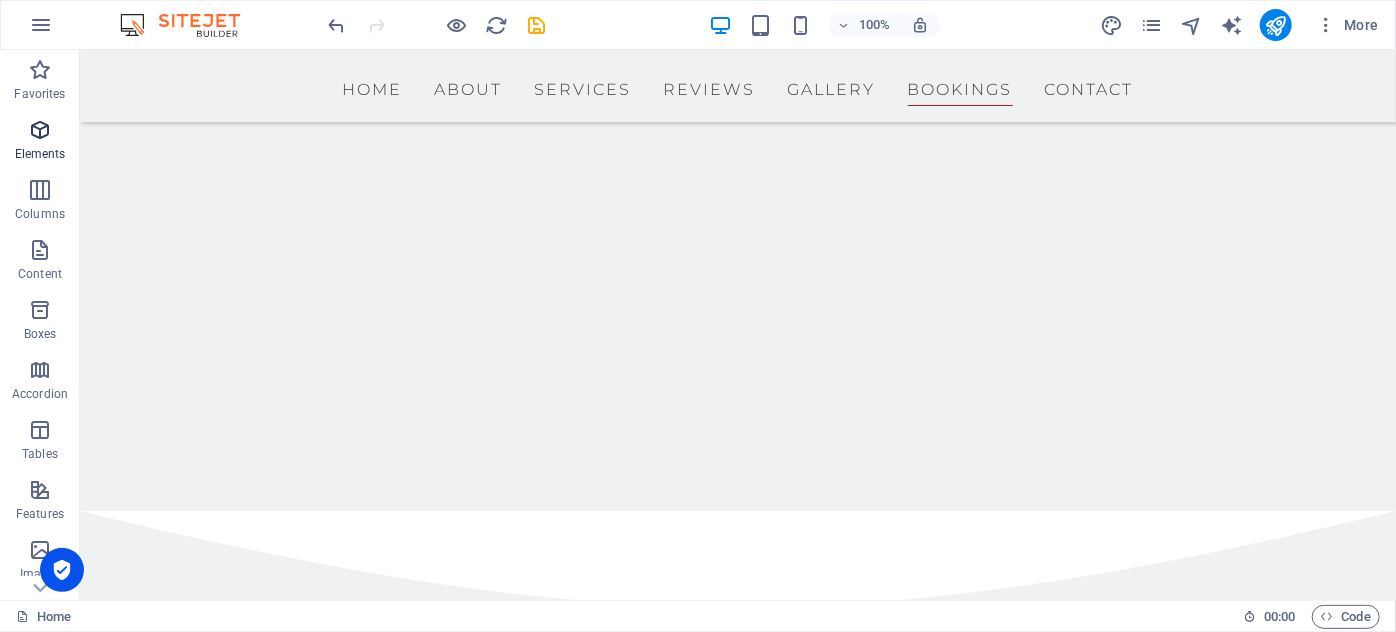click at bounding box center (40, 130) 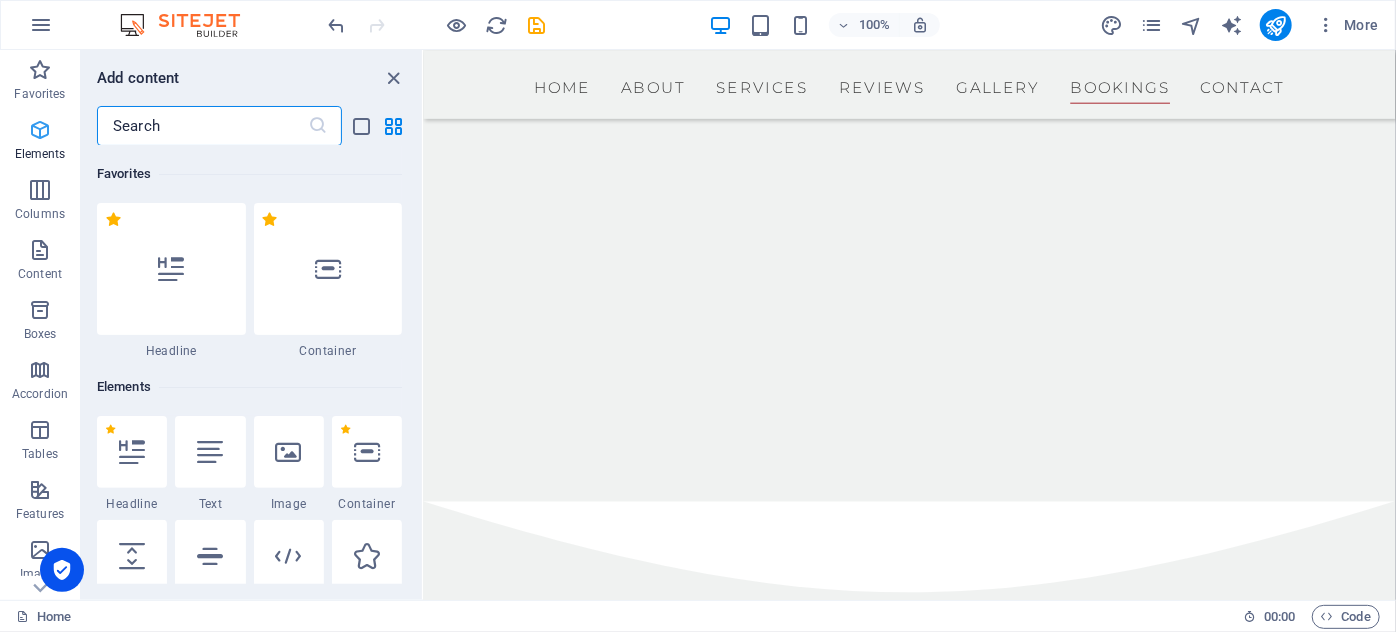 scroll, scrollTop: 7613, scrollLeft: 0, axis: vertical 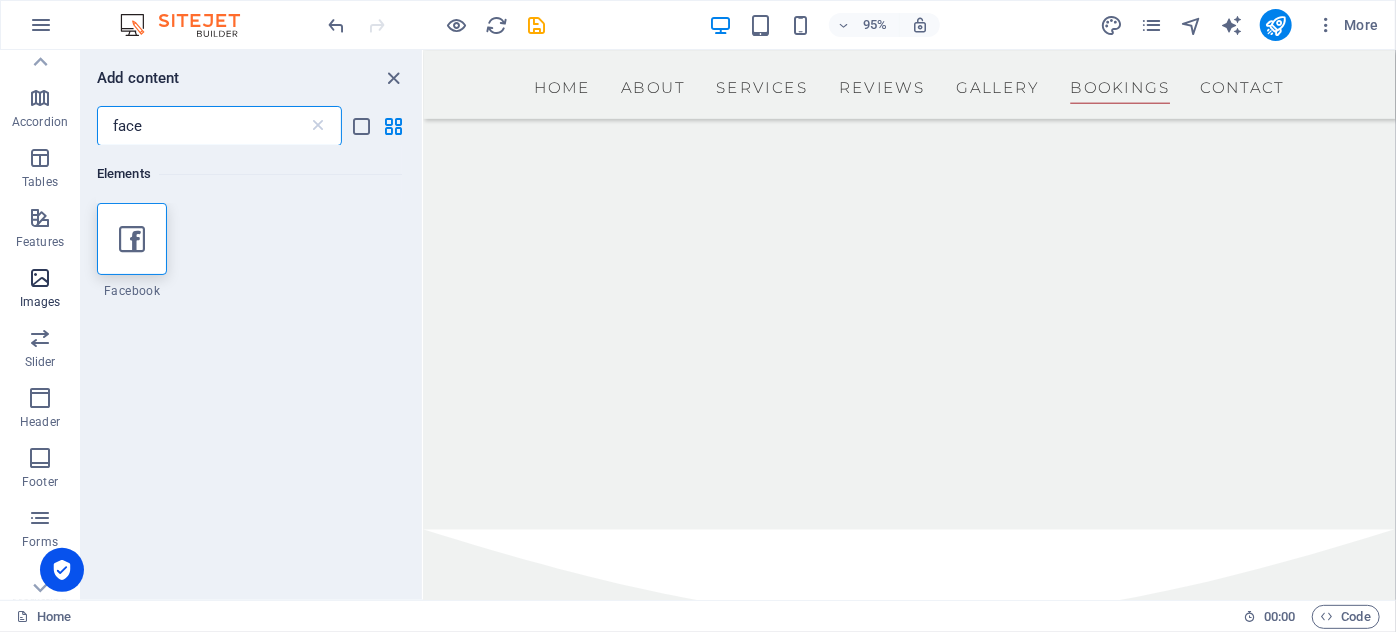 type on "face" 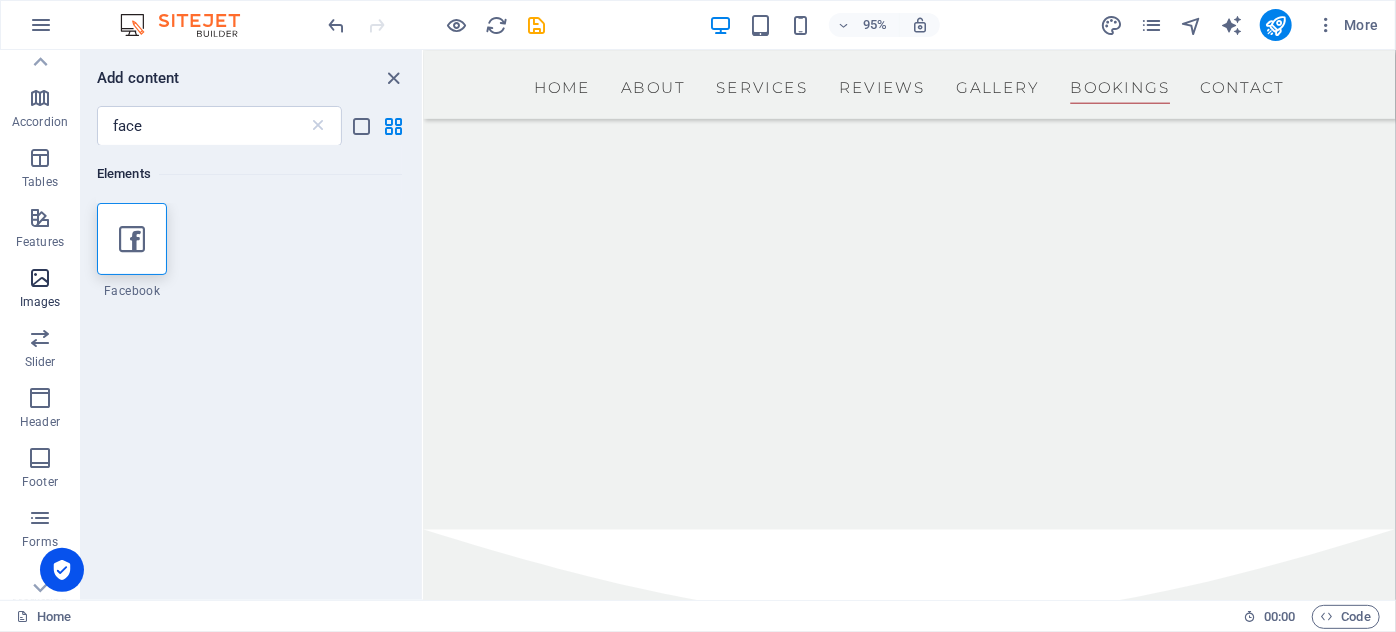click at bounding box center (40, 278) 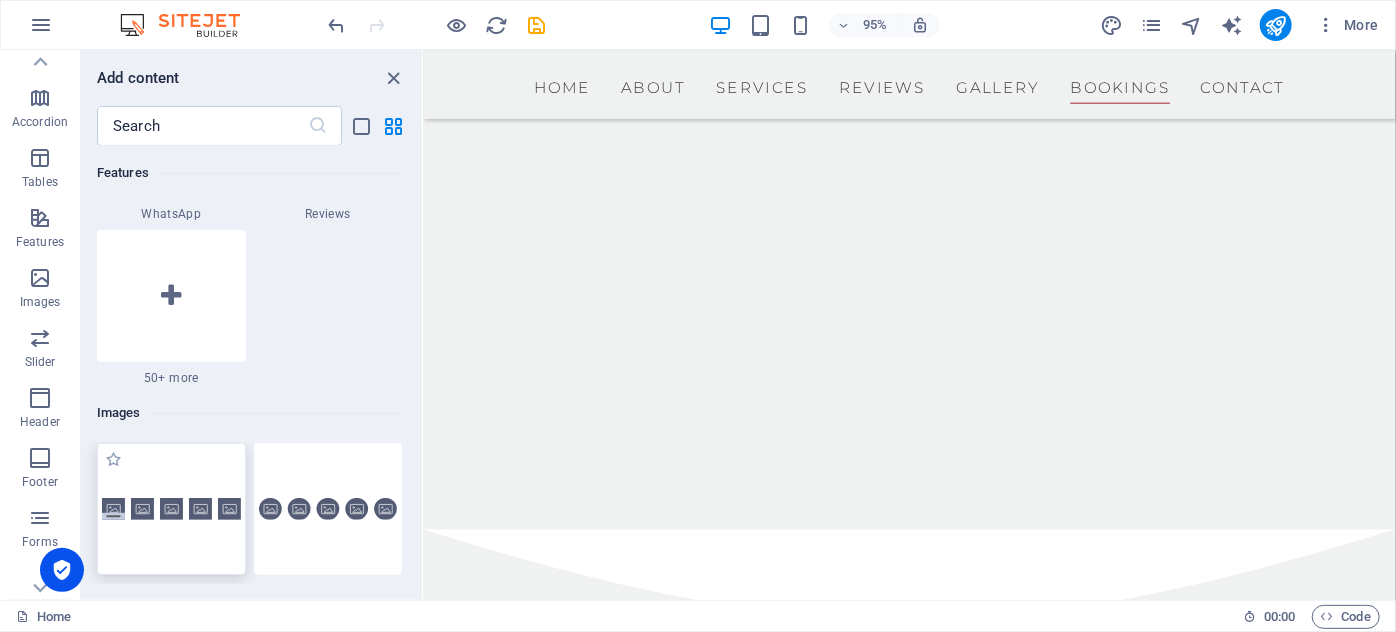 scroll, scrollTop: 9976, scrollLeft: 0, axis: vertical 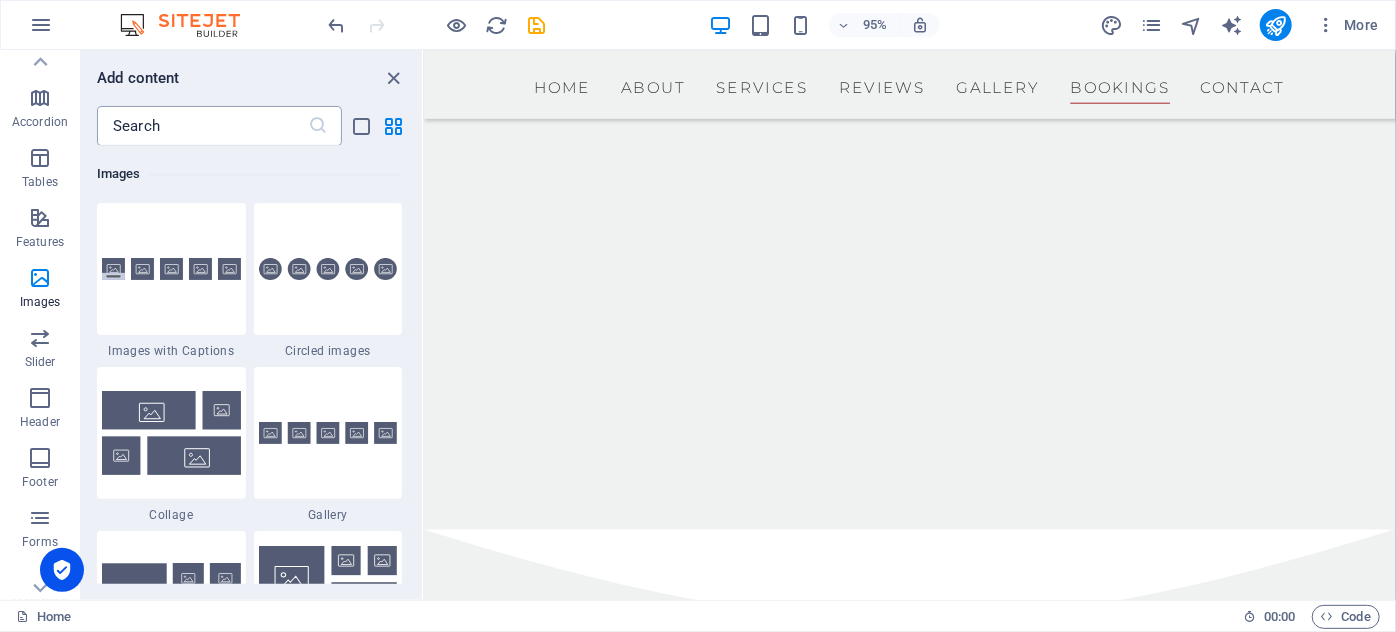 click at bounding box center [202, 126] 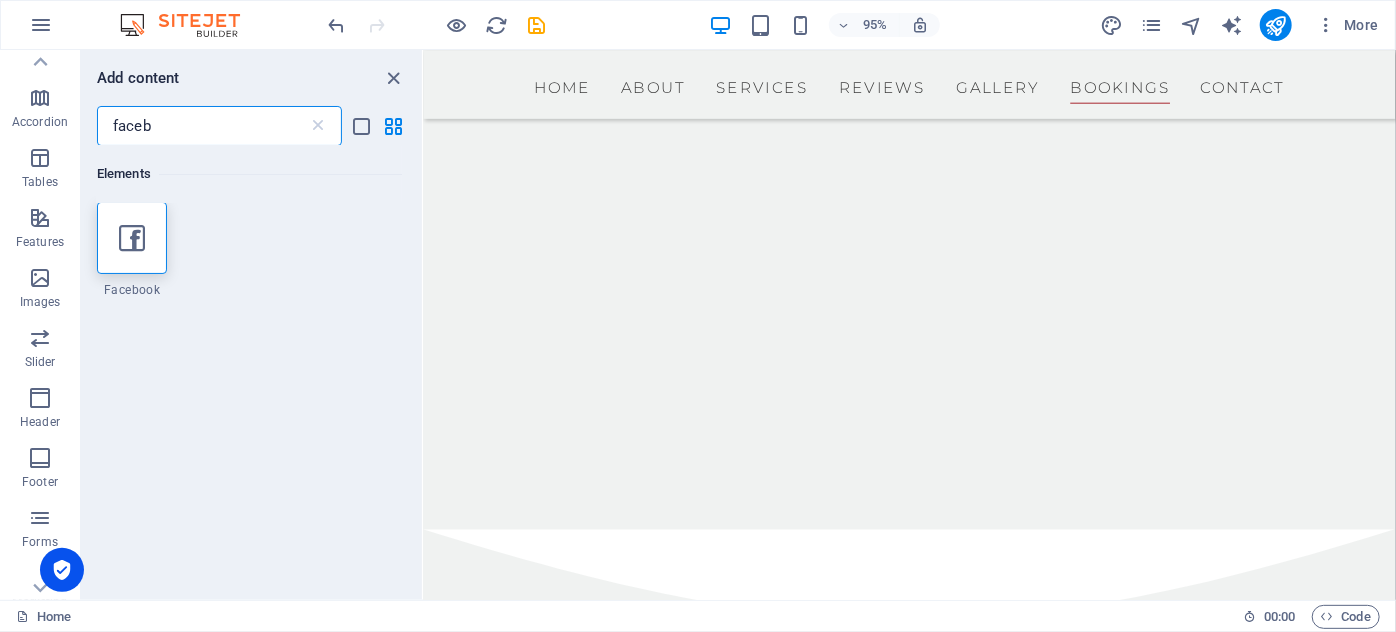 scroll, scrollTop: 0, scrollLeft: 0, axis: both 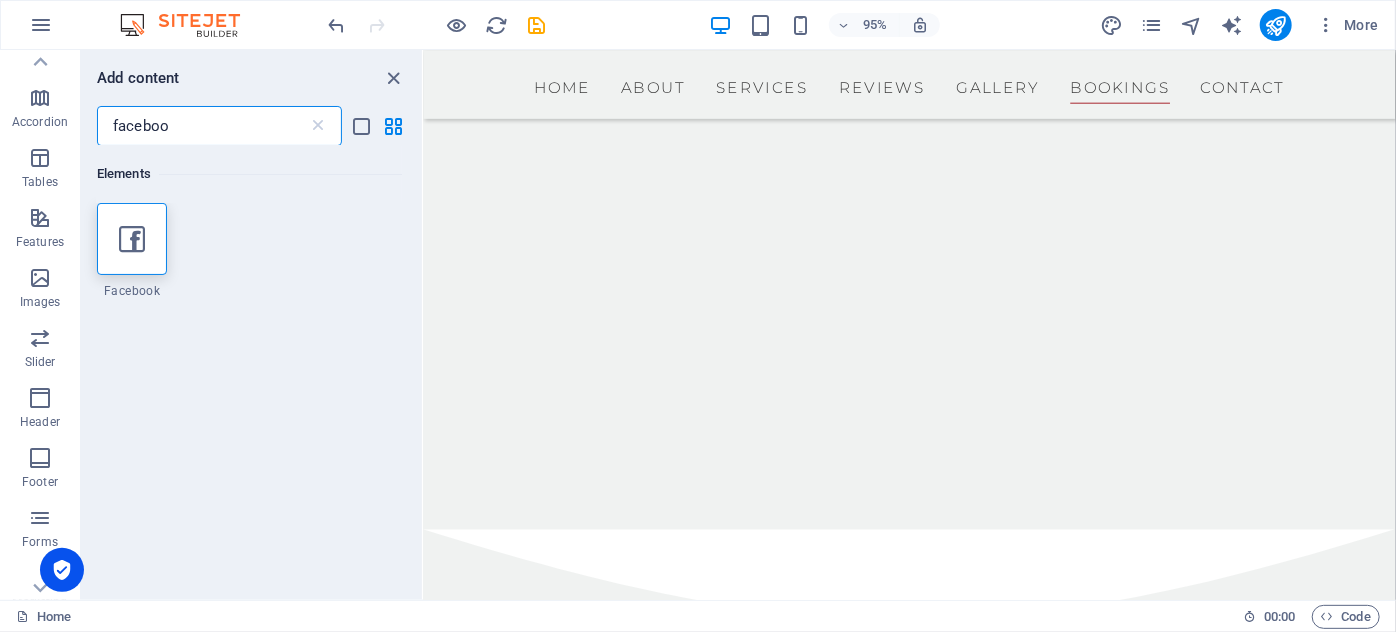 type on "faceboo" 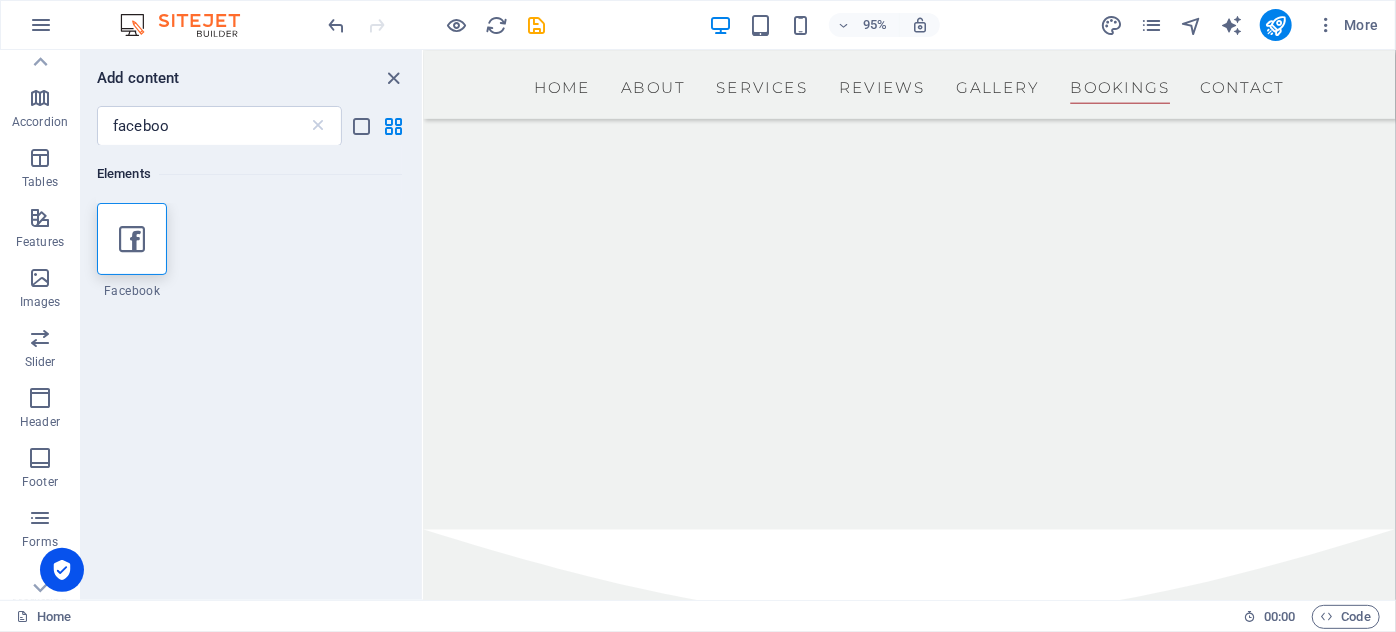 click on "1 Star Facebook" at bounding box center (249, 251) 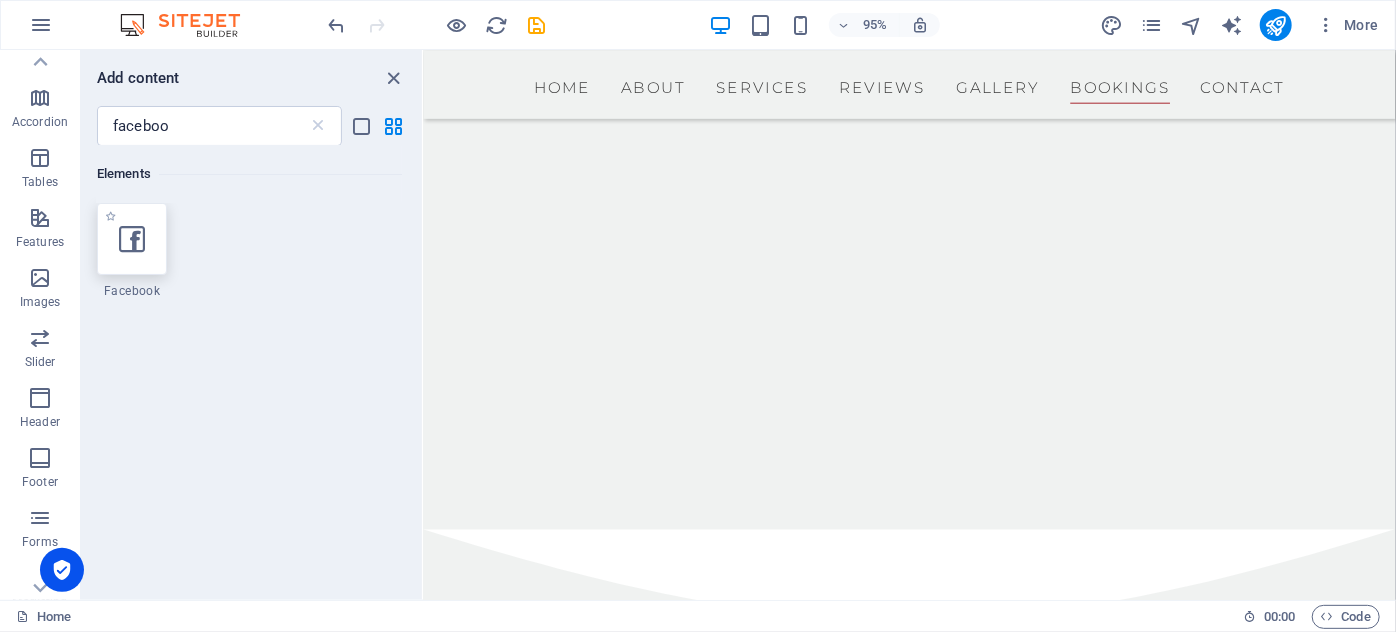 click at bounding box center [132, 239] 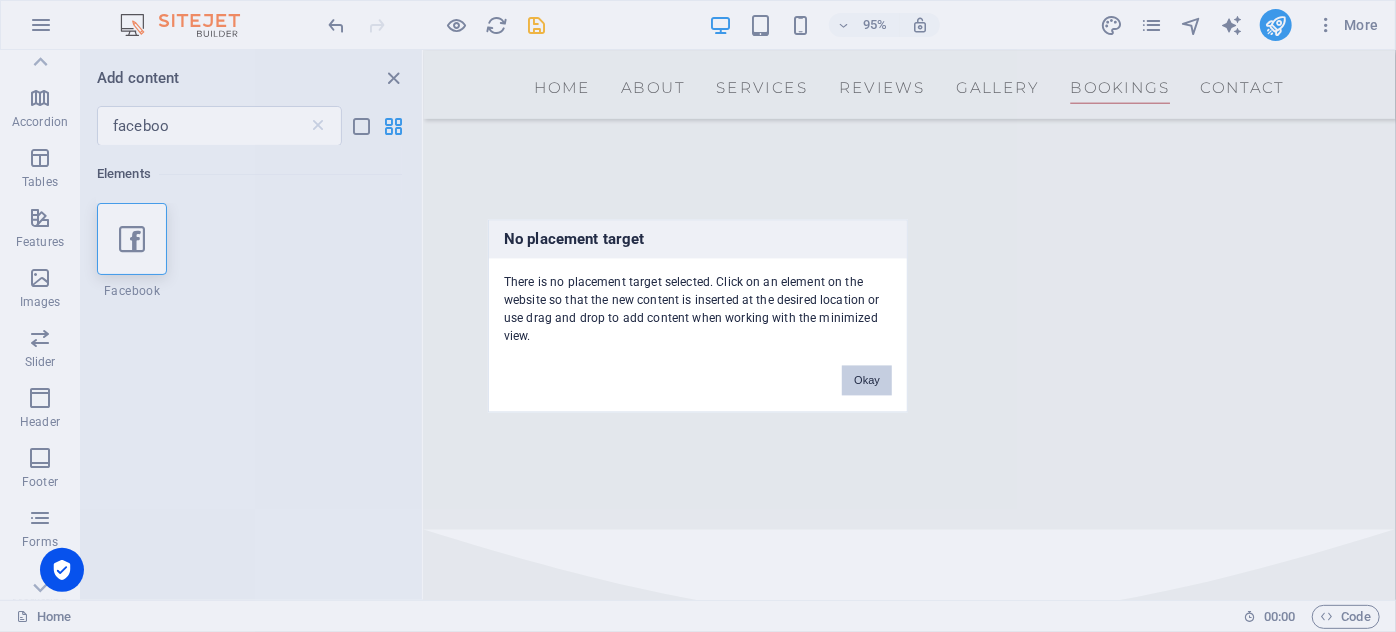 click on "Okay" at bounding box center (867, 381) 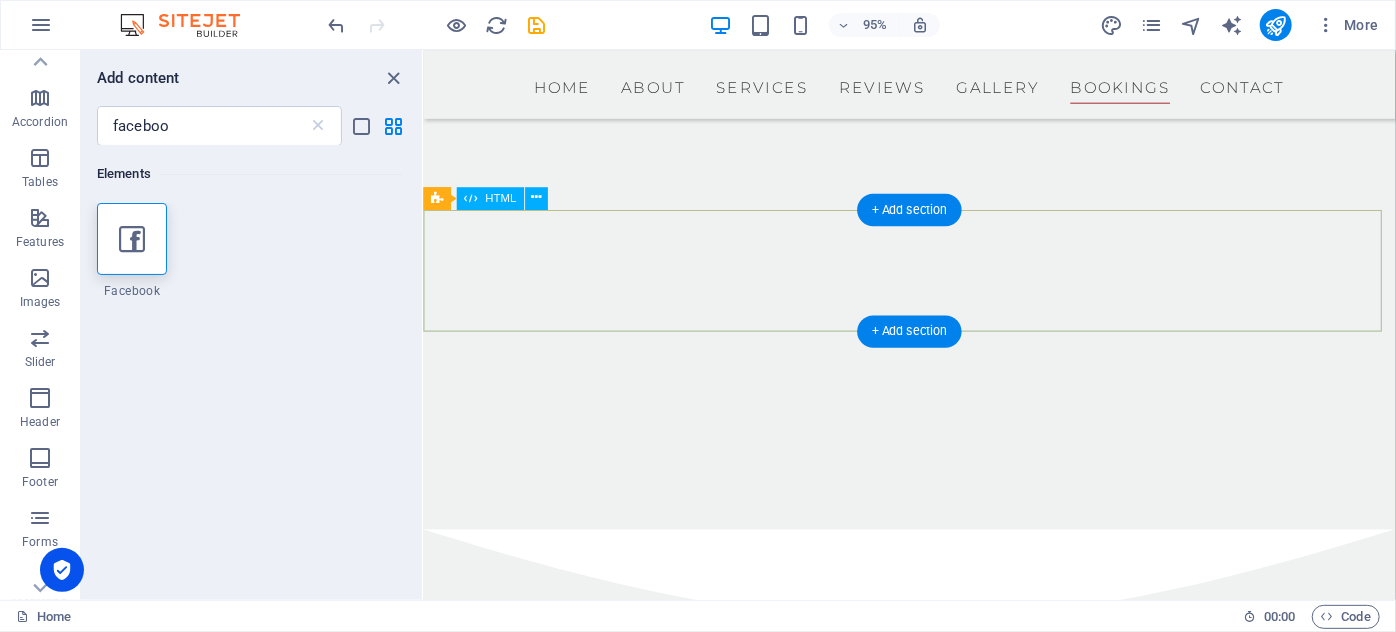click at bounding box center [934, 4474] 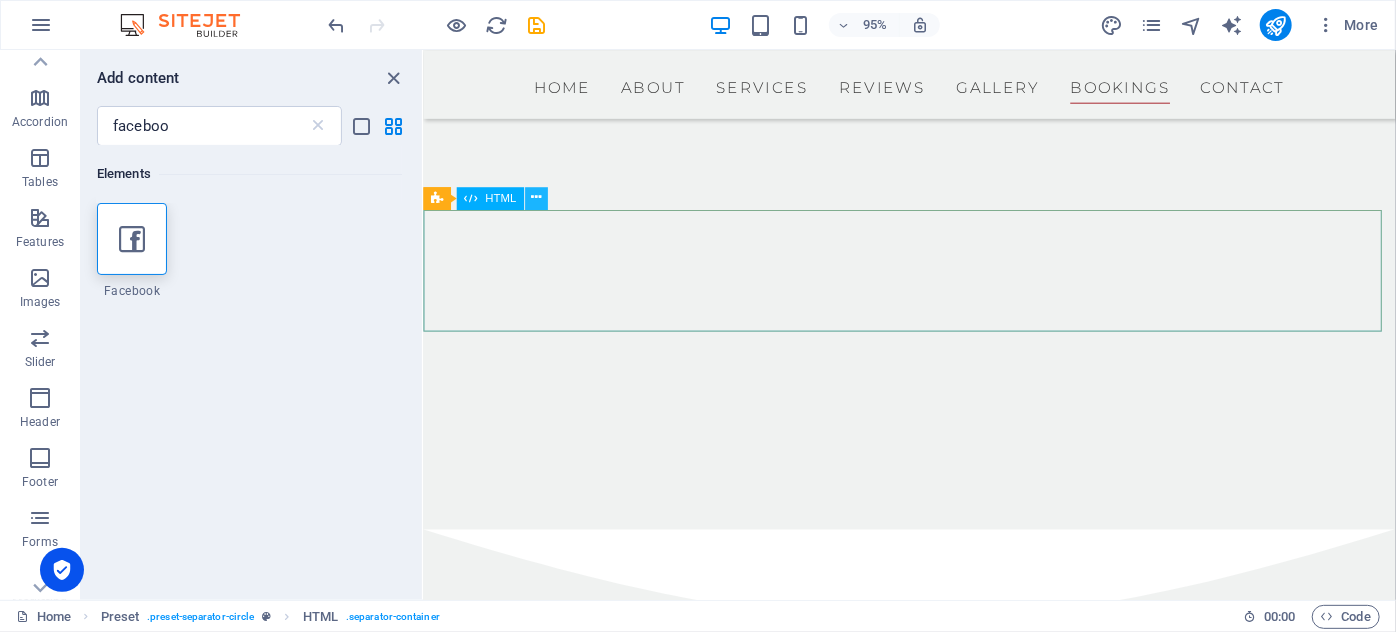 click at bounding box center [537, 198] 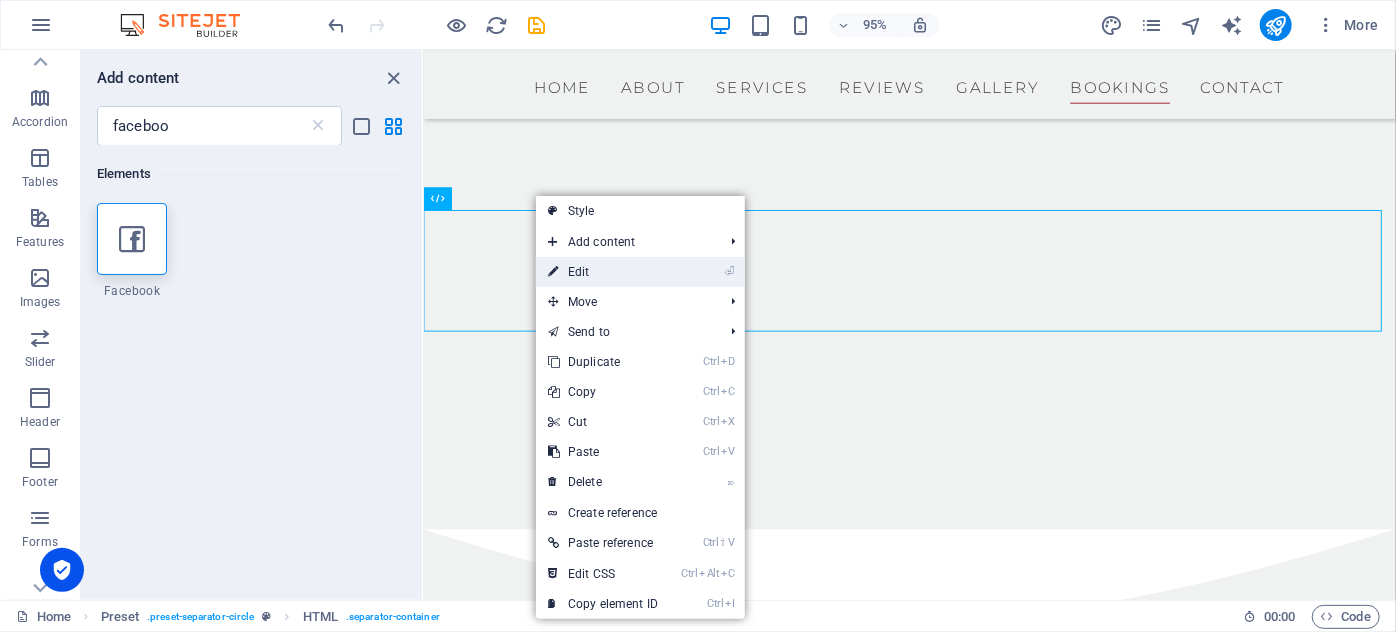 drag, startPoint x: 567, startPoint y: 266, endPoint x: 143, endPoint y: 228, distance: 425.69943 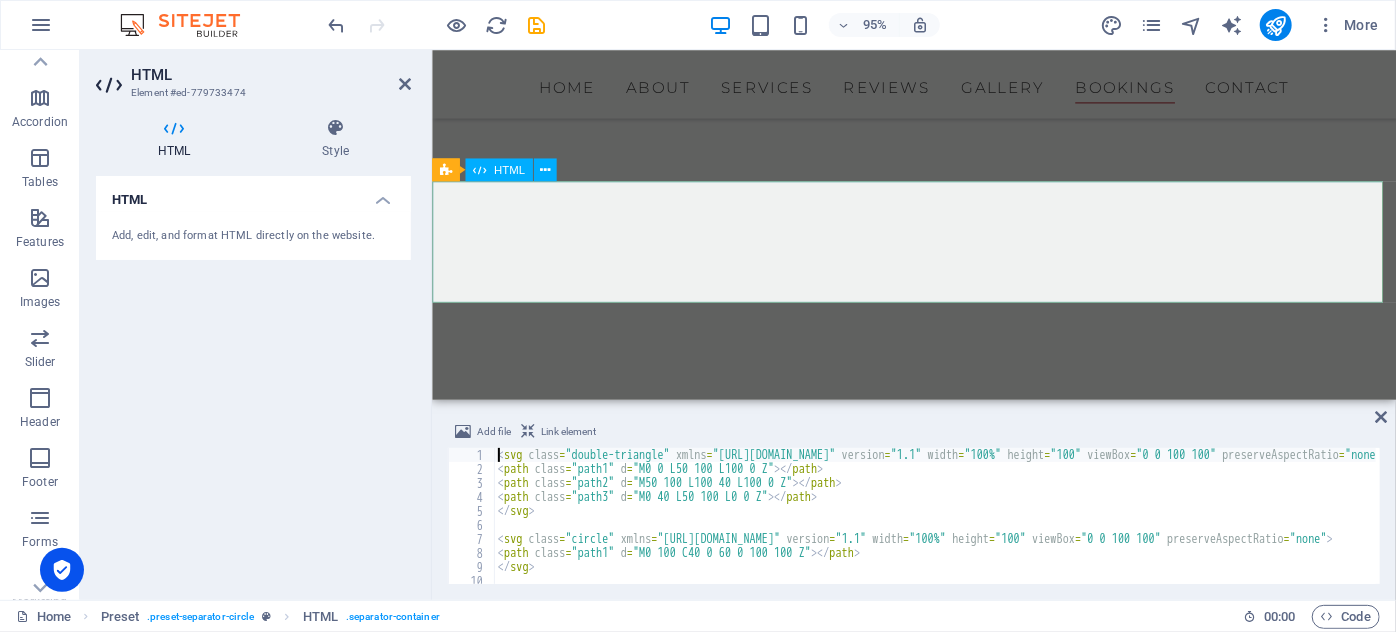 scroll, scrollTop: 7642, scrollLeft: 0, axis: vertical 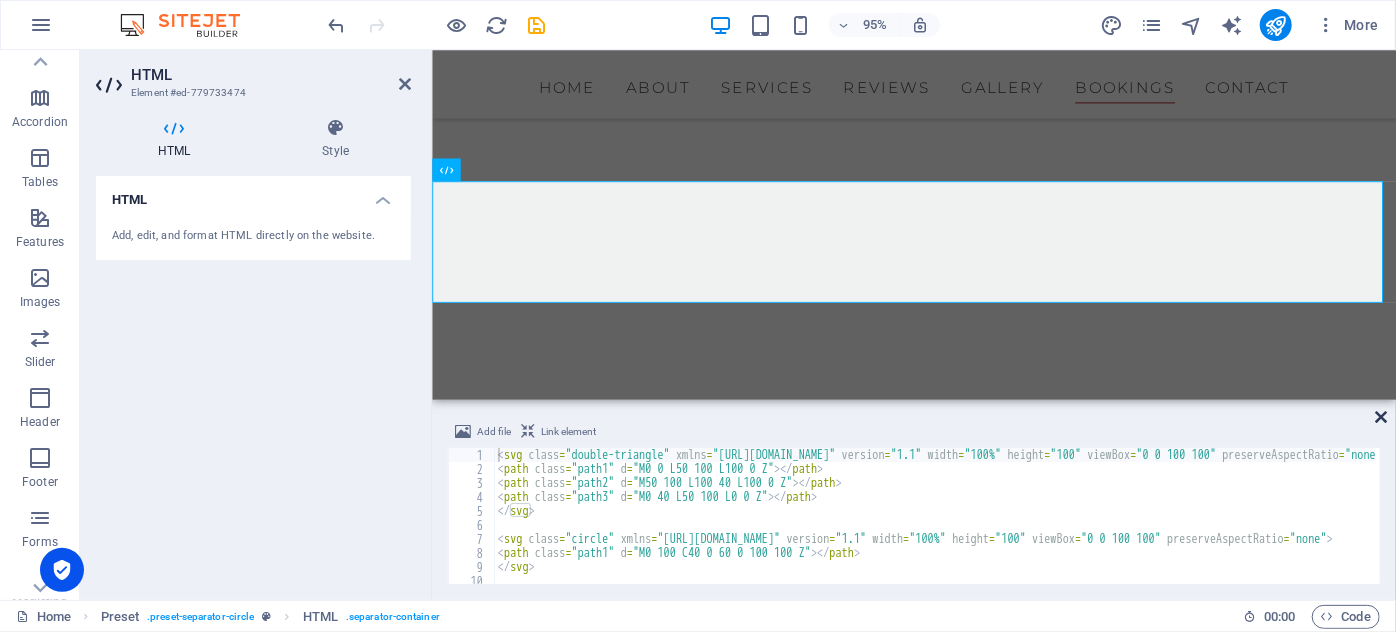click at bounding box center [1381, 417] 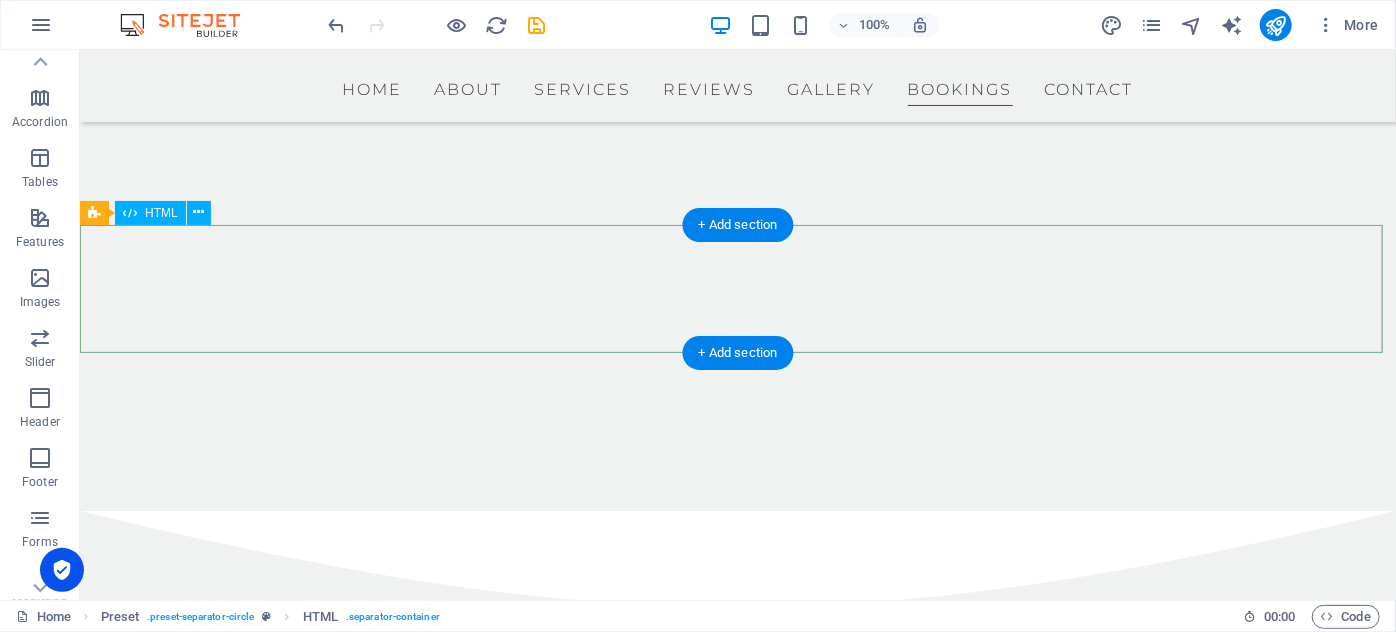 scroll, scrollTop: 7369, scrollLeft: 0, axis: vertical 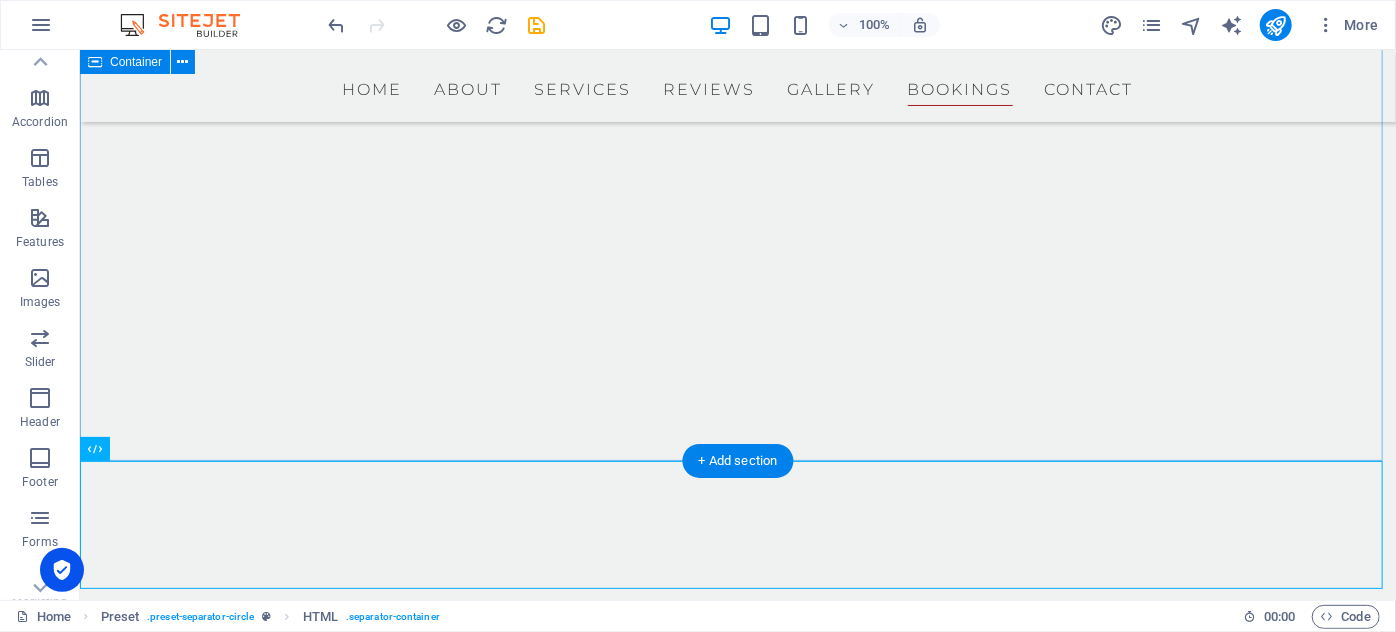 click on "Book your event Want to cheers at your next event then fill out the form below and we will get back to you!
Event
Just Eat Pizza
Pizza Dough ([DATE])
Jazz Night ([DATE])
Neigbourhood Date Night ([DATE])
I have read and understand the privacy policy. Unreadable? Regenerate send" at bounding box center (737, 4258) 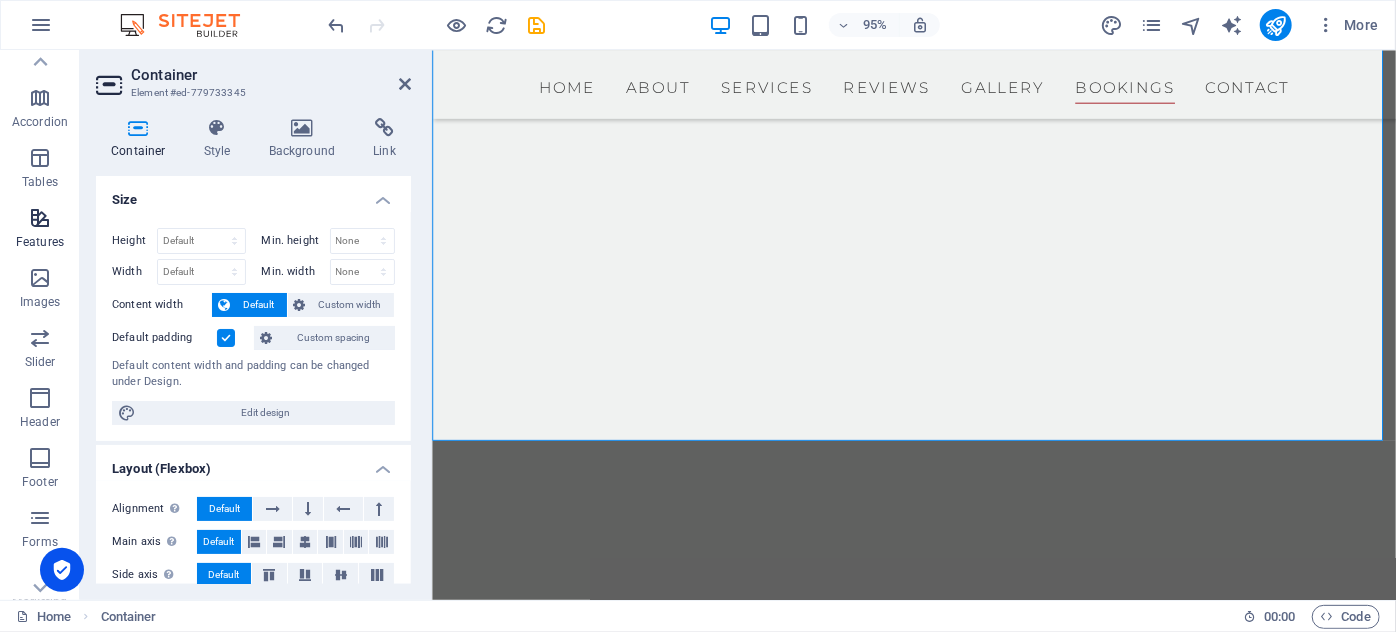 click at bounding box center (40, 218) 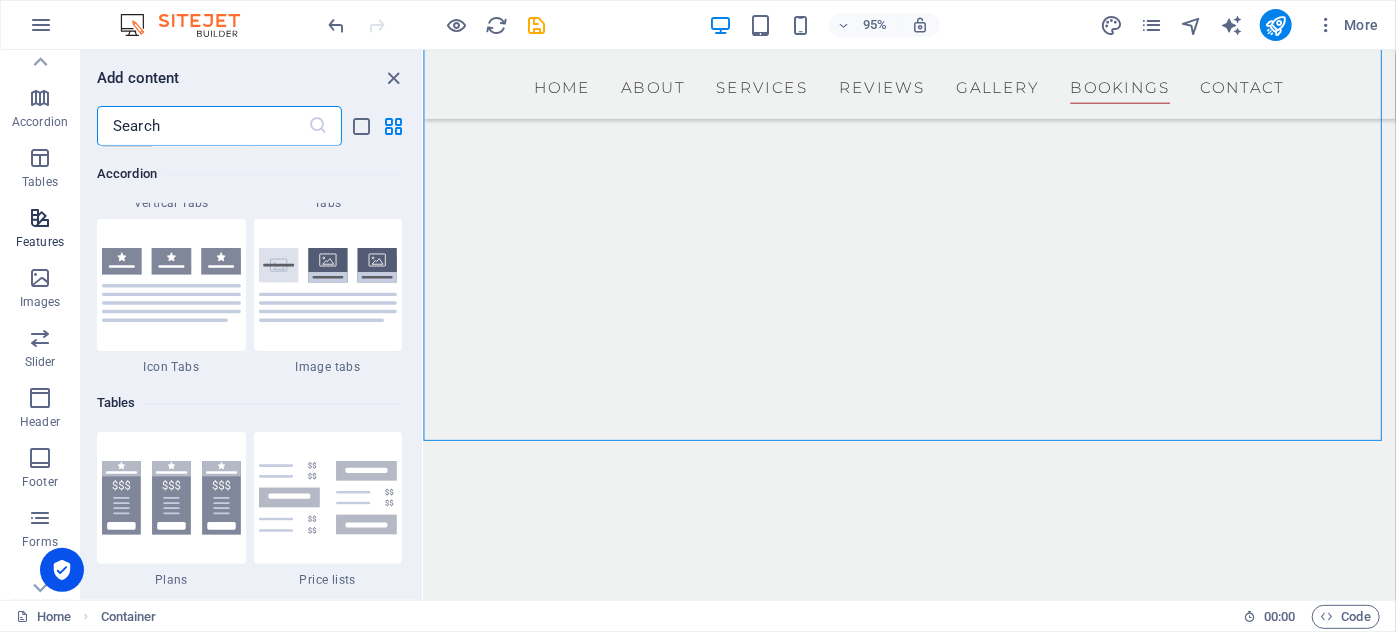 scroll, scrollTop: 7631, scrollLeft: 0, axis: vertical 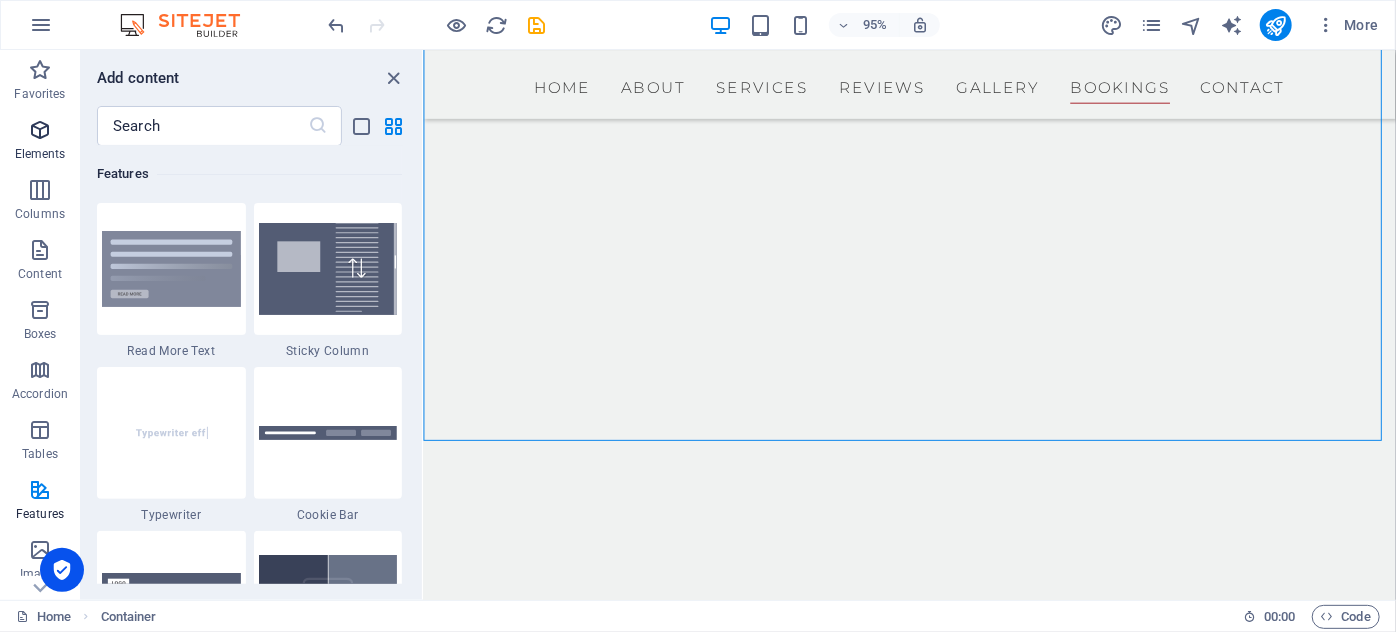 click on "Elements" at bounding box center [40, 154] 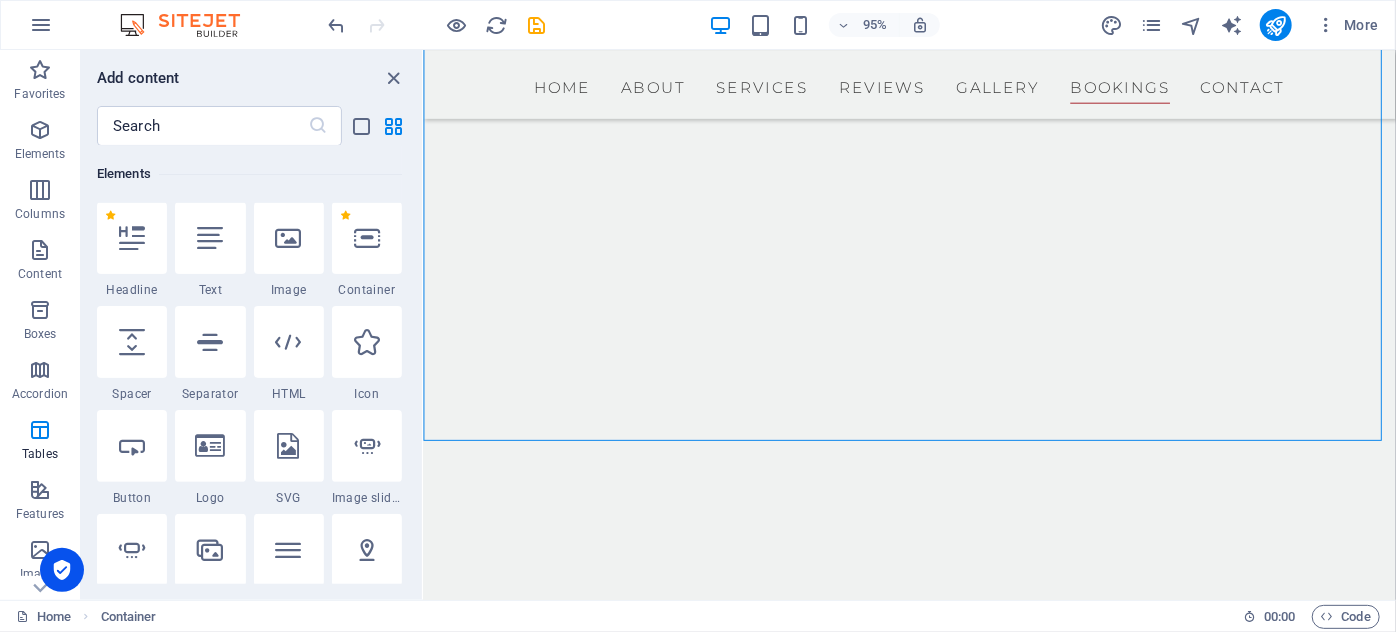 scroll, scrollTop: 213, scrollLeft: 0, axis: vertical 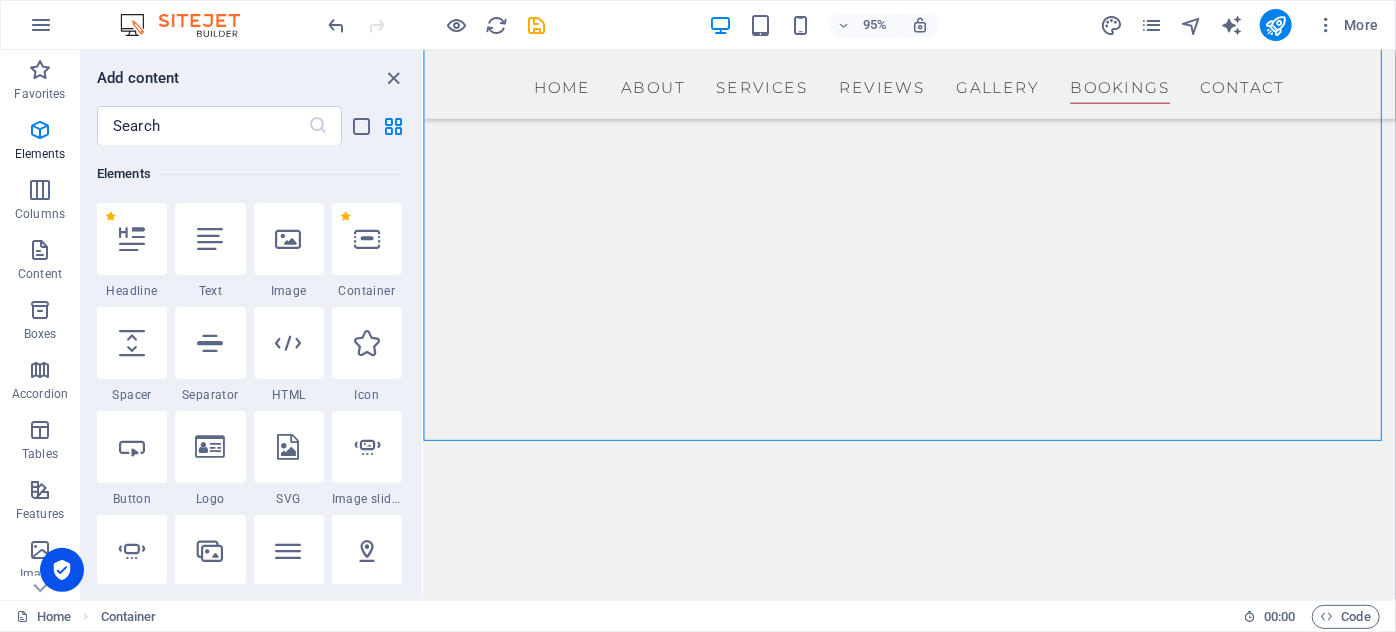 click on "Add content ​ Favorites 1 Star Headline 1 Star Container Elements 1 Star Headline 1 Star Text 1 Star Image 1 Star Container 1 Star Spacer 1 Star Separator 1 Star HTML 1 Star Icon 1 Star Button 1 Star Logo 1 Star SVG 1 Star Image slider 1 Star Slider 1 Star Gallery 1 Star Menu 1 Star Map 1 Star Facebook 1 Star Video 1 Star YouTube 1 Star Vimeo 1 Star Document 1 Star Audio 1 Star Iframe 1 Star Privacy 1 Star Languages Columns 1 Star Container 1 Star 2 columns 1 Star 3 columns 1 Star 4 columns 1 Star 5 columns 1 Star 6 columns 1 Star 40-60 1 Star 20-80 1 Star 80-20 1 Star 30-70 1 Star 70-30 1 Star Unequal Columns 1 Star 25-25-50 1 Star 25-50-25 1 Star 50-25-25 1 Star 20-60-20 1 Star [PHONE_NUMBER] 1 Star [PHONE_NUMBER] 1 Star Grid 2-1 1 Star Grid 1-2 1 Star Grid 3-1 1 Star Grid 1-3 1 Star Grid 4-1 1 Star Grid 1-4 1 Star Grid 1-2-1 1 Star Grid 1-1-2 1 Star Grid 2h-2v 1 Star Grid 2v-2h 1 Star Grid 2-1-2 1 Star Grid 3-4 Content 1 Star Text in columns 1 Star Text 1 Star Text with separator 1 Star Image with text box" at bounding box center (251, 325) 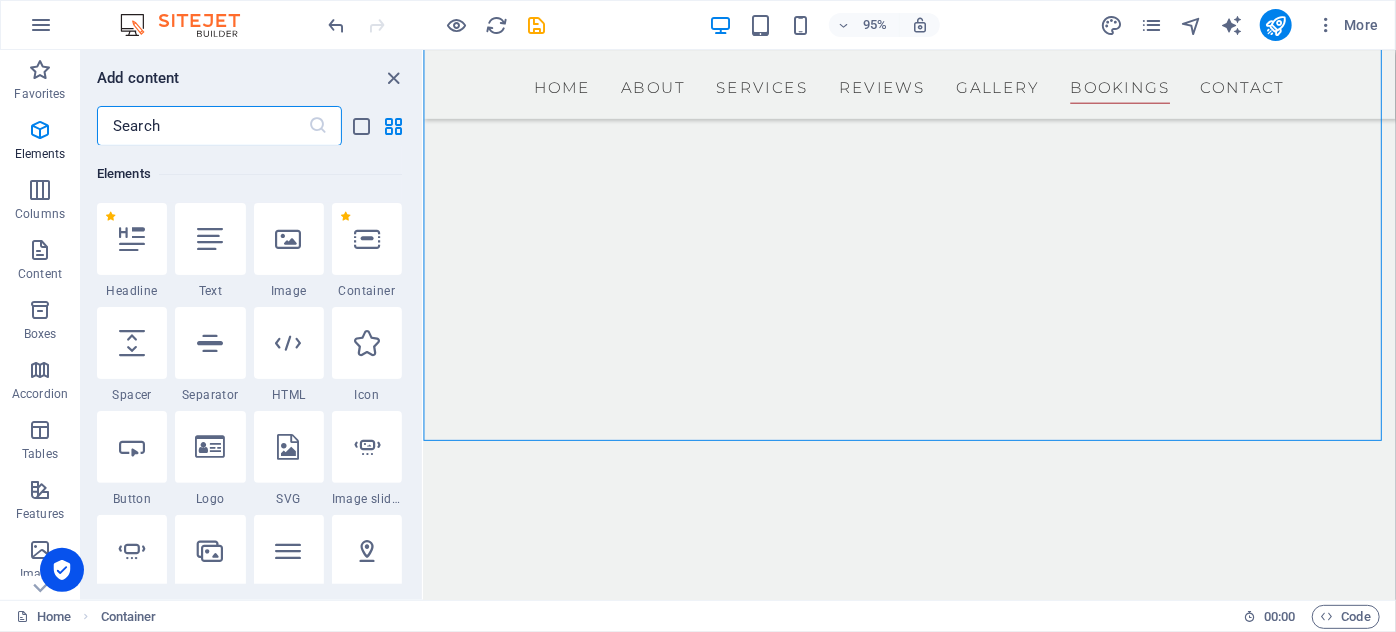 click at bounding box center (202, 126) 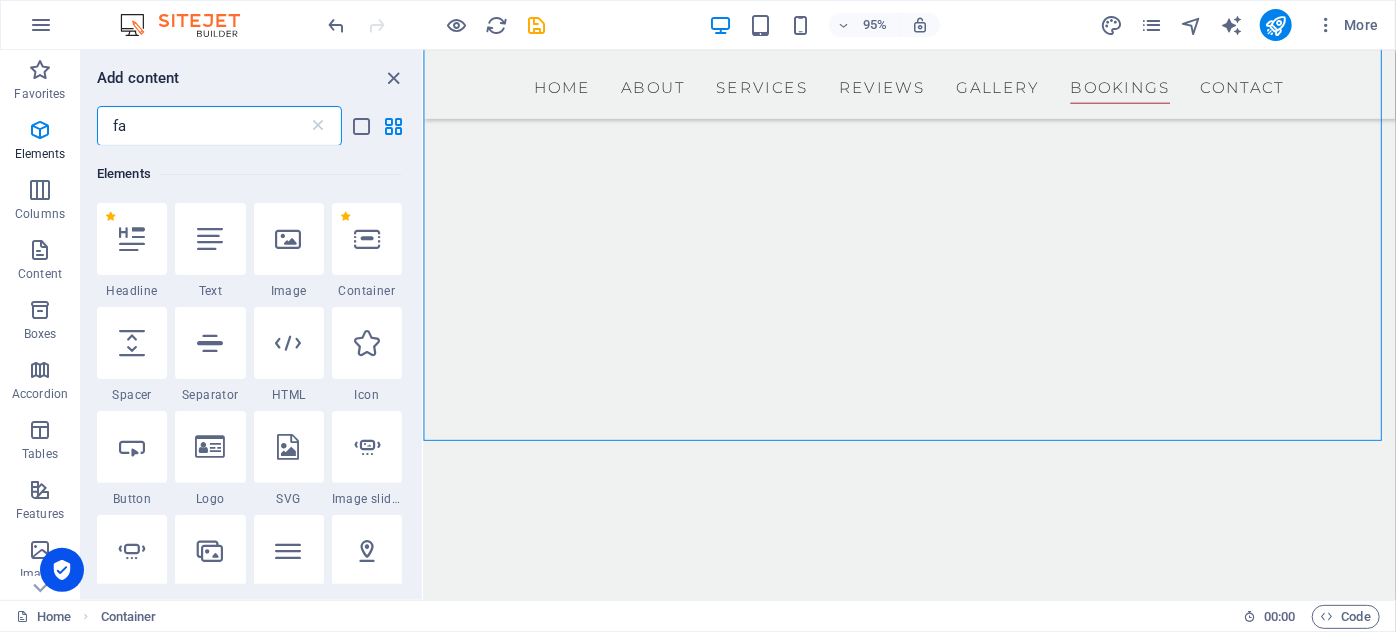 scroll, scrollTop: 0, scrollLeft: 0, axis: both 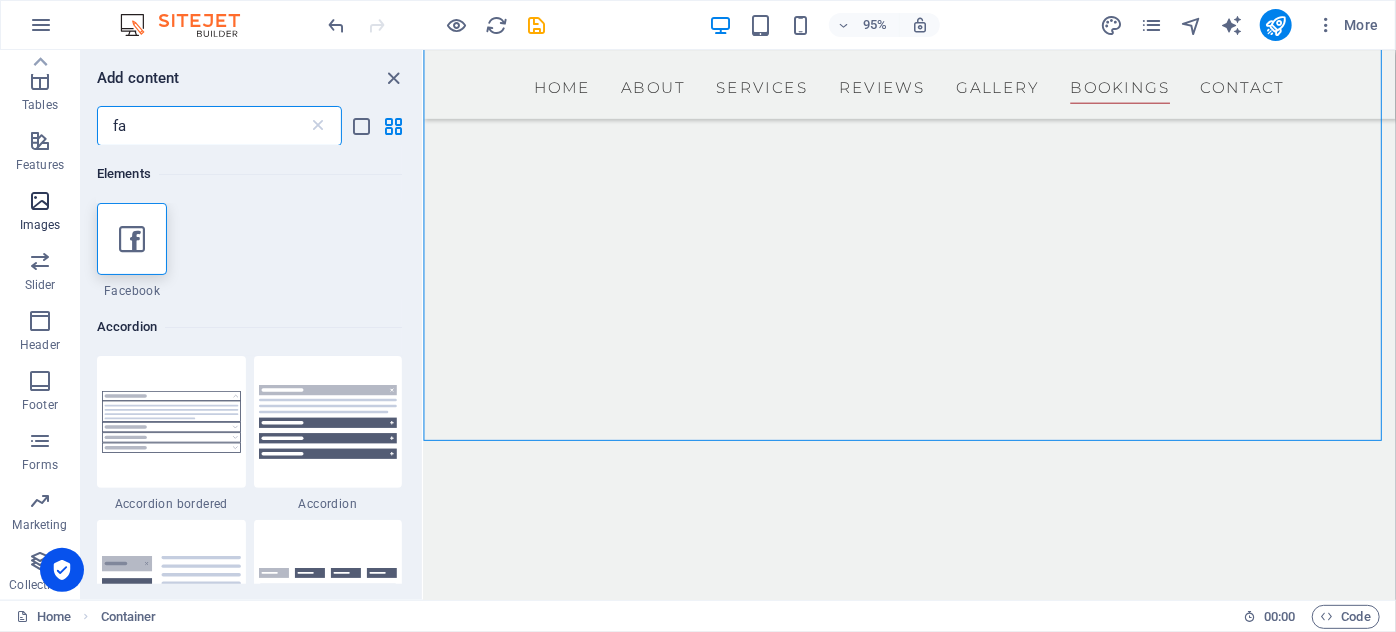 type on "fa" 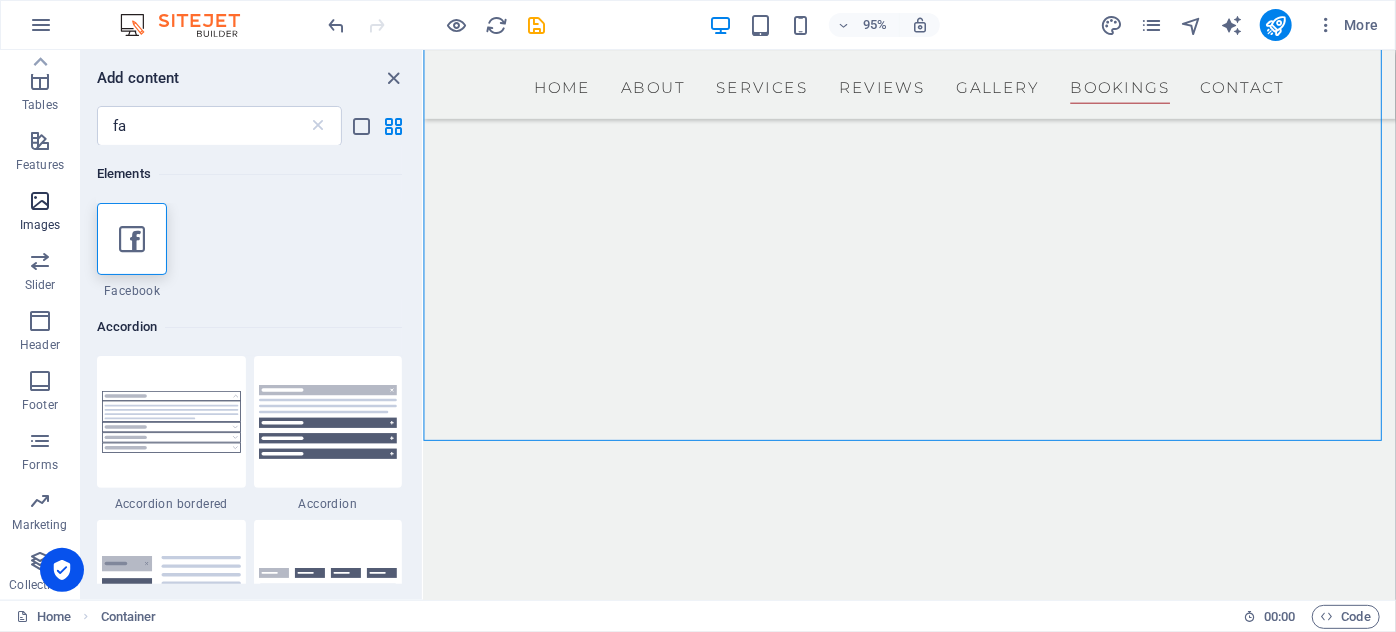 click on "Images" at bounding box center [40, 225] 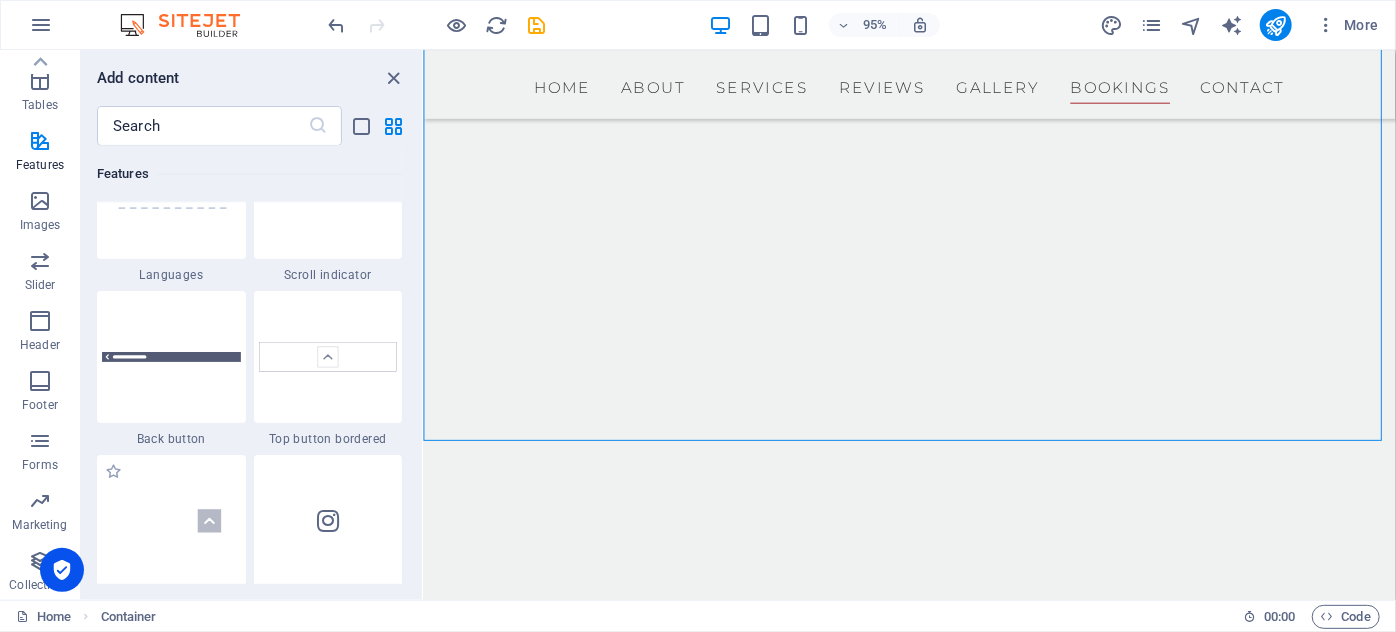 scroll, scrollTop: 8976, scrollLeft: 0, axis: vertical 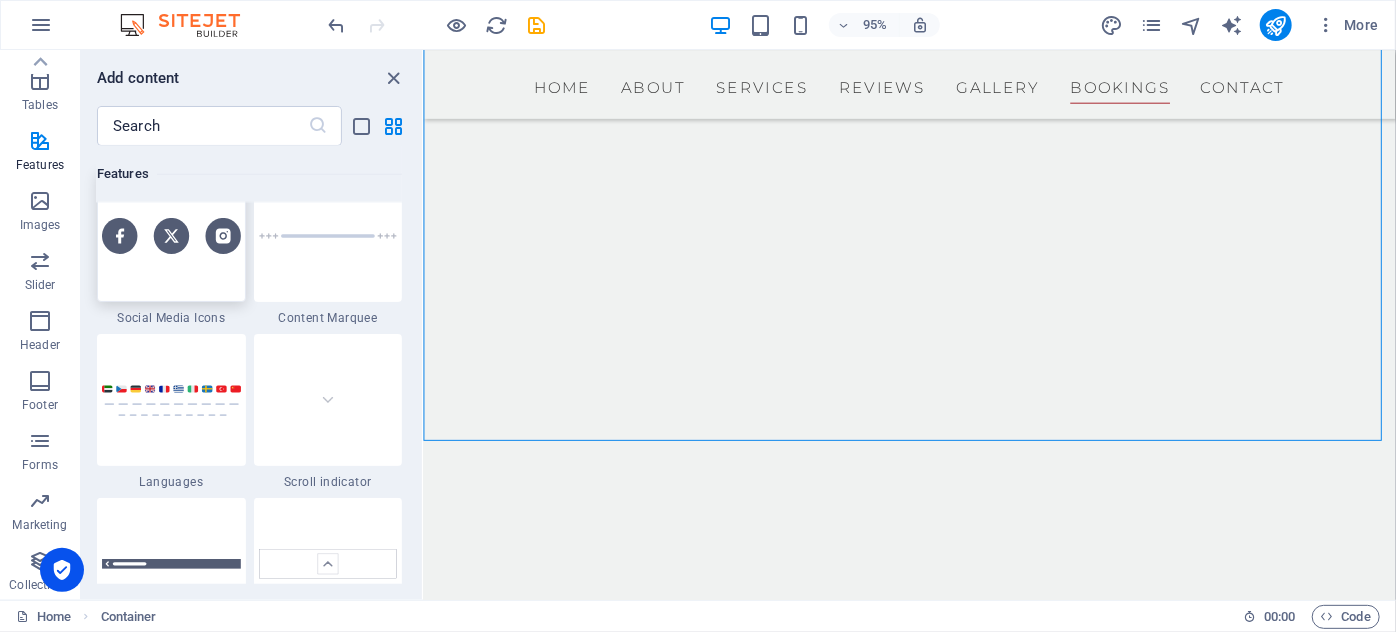 drag, startPoint x: 186, startPoint y: 250, endPoint x: 292, endPoint y: 298, distance: 116.3615 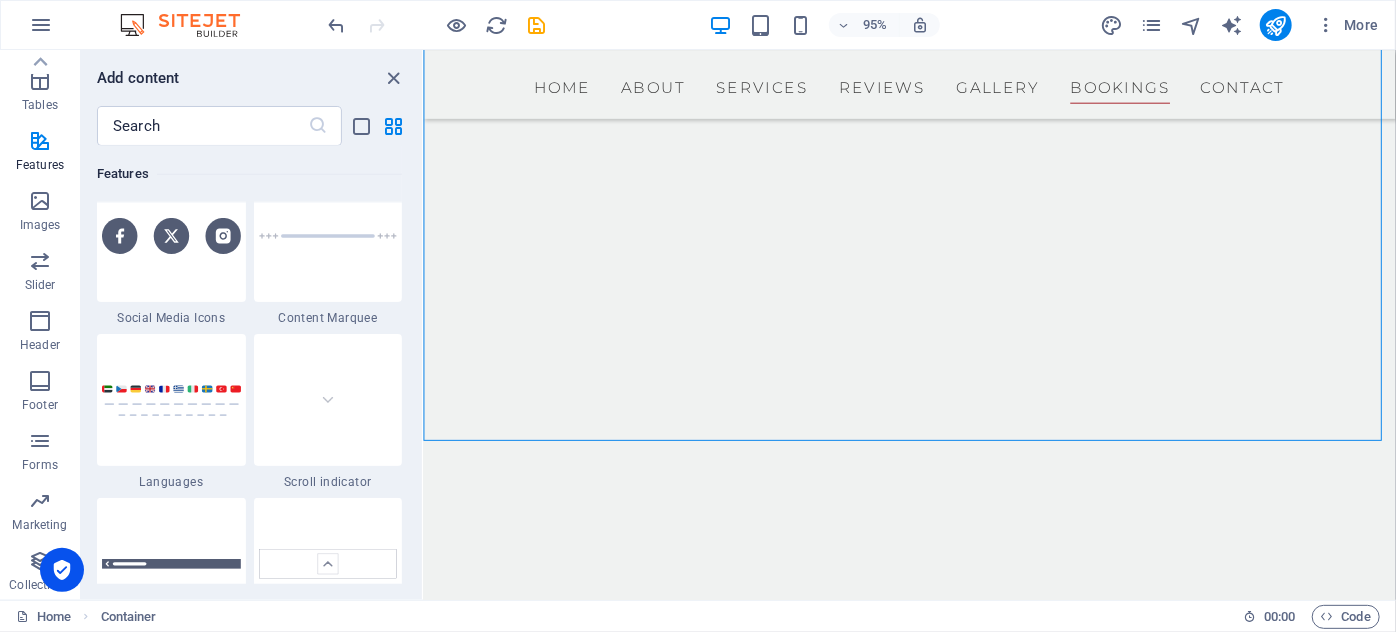 click at bounding box center [171, 235] 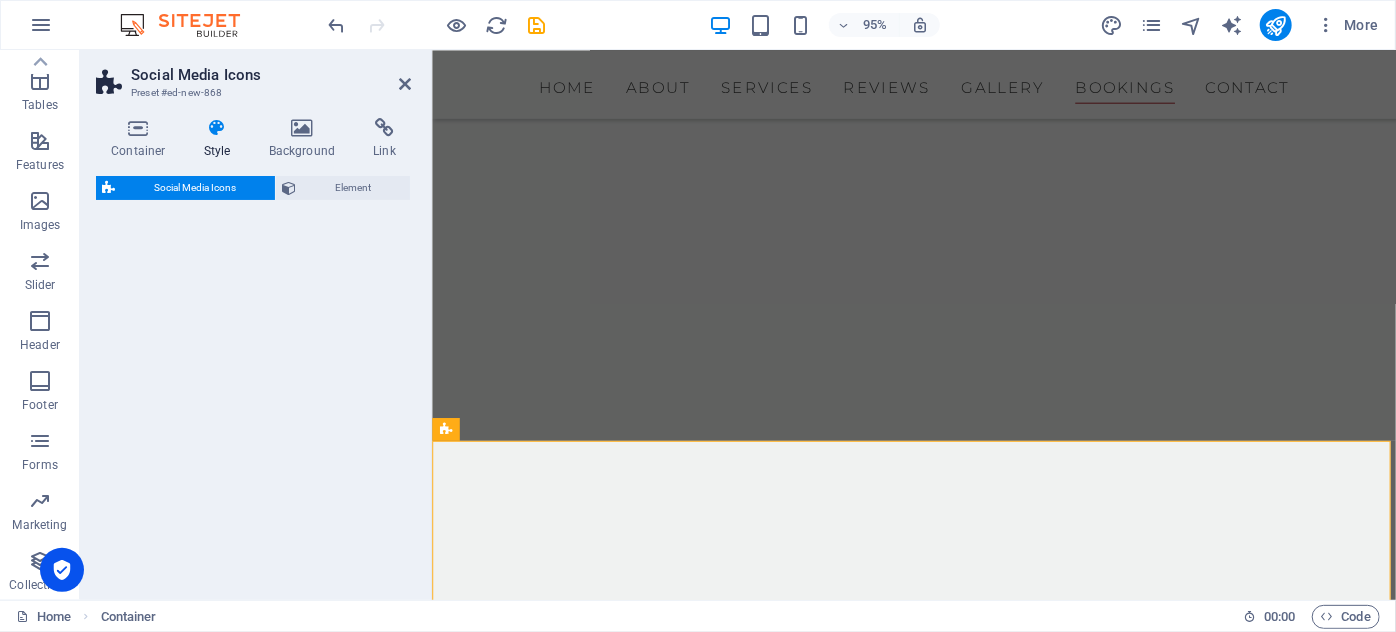 select on "rem" 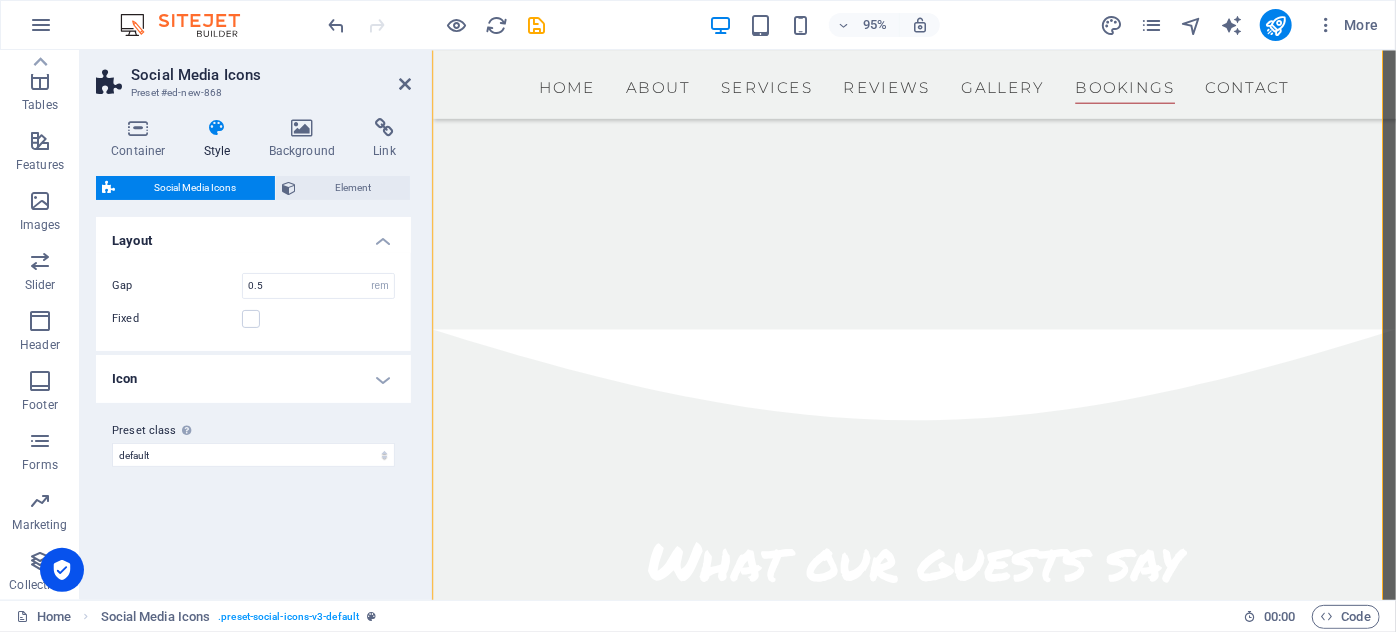 scroll, scrollTop: 7629, scrollLeft: 0, axis: vertical 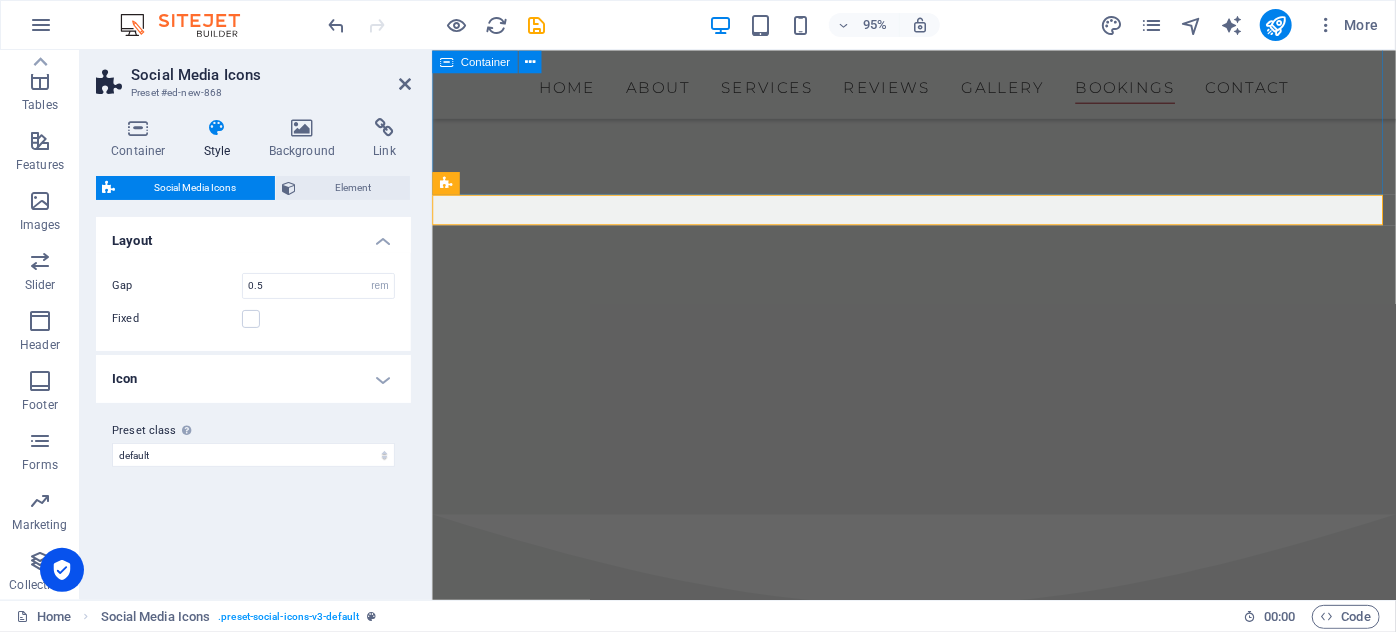 click on "Book your event Want to cheers at your next event then fill out the form below and we will get back to you!
Event
Just Eat Pizza
Pizza Dough ([DATE])
Jazz Night ([DATE])
Neigbourhood Date Night ([DATE])
I have read and understand the privacy policy. Unreadable? Regenerate send" at bounding box center (938, 4012) 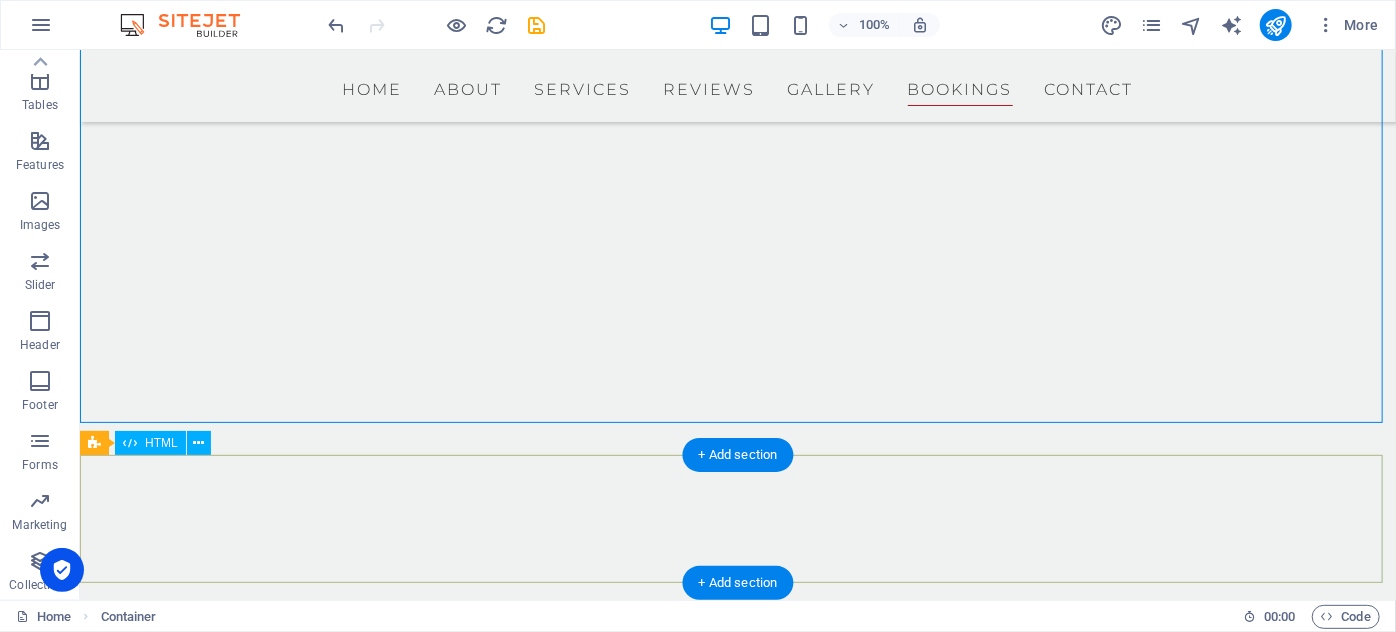 scroll, scrollTop: 7680, scrollLeft: 0, axis: vertical 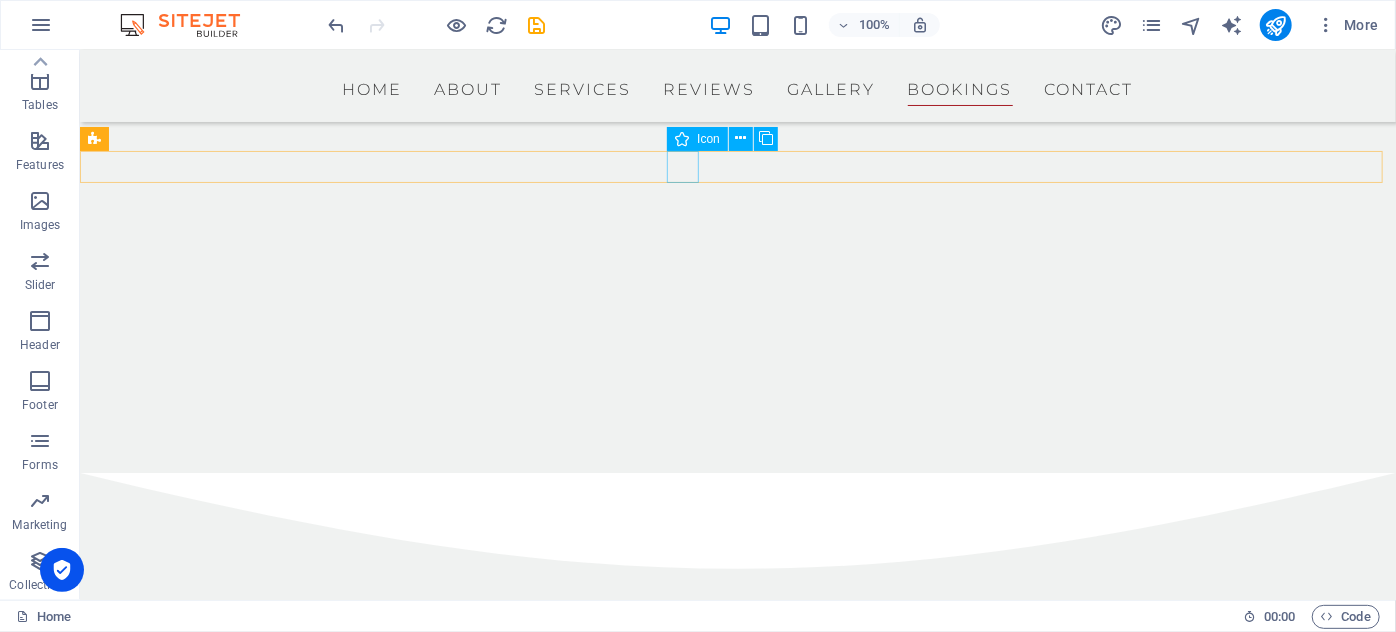 click at bounding box center (737, 4345) 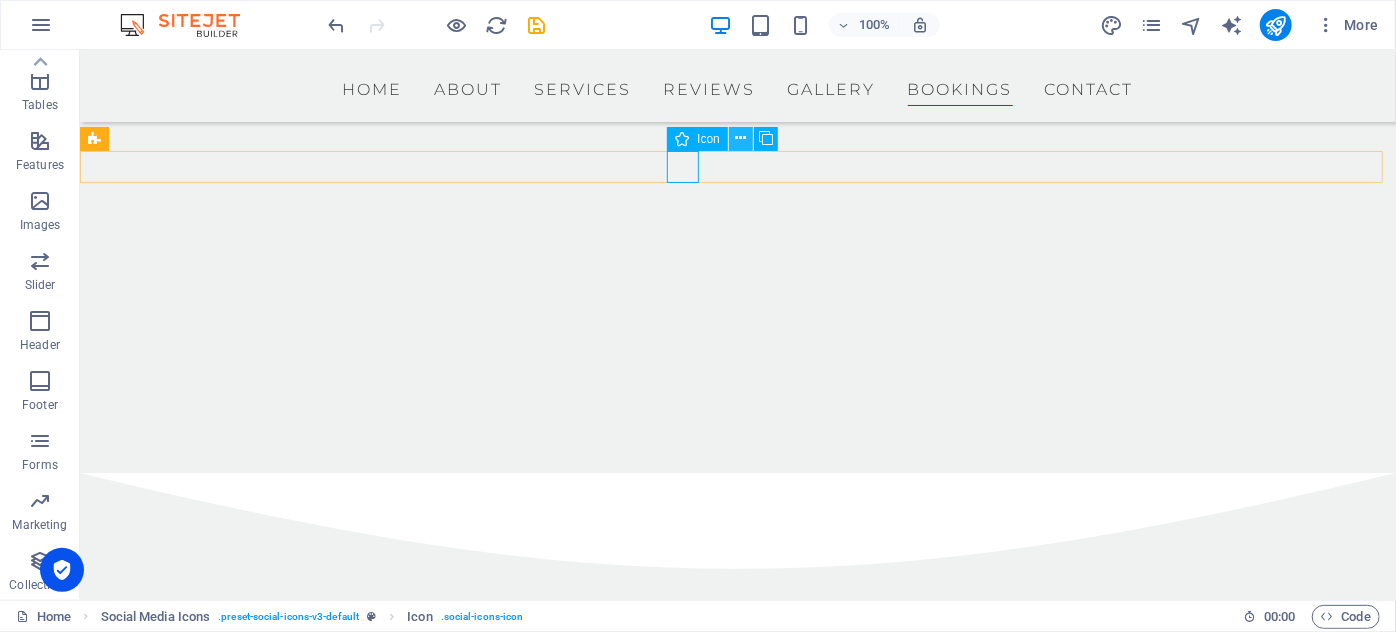 click at bounding box center (740, 138) 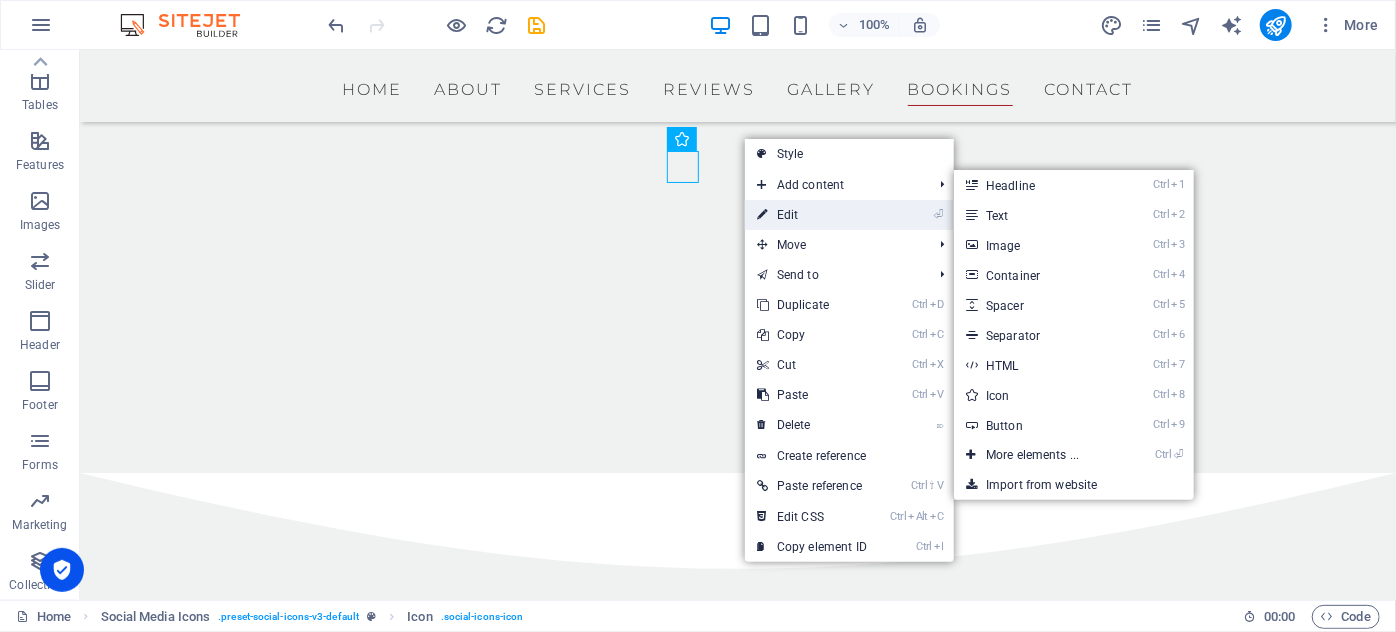 click on "⏎  Edit" at bounding box center (812, 215) 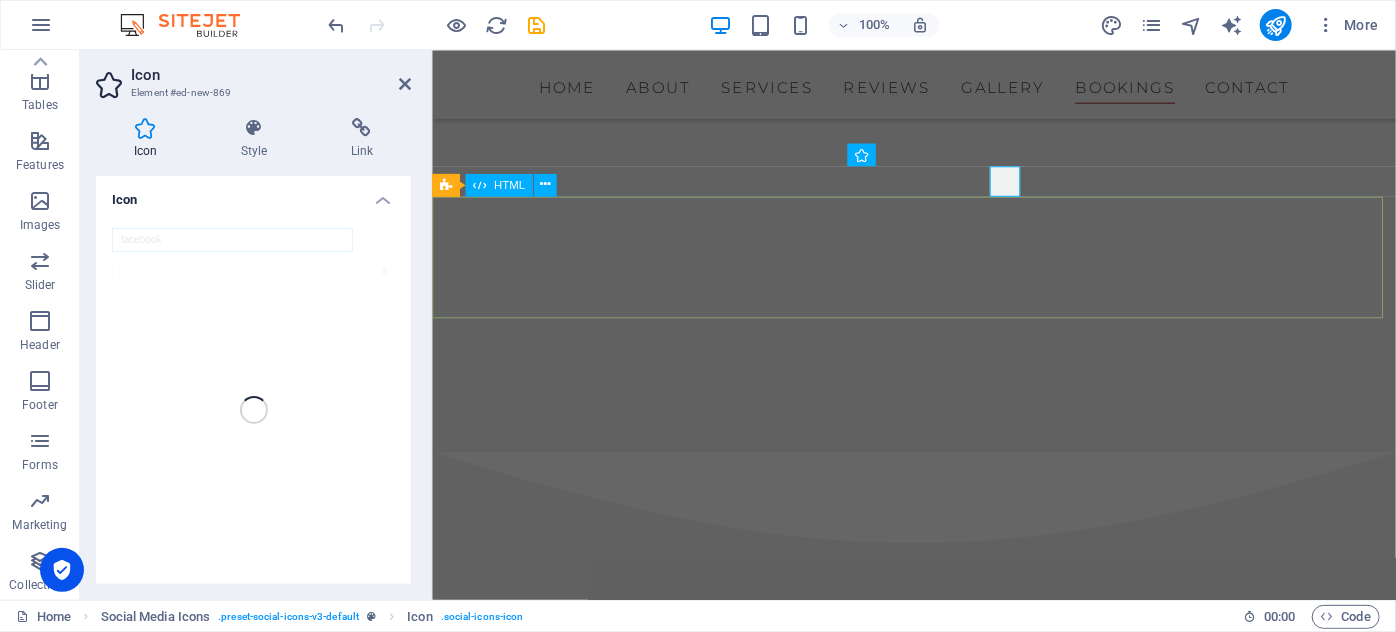 scroll, scrollTop: 7658, scrollLeft: 0, axis: vertical 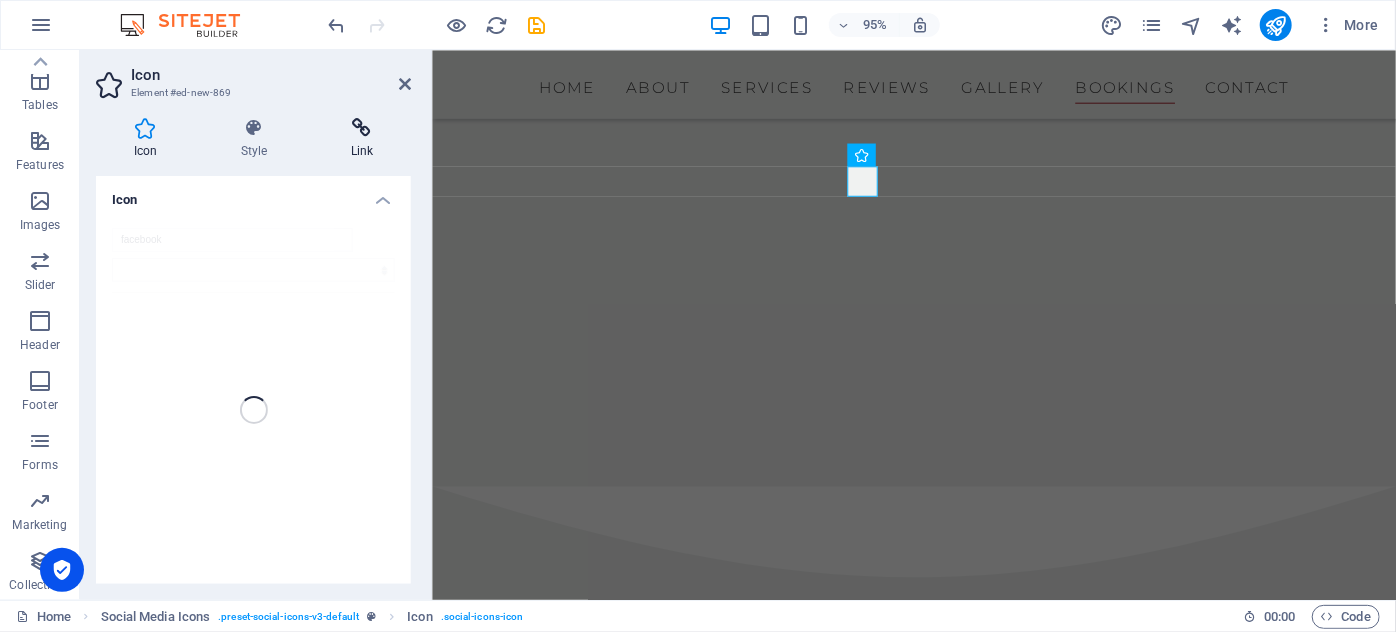 click at bounding box center [362, 128] 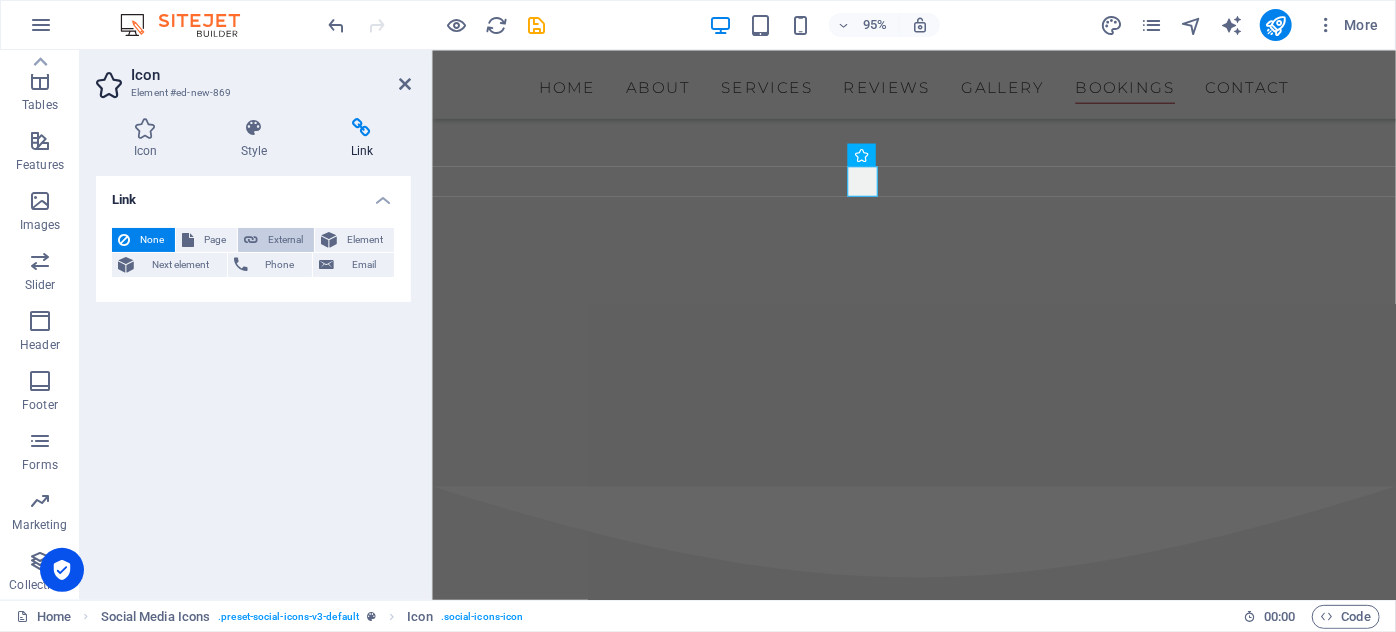 click on "External" at bounding box center (286, 240) 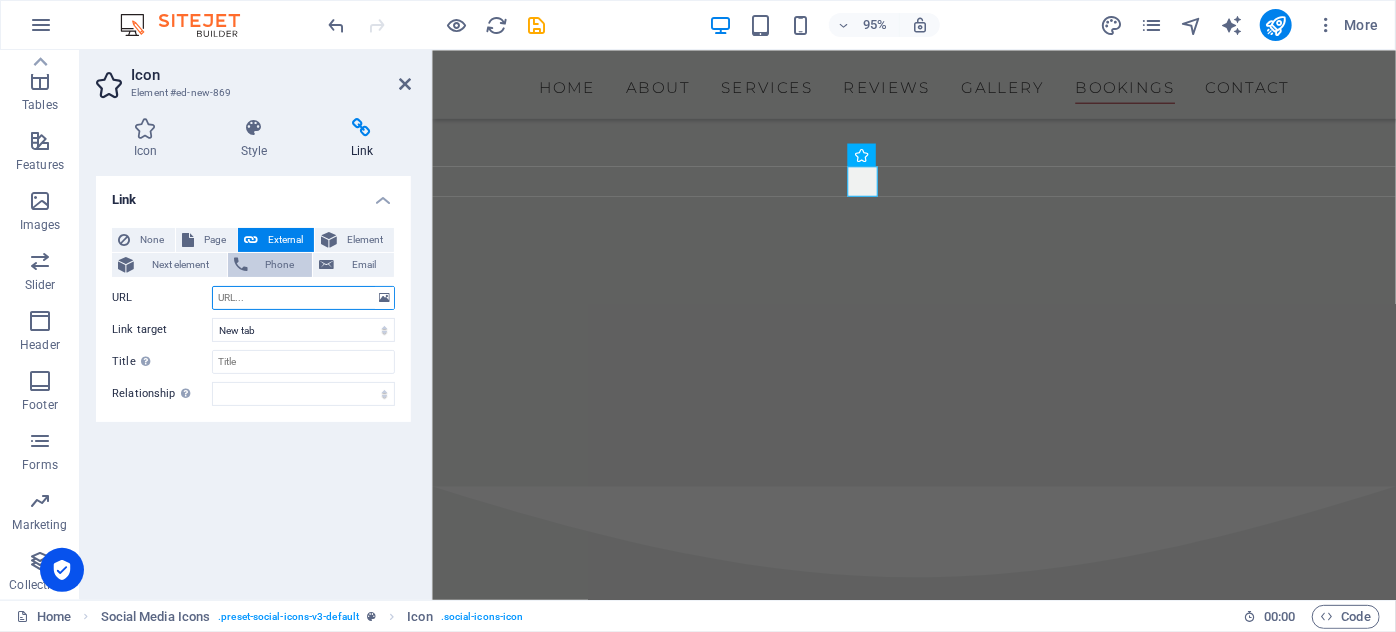 paste on "[URL][DOMAIN_NAME]" 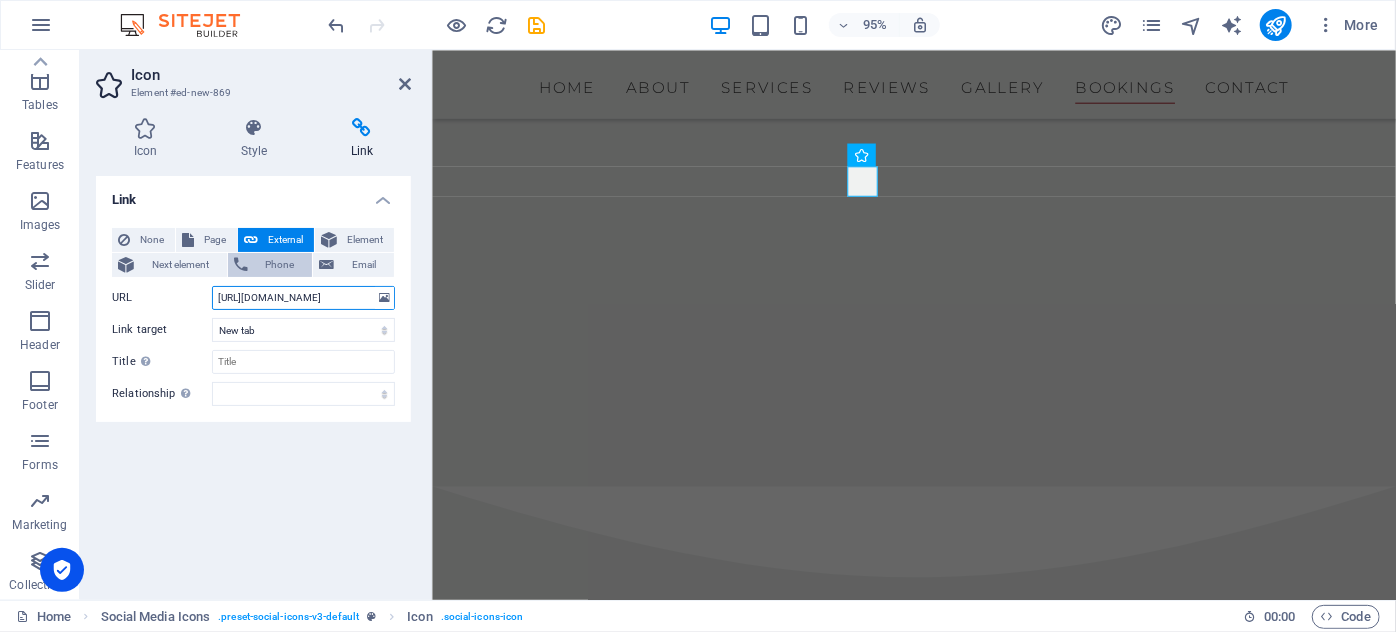 scroll, scrollTop: 0, scrollLeft: 40, axis: horizontal 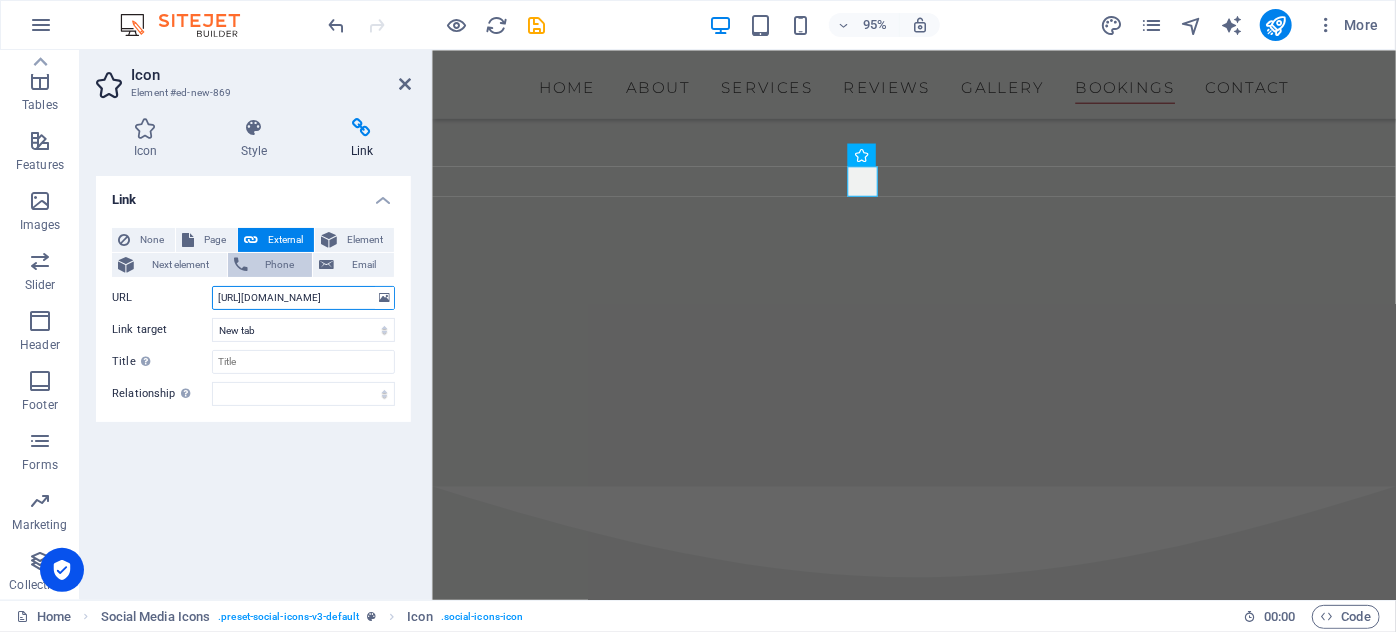 type on "[URL][DOMAIN_NAME]" 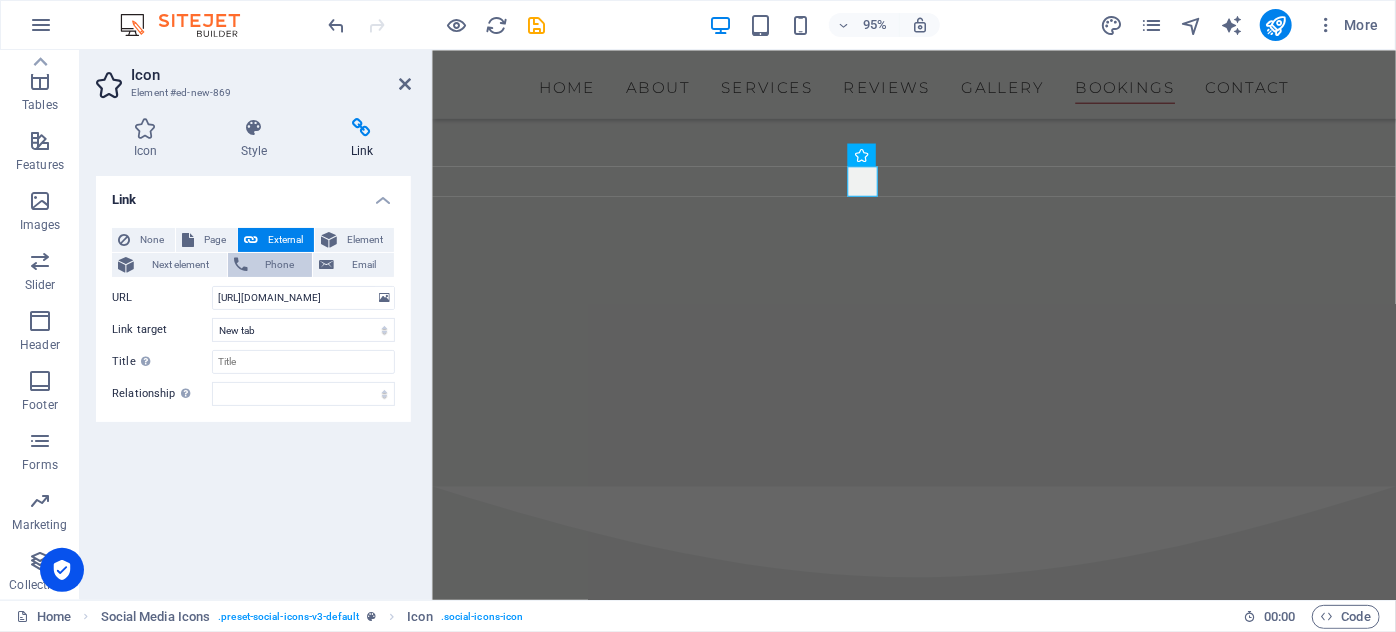 scroll, scrollTop: 0, scrollLeft: 0, axis: both 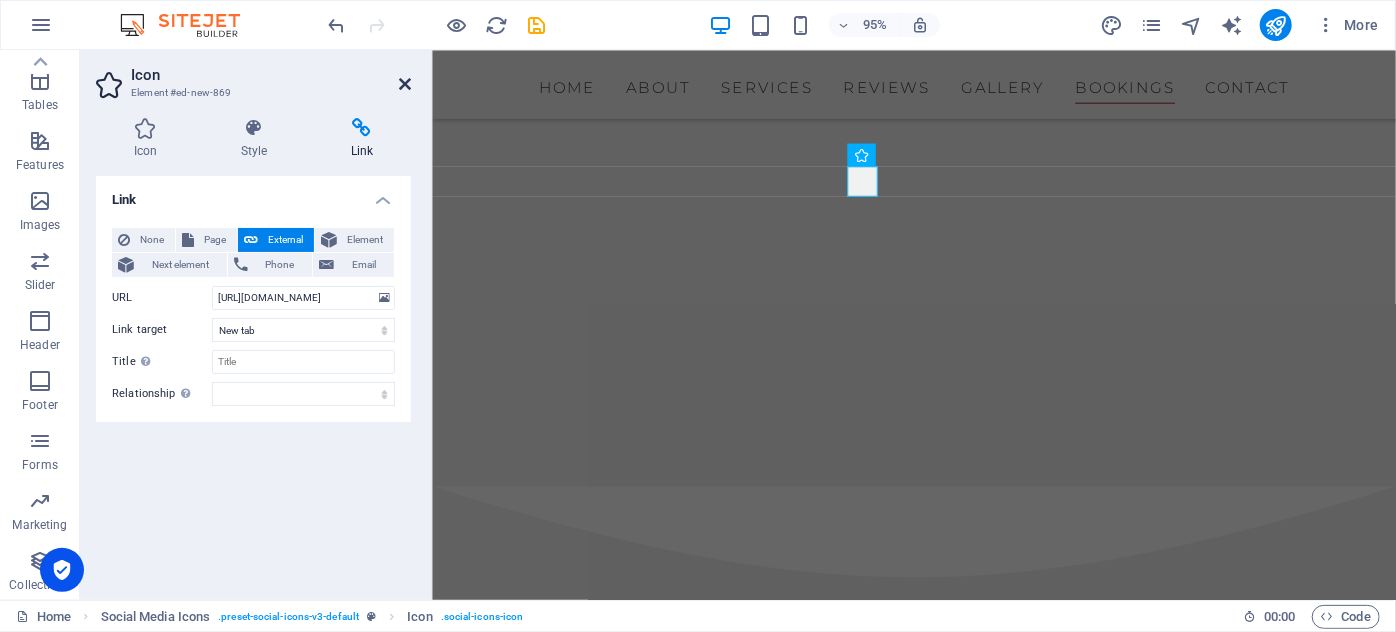 click at bounding box center [405, 84] 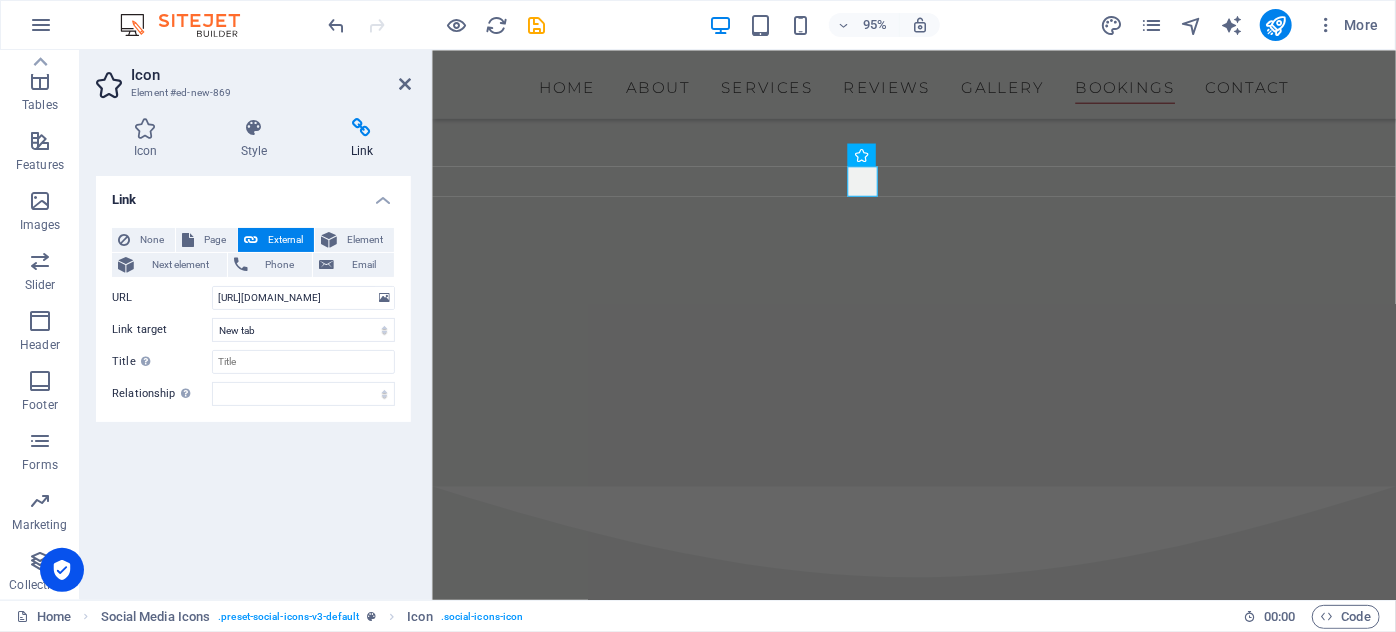 scroll, scrollTop: 7680, scrollLeft: 0, axis: vertical 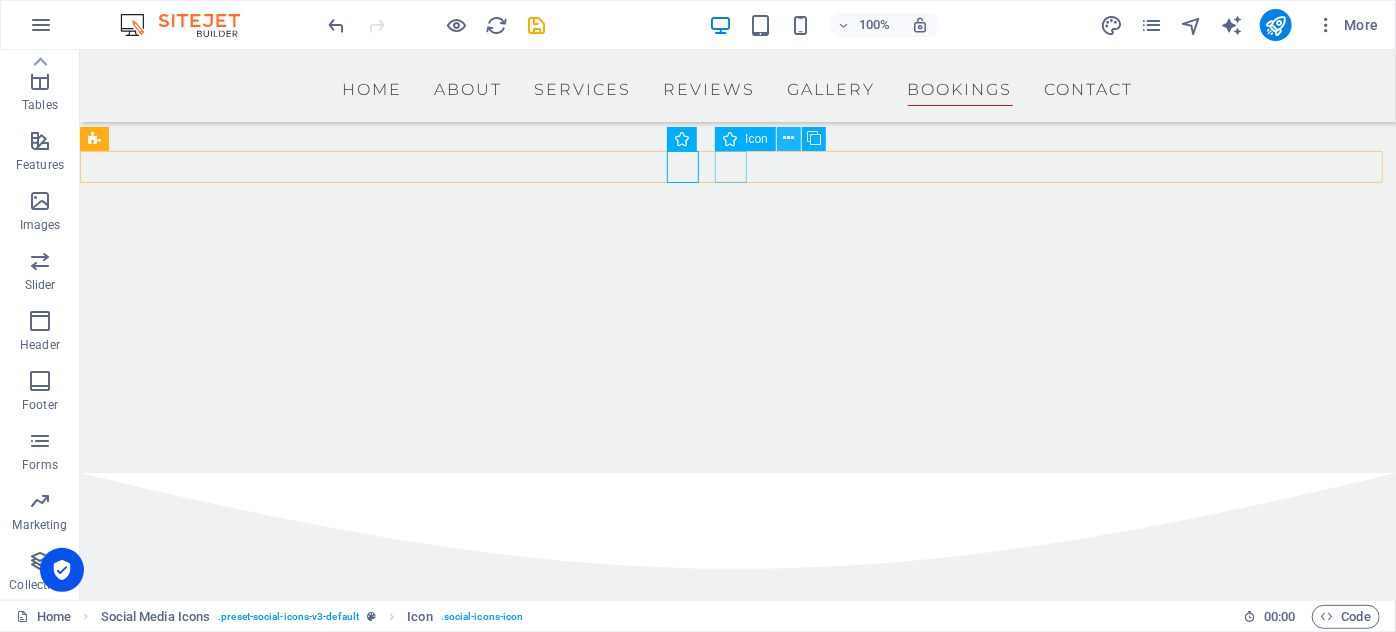 click at bounding box center (788, 138) 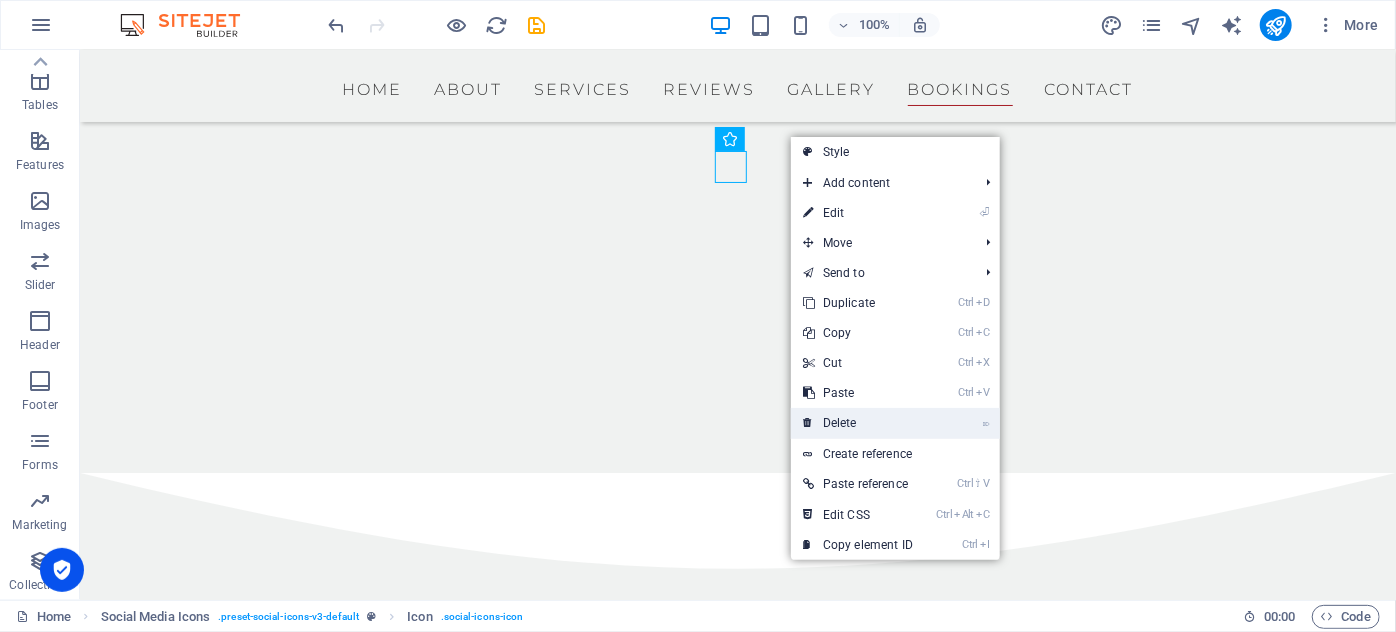 click on "⌦  Delete" at bounding box center (858, 423) 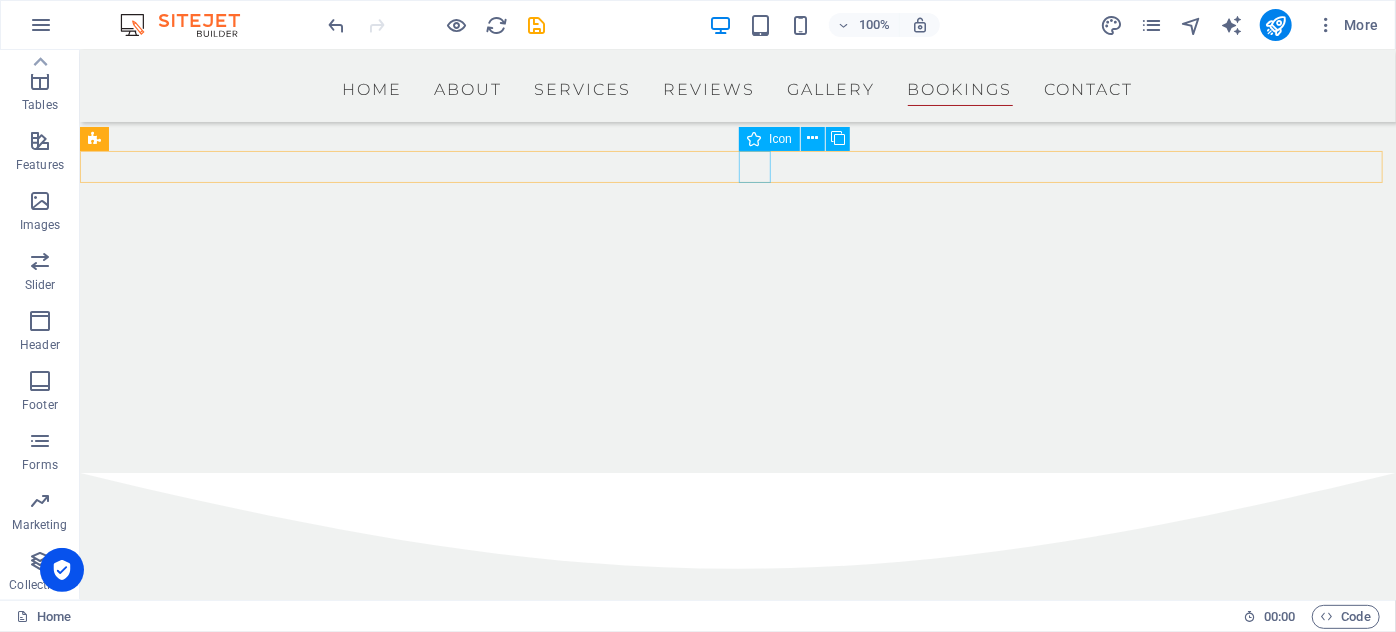 click at bounding box center [737, 4385] 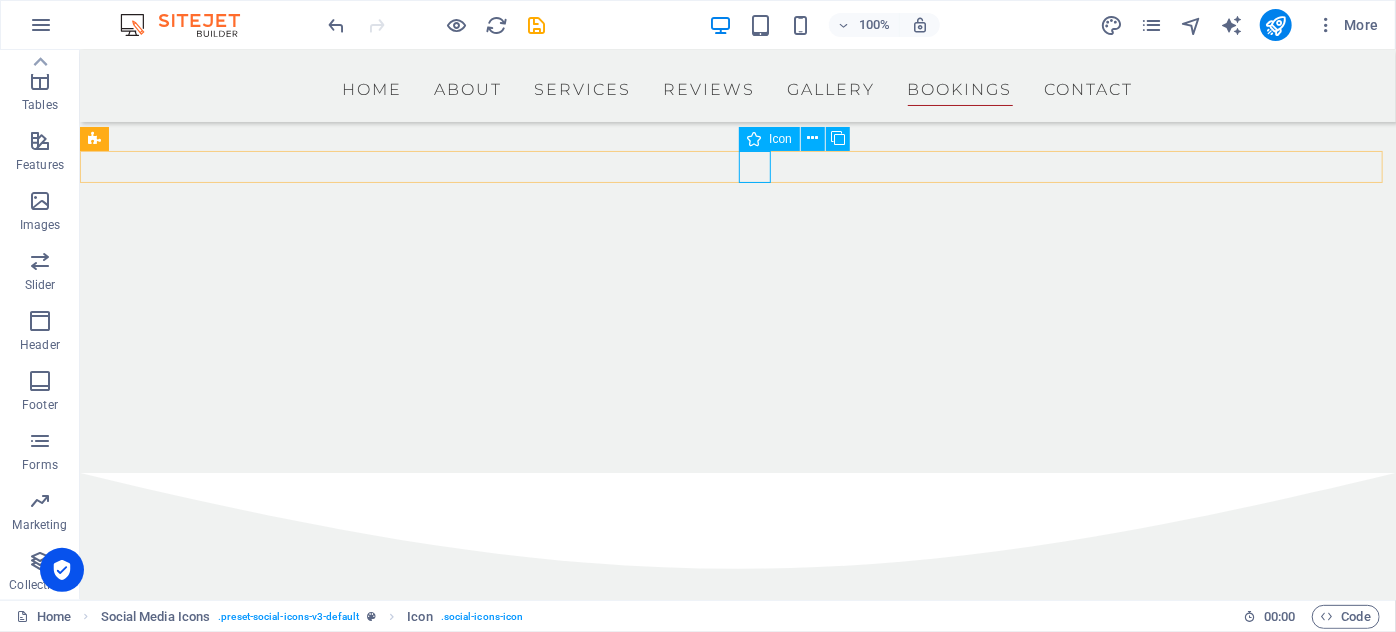 click at bounding box center [737, 4385] 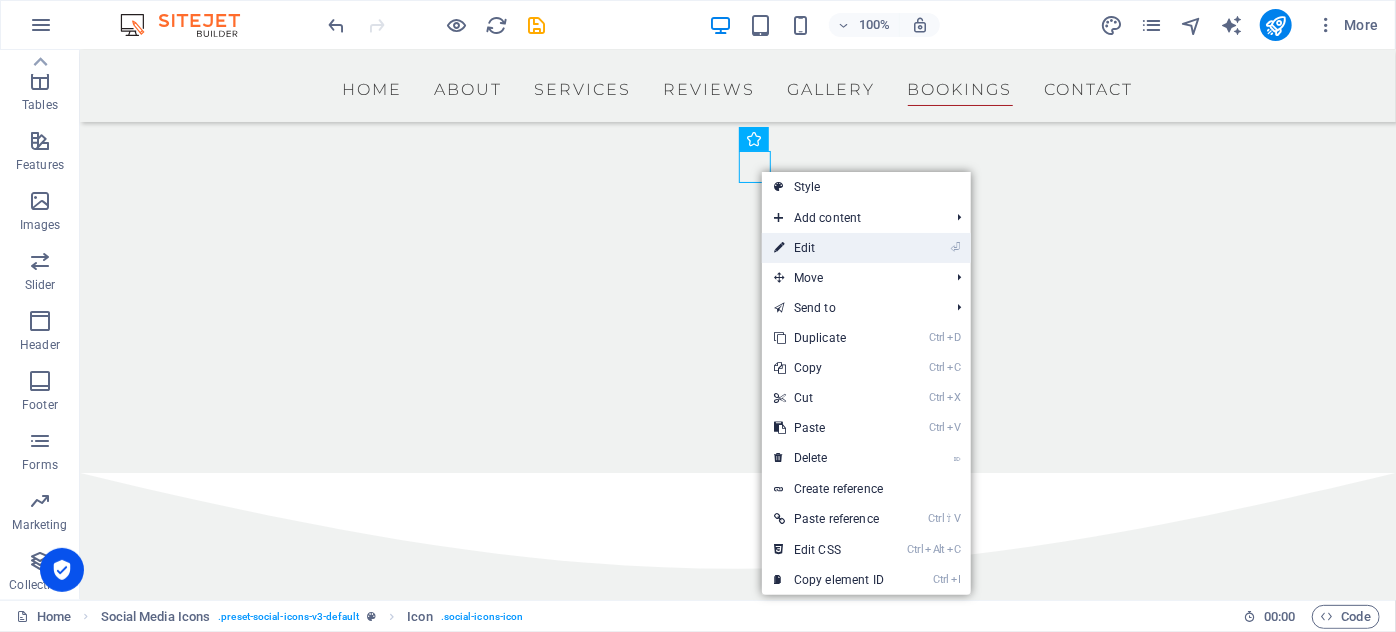 drag, startPoint x: 827, startPoint y: 251, endPoint x: 284, endPoint y: 191, distance: 546.3049 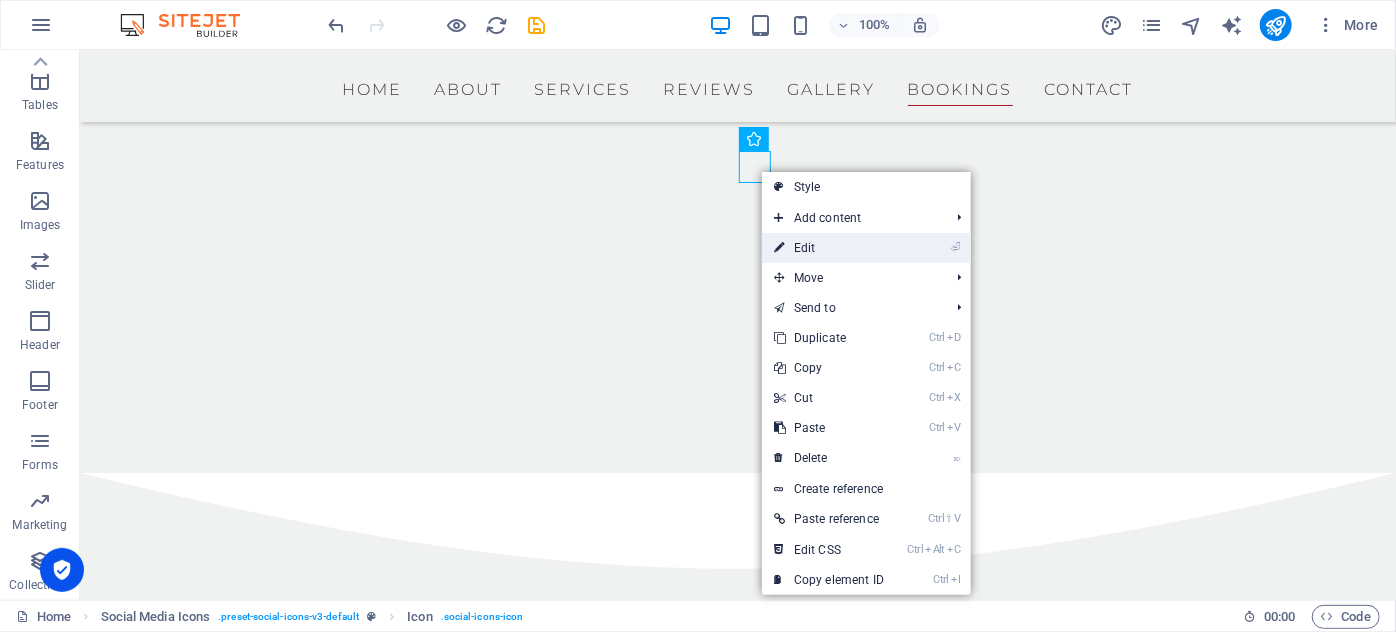 click on "⏎  Edit" at bounding box center (829, 248) 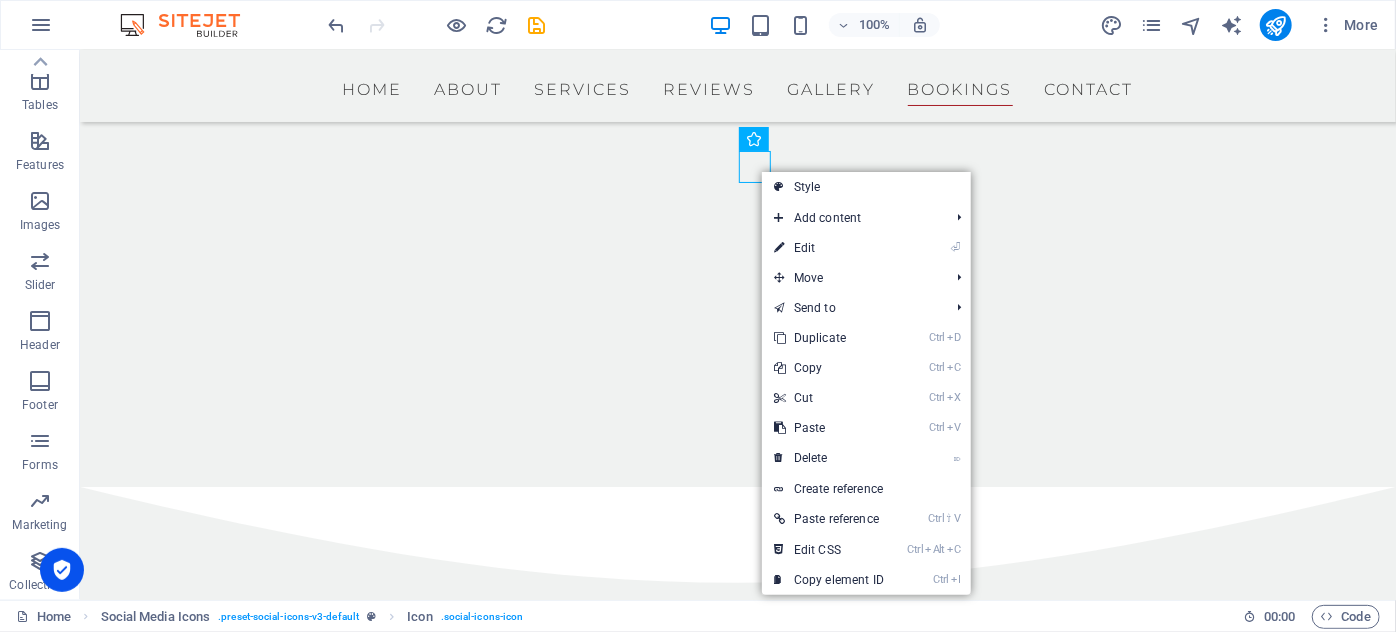 select on "xMidYMid" 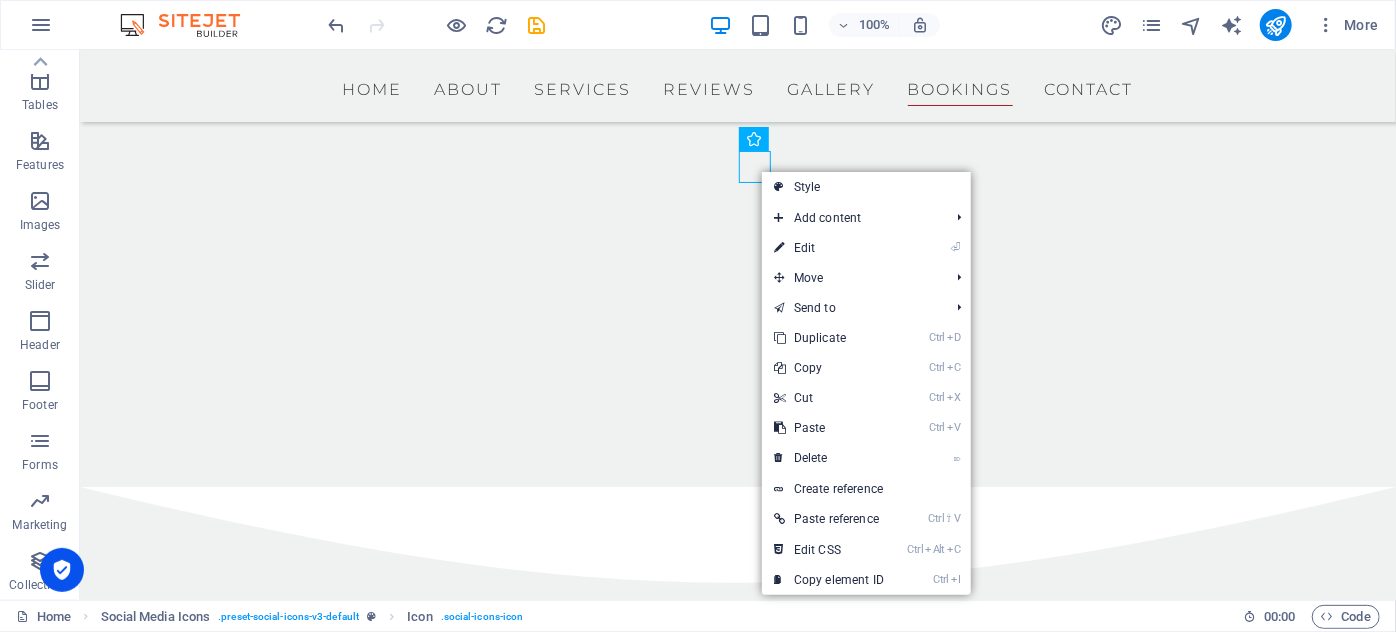 select 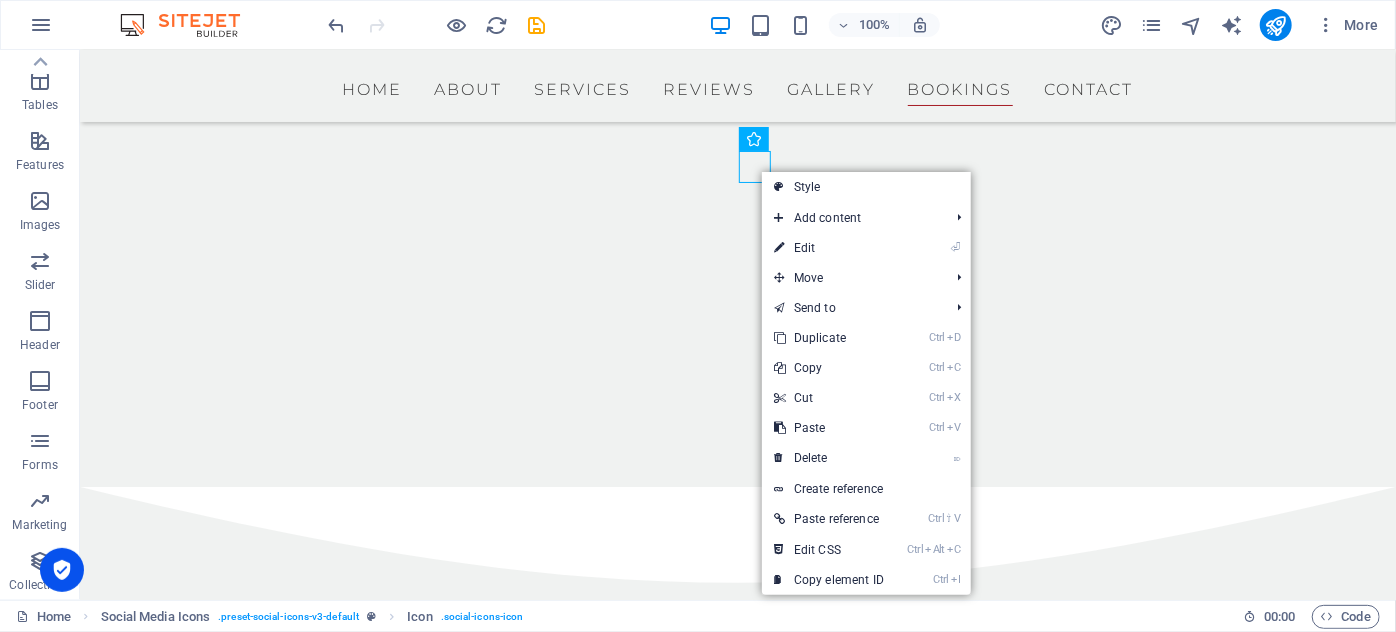 select 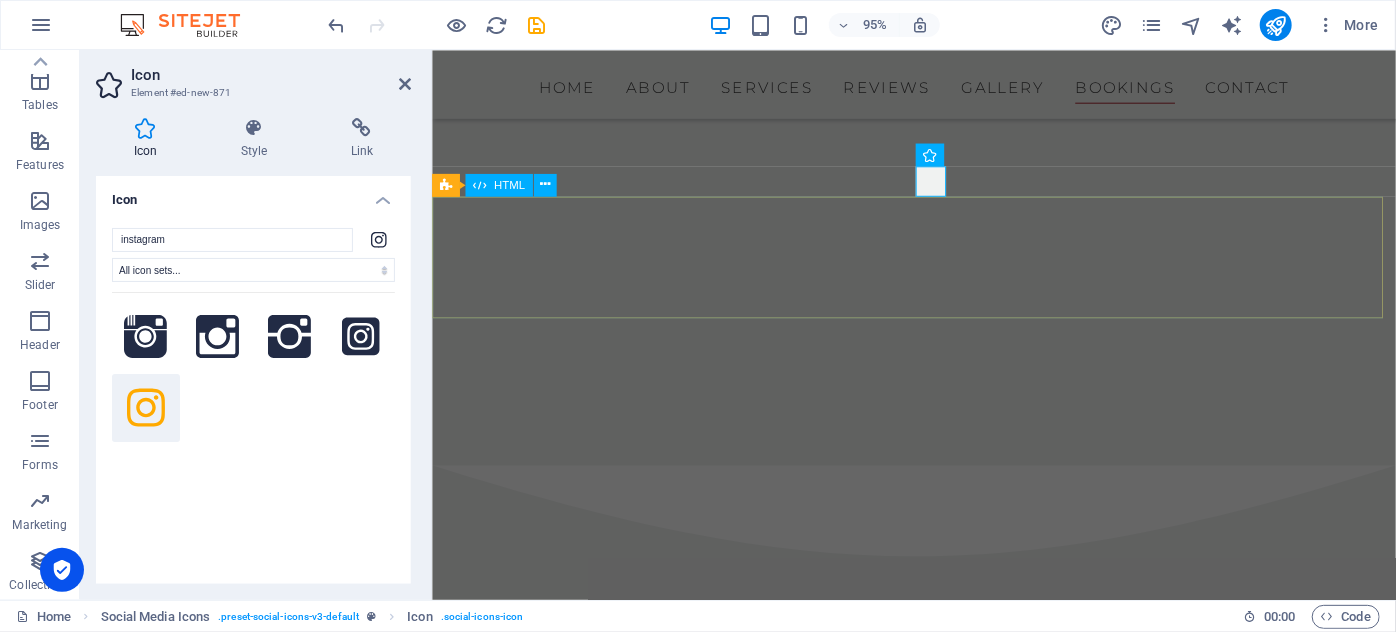 scroll, scrollTop: 7658, scrollLeft: 0, axis: vertical 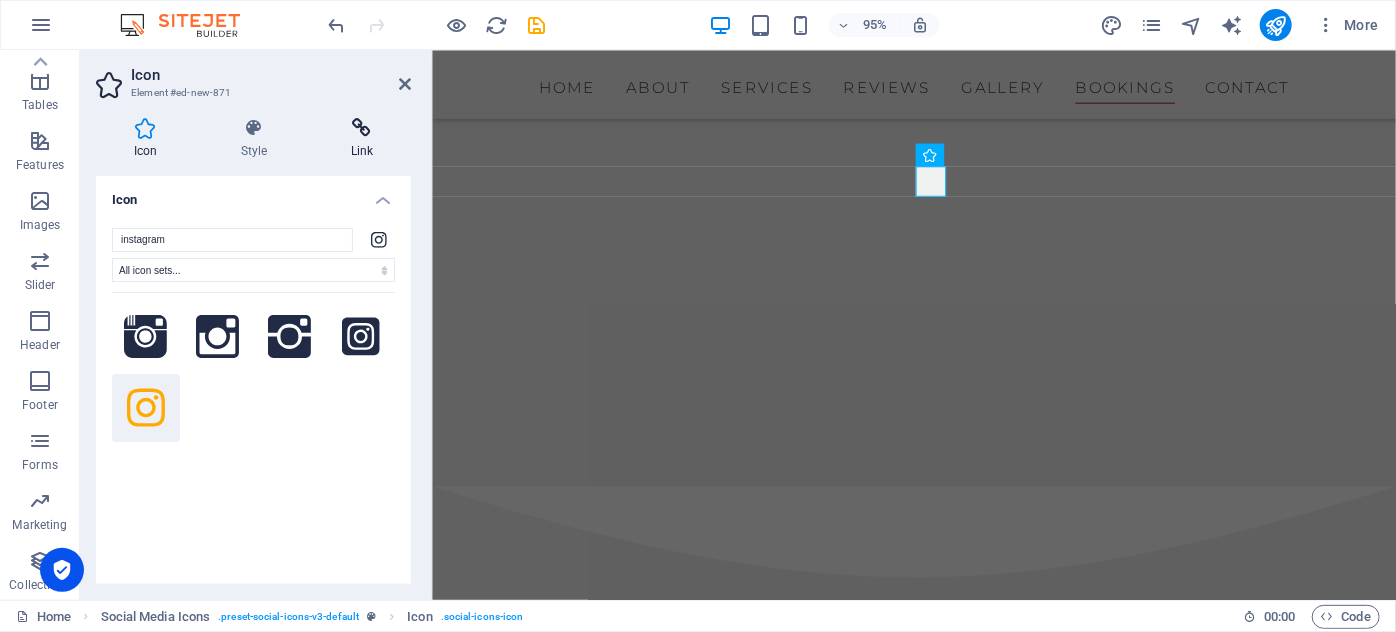 click on "Link" at bounding box center (362, 139) 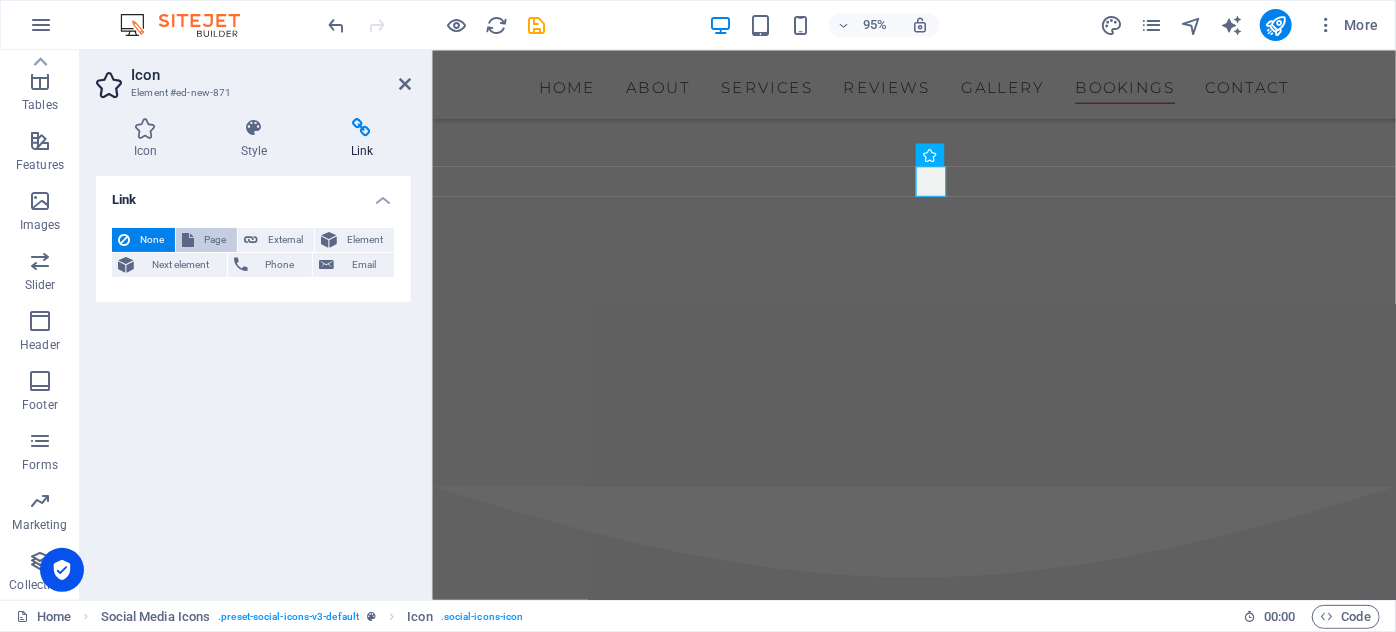 click on "Page" at bounding box center (215, 240) 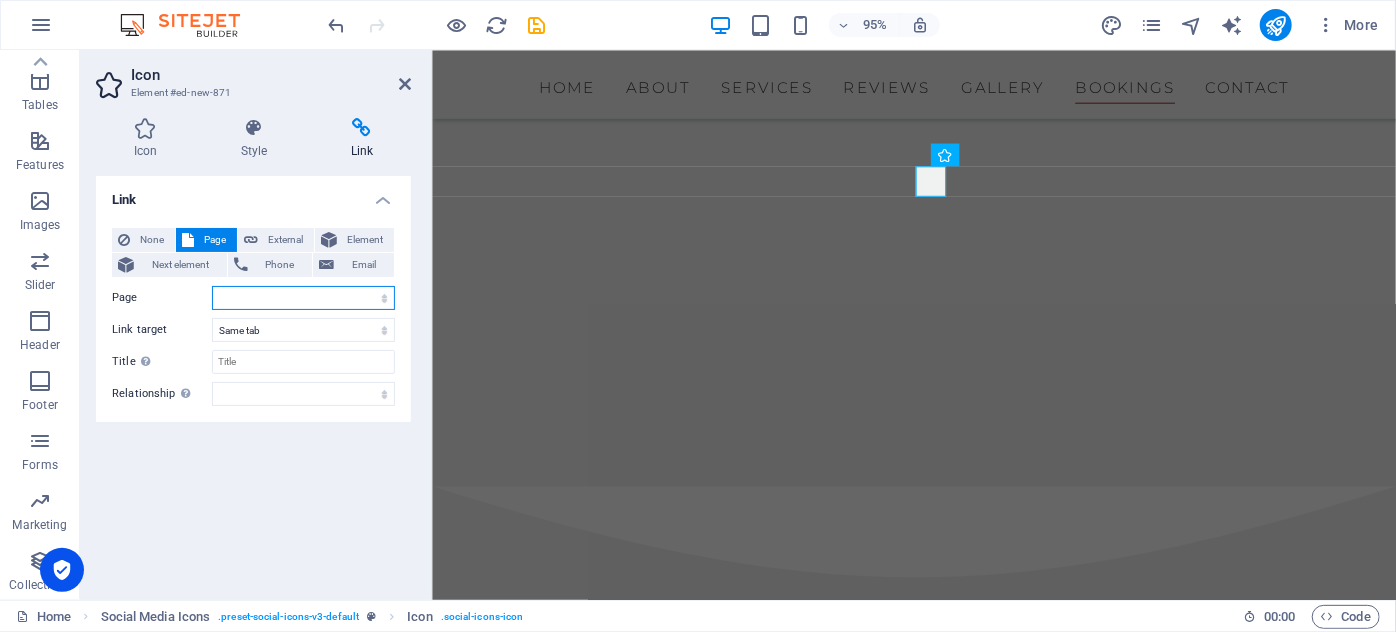 select 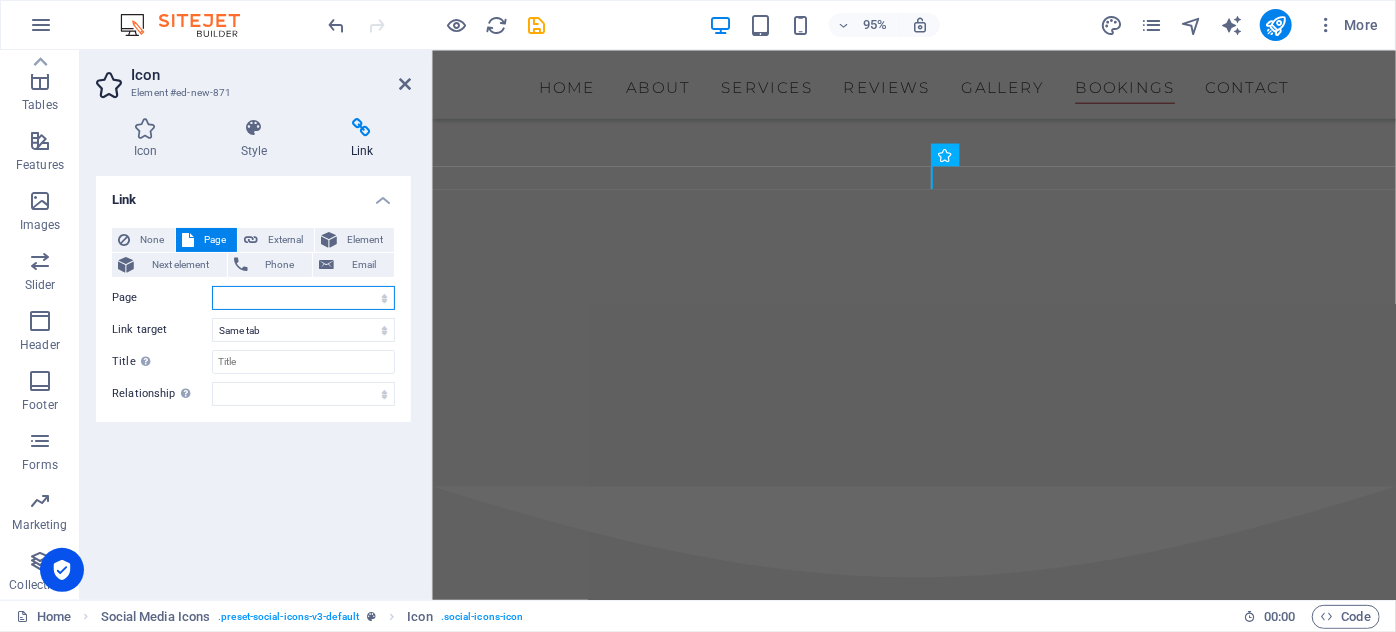click on "Home Subpage Legal Notice Privacy" at bounding box center (303, 298) 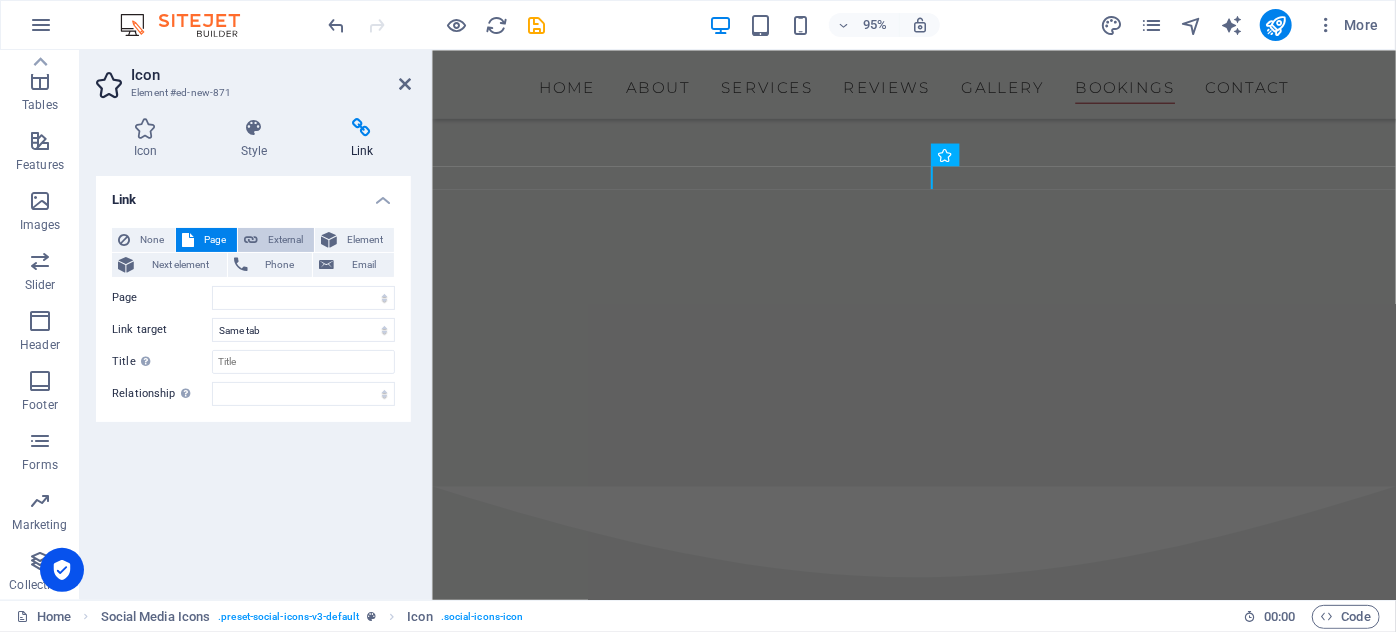click on "External" at bounding box center [286, 240] 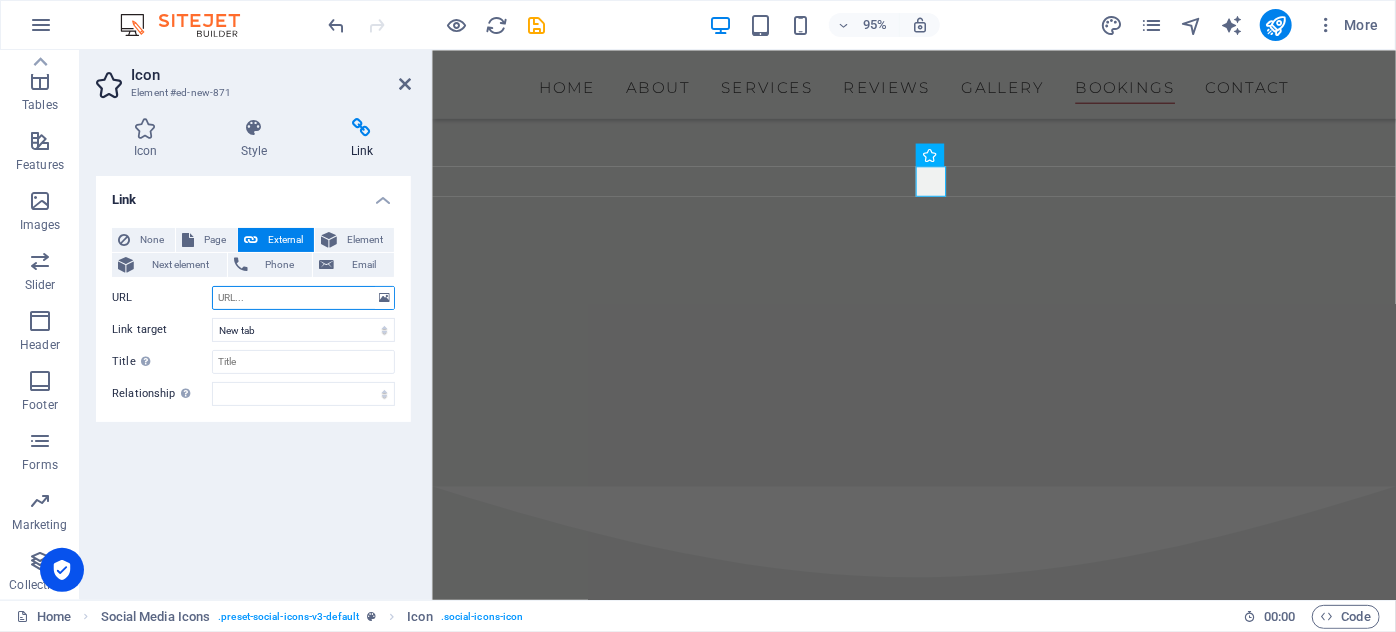 paste on "[URL][DOMAIN_NAME]" 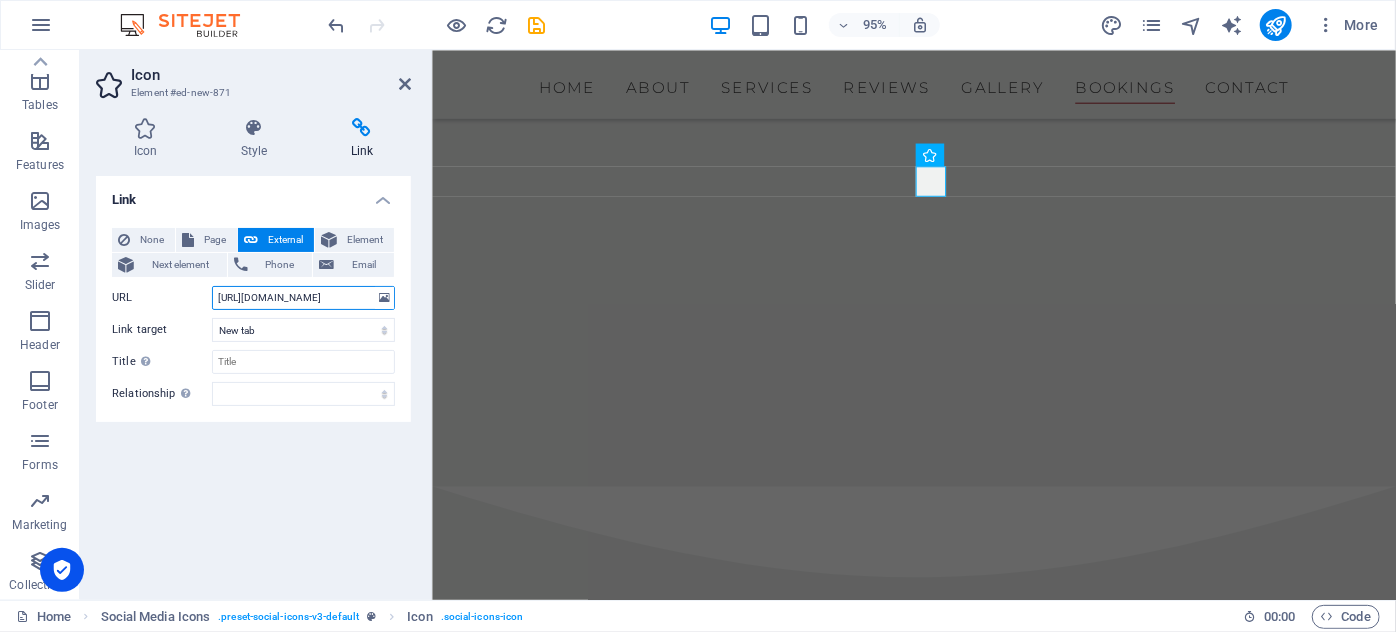 scroll, scrollTop: 0, scrollLeft: 45, axis: horizontal 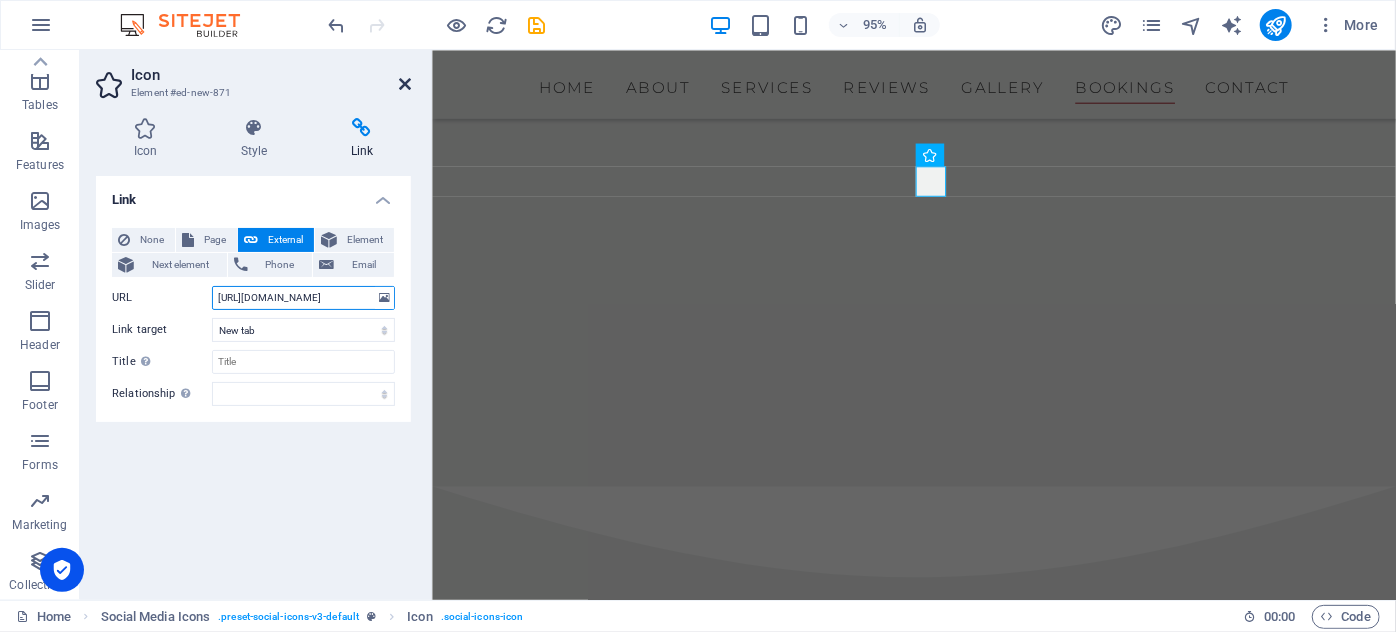 type on "[URL][DOMAIN_NAME]" 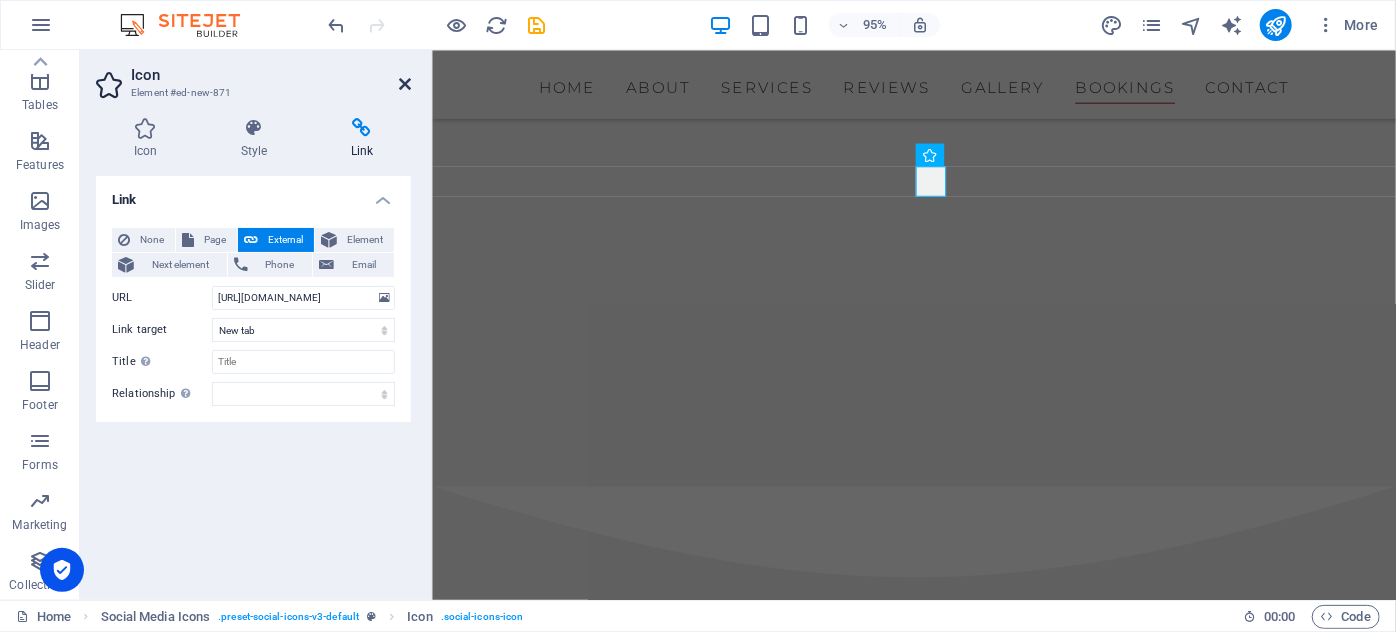 scroll, scrollTop: 0, scrollLeft: 0, axis: both 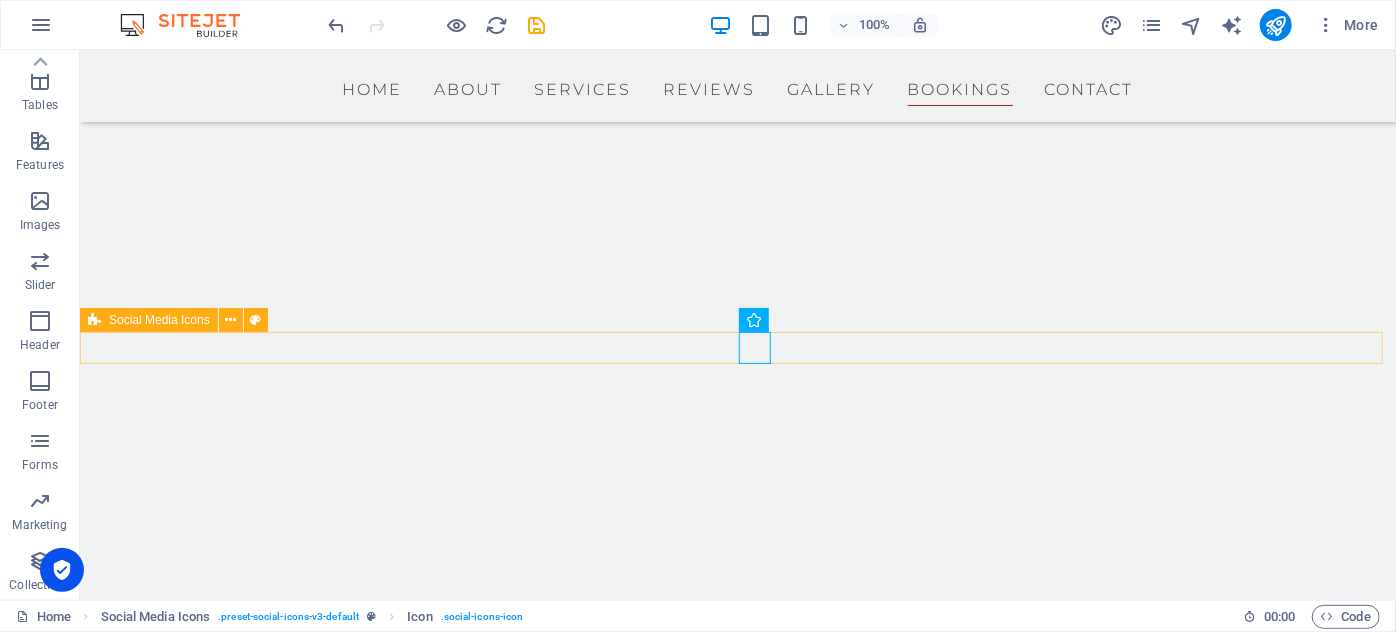click at bounding box center (737, 4547) 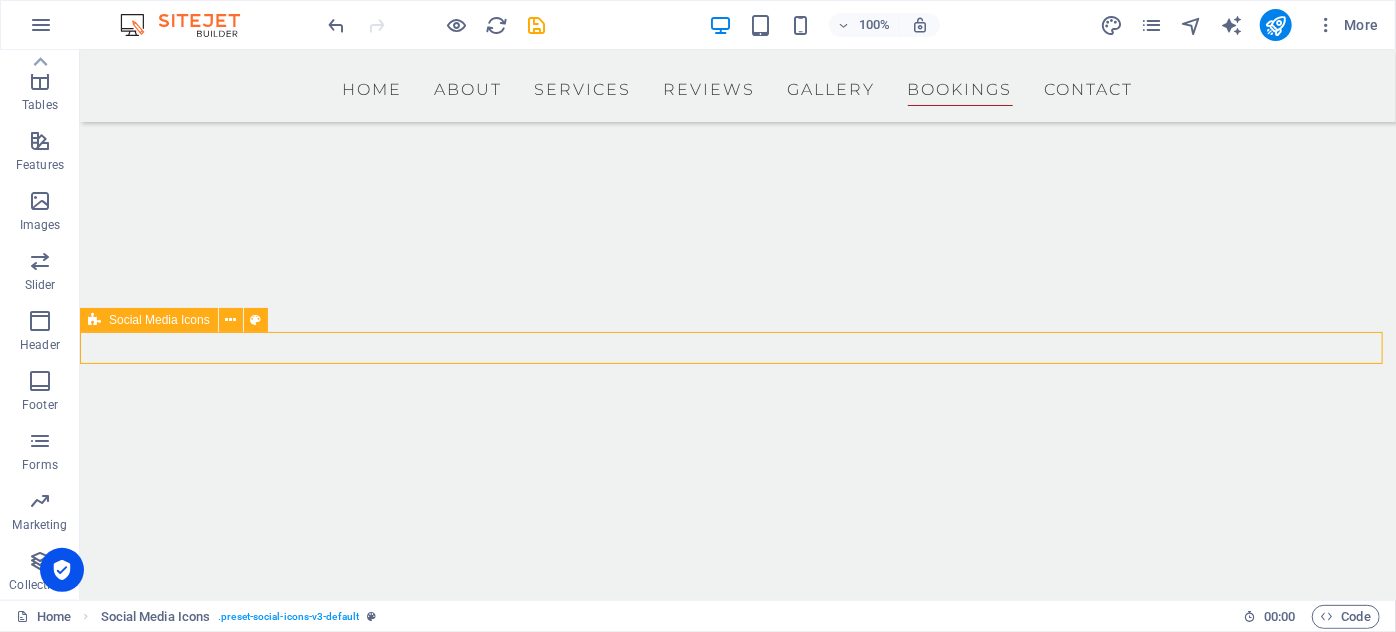 click at bounding box center [737, 4547] 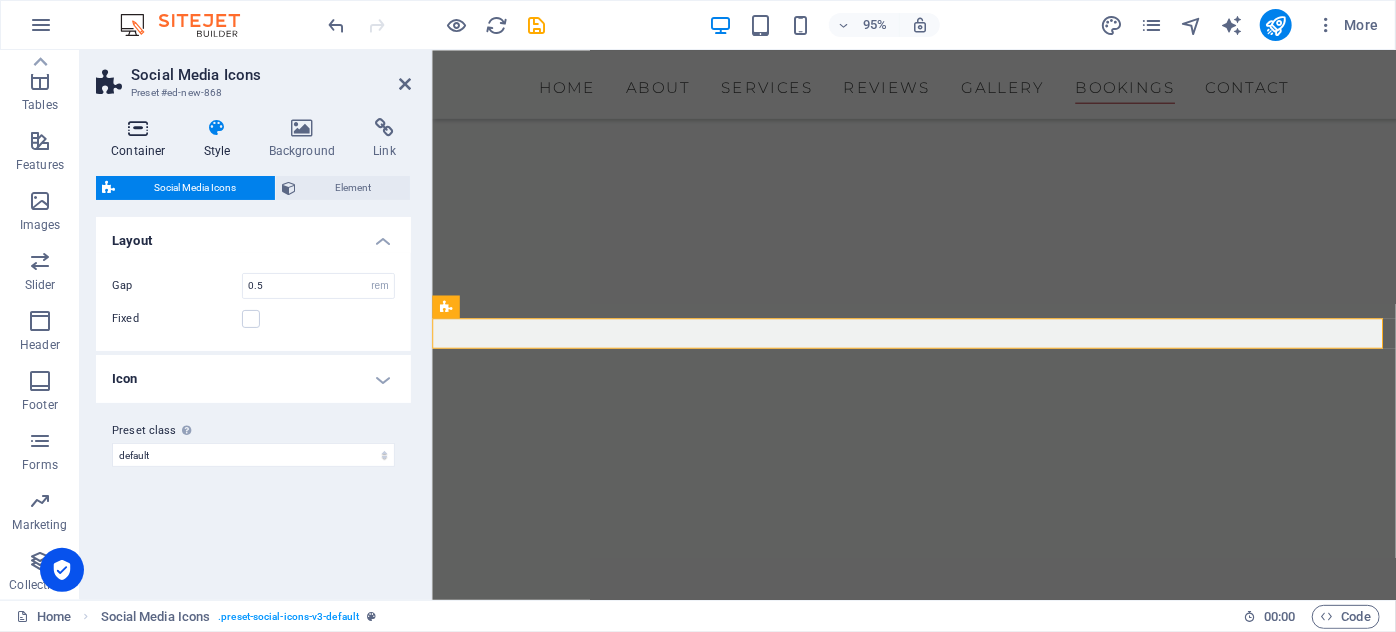 click at bounding box center [138, 128] 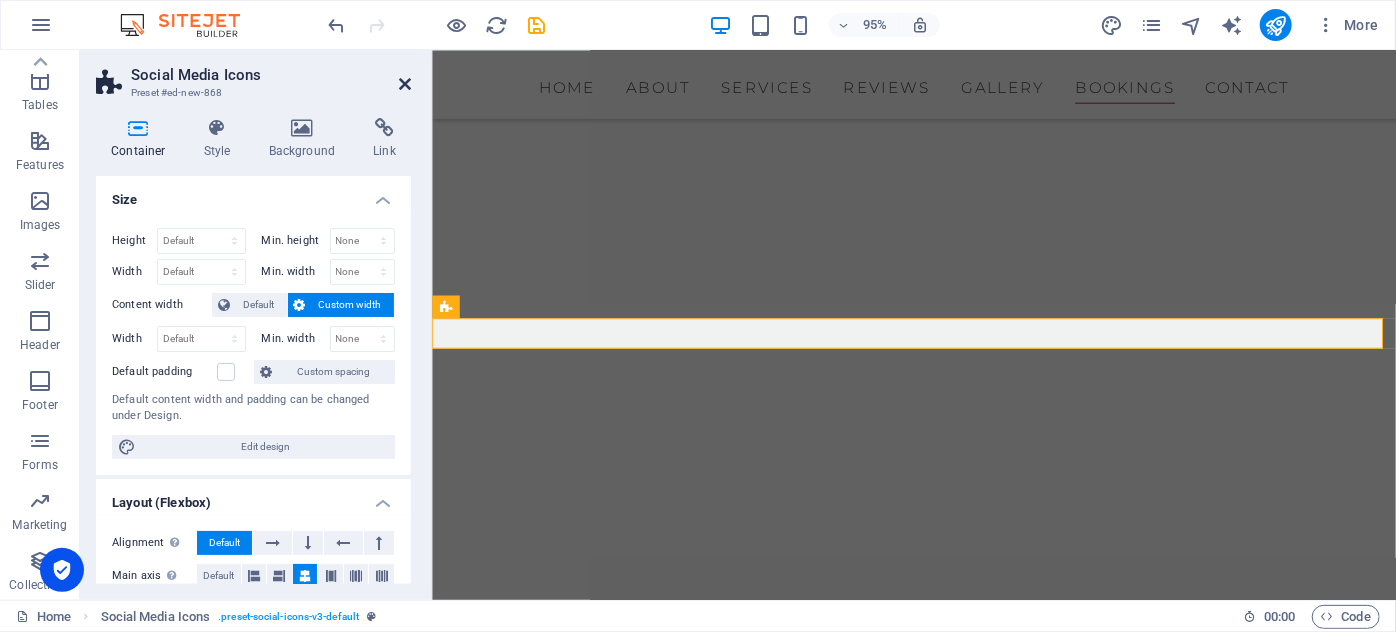 click at bounding box center (405, 84) 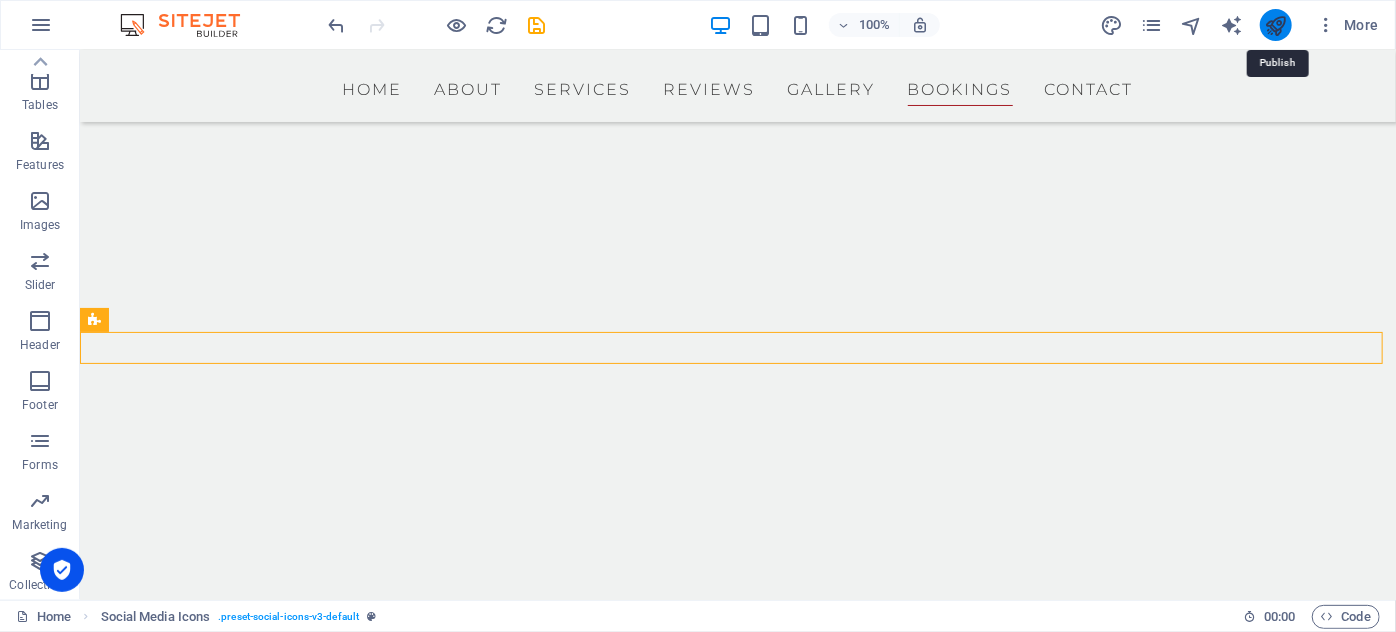 click at bounding box center (1275, 25) 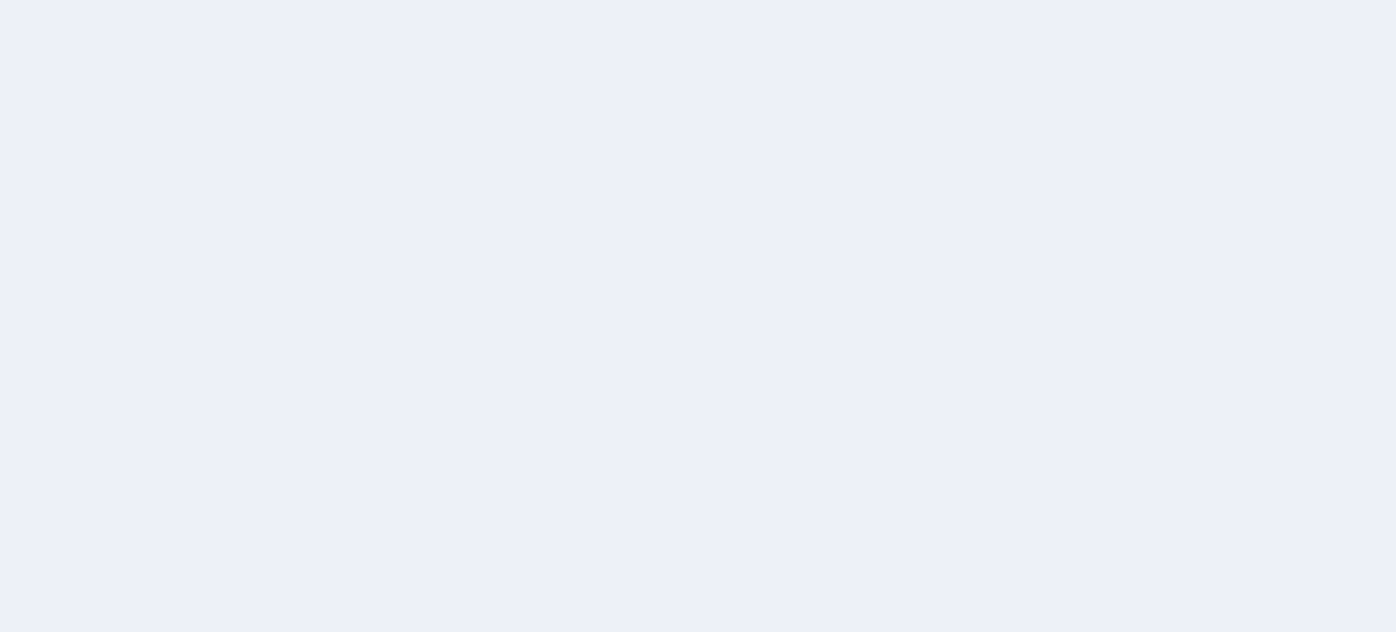 scroll, scrollTop: 0, scrollLeft: 0, axis: both 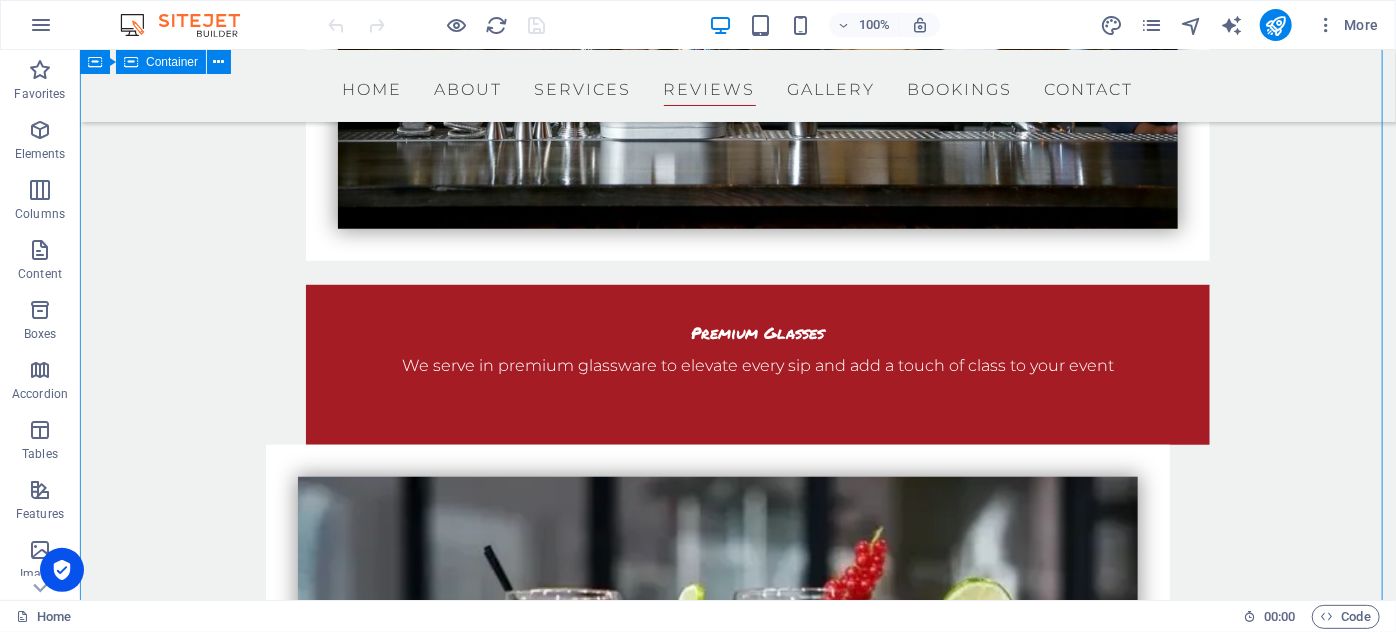 click on "What our guests say [PERSON_NAME] " Lorem ipsum dolor sit amet, consetetur sadipscing elitr, sed diam nonumy eirmod tempor invidunt ut labore et dolore magna aliquyam erat, sed diam voluptua. At vero eos et accusam et [PERSON_NAME] duo [PERSON_NAME] et ea rebum. Stet clita kasd gubergren, no sea takimata sanctus est Lorem ipsum dolor sit amet. Lorem ipsum dolor sit amet, consetetur sadipscing elitr, sed diam nonumy eirmod tempor invidunt ut labore et dolore magna aliquyam erat." [PERSON_NAME] "Lorem ipsum dolor sit amet, consetetur sadipscing elitr, sed diam nonumy eirmod tempor invidunt ut labore et dolore magna aliquyam erat, sed diam voluptua. At vero eos et accusam et [PERSON_NAME] duo [PERSON_NAME] et ea rebum. Stet clita kasd gubergren, no sea takimata sanctus est Lorem ipsum dolor sit amet. Lorem ipsum dolor sit amet, consetetur sadipscing elitr, sed diam nonumy eirmod tempor invidunt ut labore et dolore magna aliquyam erat." [PERSON_NAME] [PERSON_NAME]" at bounding box center [737, 4392] 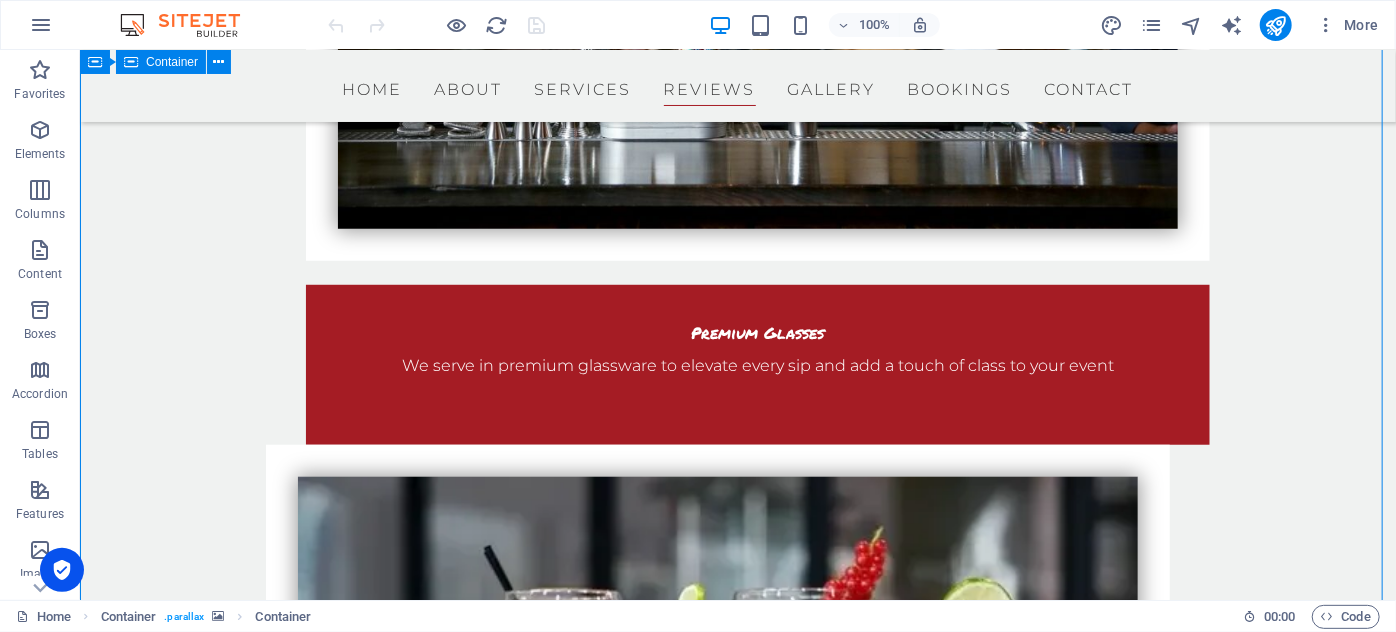 click on "What our guests say Lisa Miller " Lorem ipsum dolor sit amet, consetetur sadipscing elitr, sed diam nonumy eirmod tempor invidunt ut labore et dolore magna aliquyam erat, sed diam voluptua. At vero eos et accusam et justo duo dolores et ea rebum. Stet clita kasd gubergren, no sea takimata sanctus est Lorem ipsum dolor sit amet. Lorem ipsum dolor sit amet, consetetur sadipscing elitr, sed diam nonumy eirmod tempor invidunt ut labore et dolore magna aliquyam erat." Logan Davis "Lorem ipsum dolor sit amet, consetetur sadipscing elitr, sed diam nonumy eirmod tempor invidunt ut labore et dolore magna aliquyam erat, sed diam voluptua. At vero eos et accusam et justo duo dolores et ea rebum. Stet clita kasd gubergren, no sea takimata sanctus est Lorem ipsum dolor sit amet. Lorem ipsum dolor sit amet, consetetur sadipscing elitr, sed diam nonumy eirmod tempor invidunt ut labore et dolore magna aliquyam erat." Sophia Wilson Richard Sanders" at bounding box center (737, 4392) 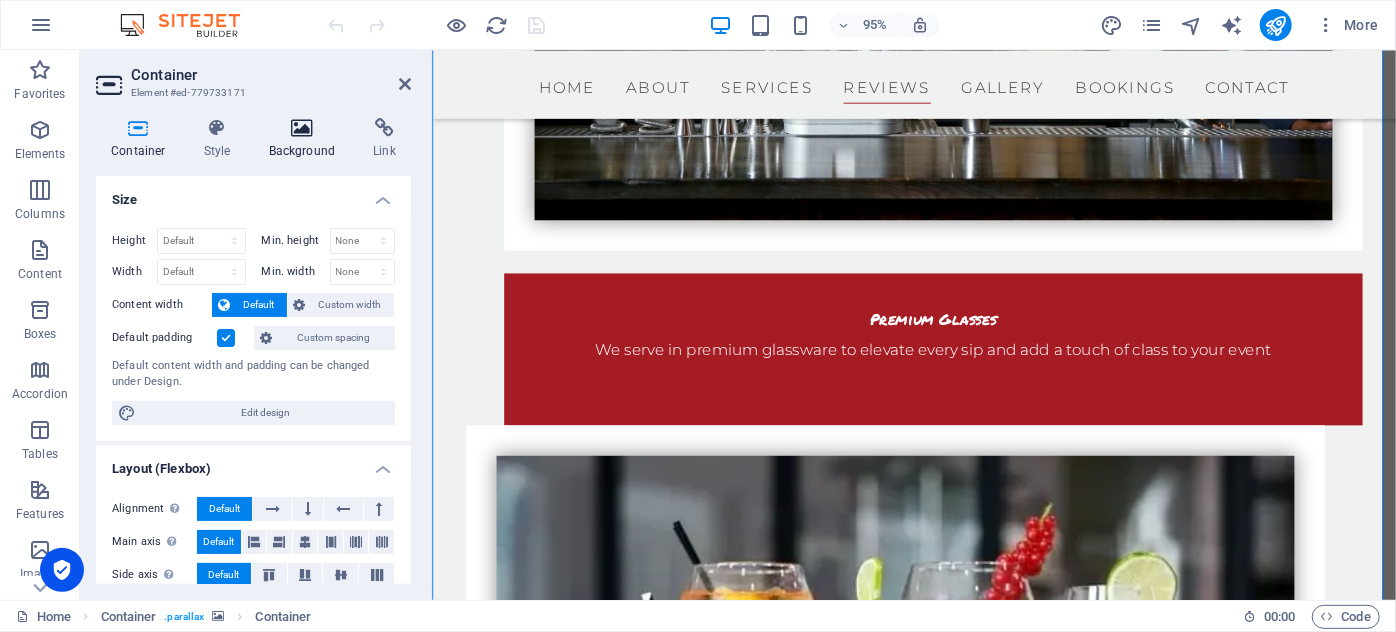 click at bounding box center (302, 128) 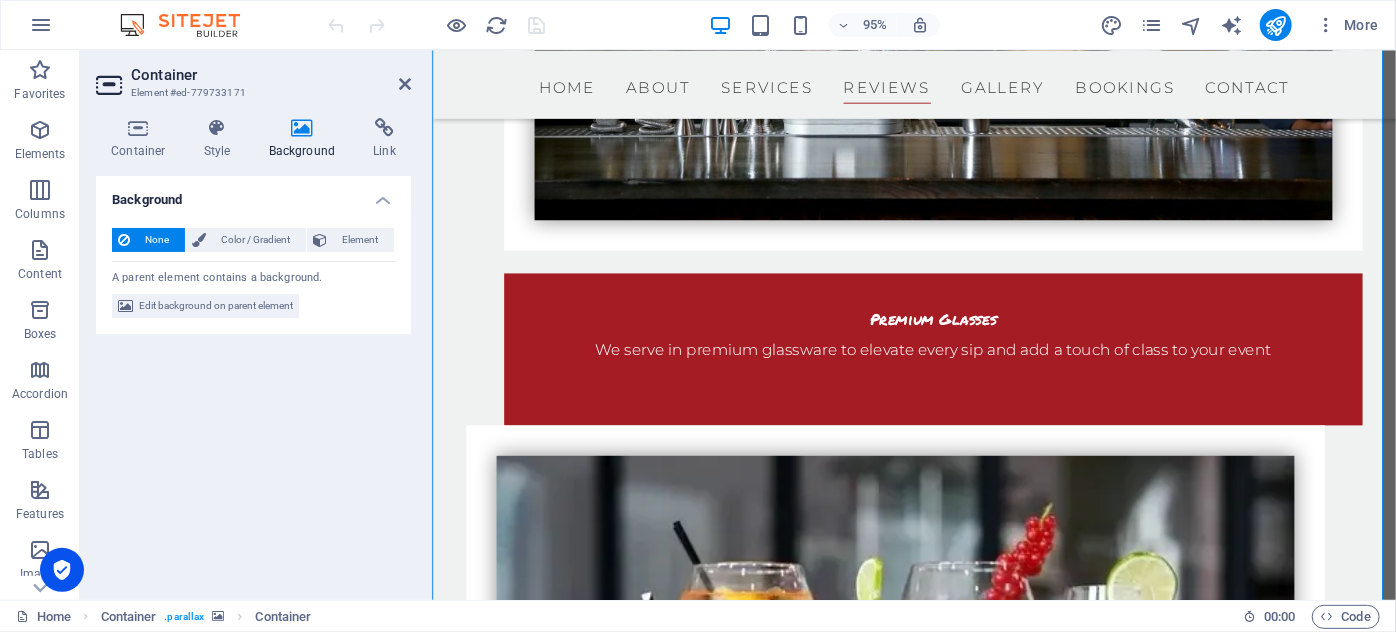 click on "Edit background on parent element" at bounding box center (216, 306) 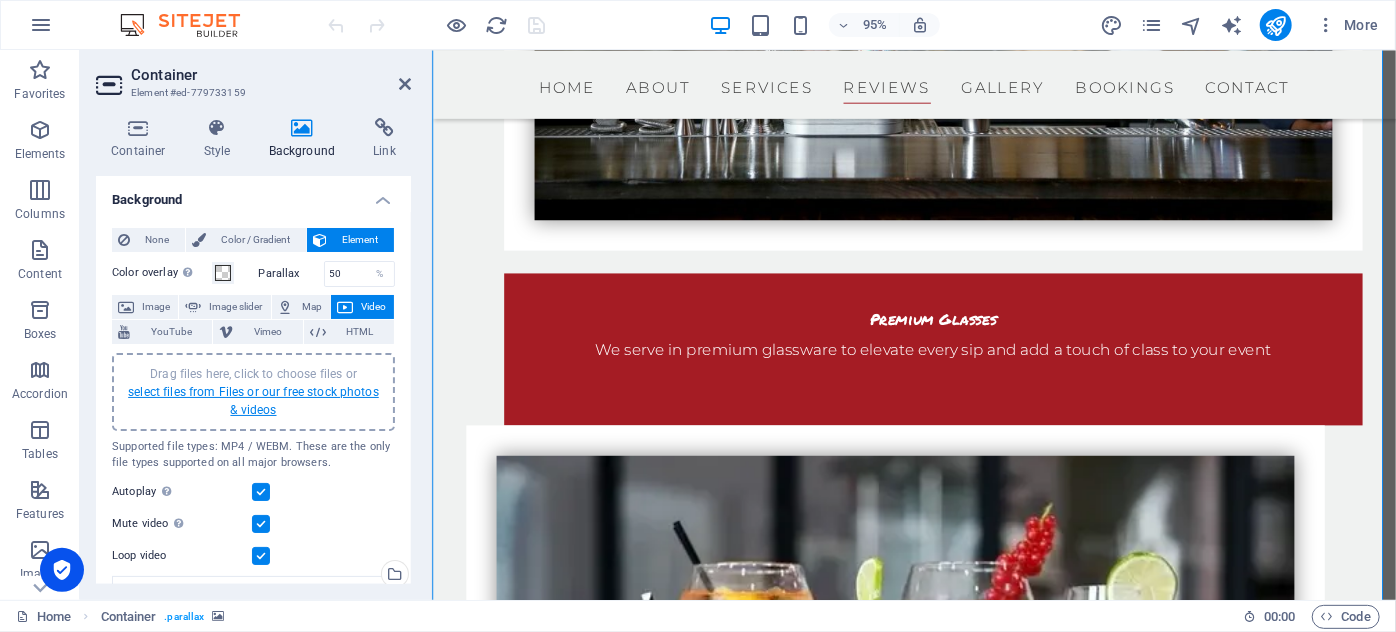 click on "select files from Files or our free stock photos & videos" at bounding box center [253, 401] 